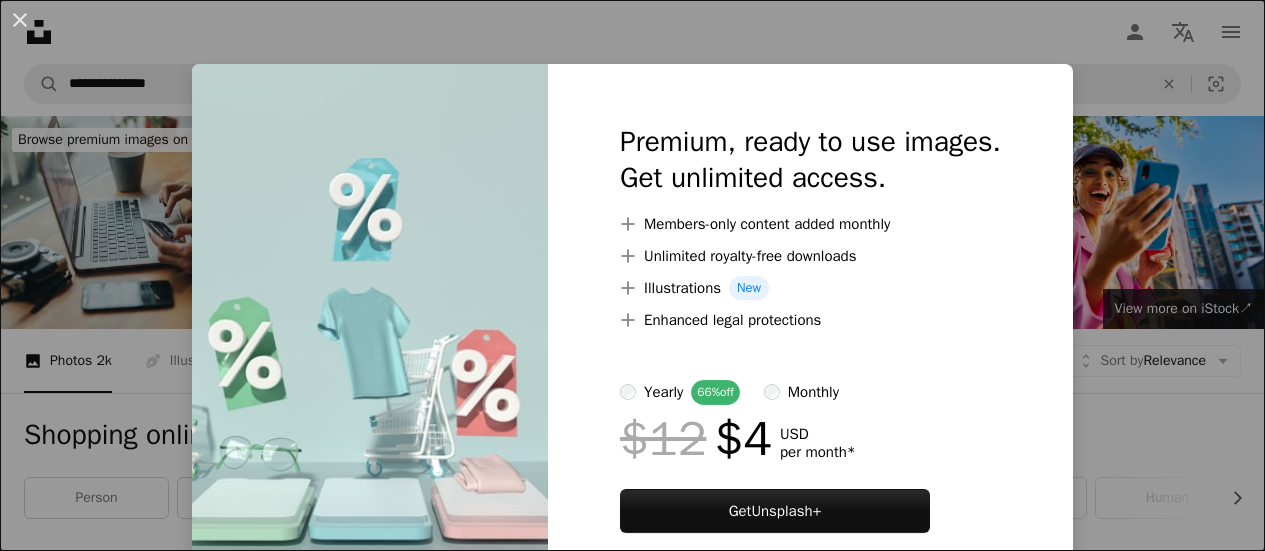 scroll, scrollTop: 6620, scrollLeft: 0, axis: vertical 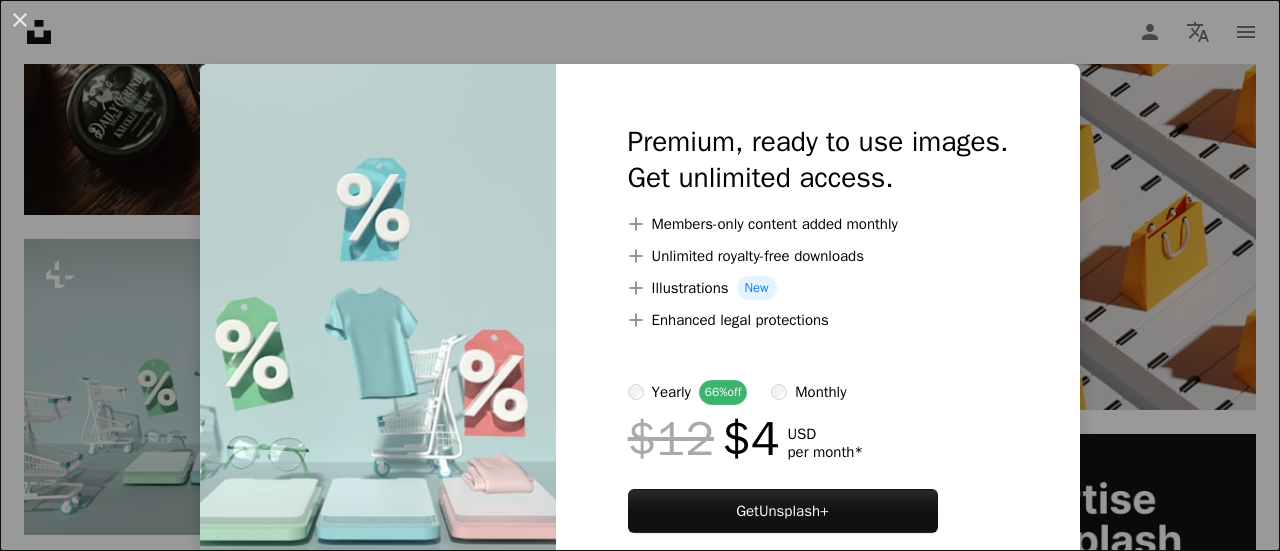 click on "An X shape Premium, ready to use images. Get unlimited access. A plus sign Members-only content added monthly A plus sign Unlimited royalty-free downloads A plus sign Illustrations  New A plus sign Enhanced legal protections yearly 66%  off monthly $12   $4 USD per month * Get  Unsplash+ * When paid annually, billed upfront  $48 Taxes where applicable. Renews automatically. Cancel anytime." at bounding box center (640, 275) 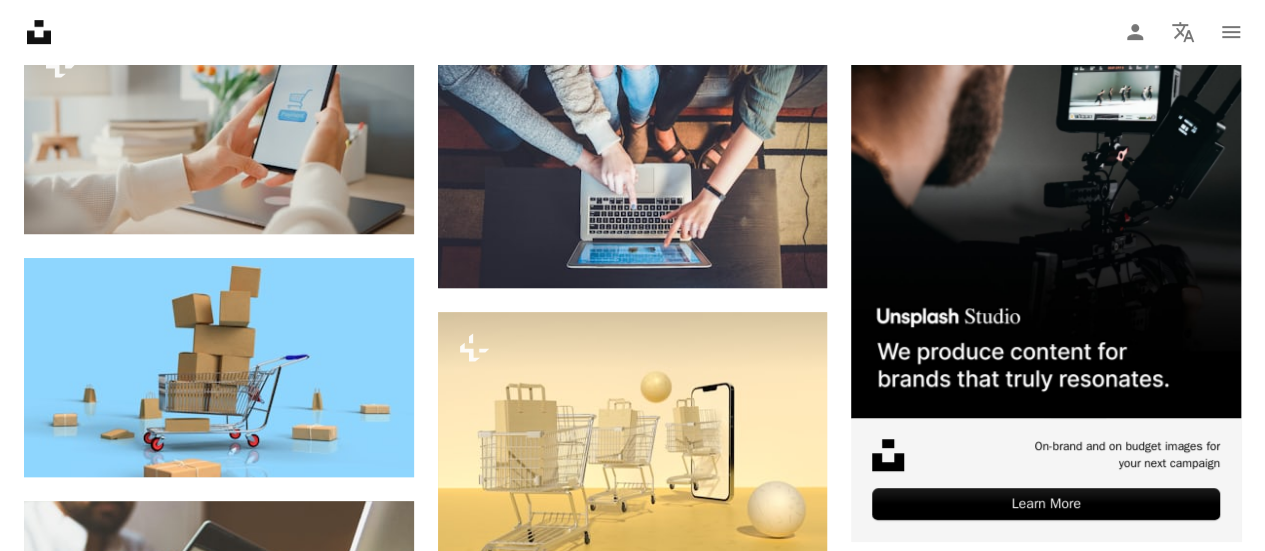 scroll, scrollTop: 0, scrollLeft: 0, axis: both 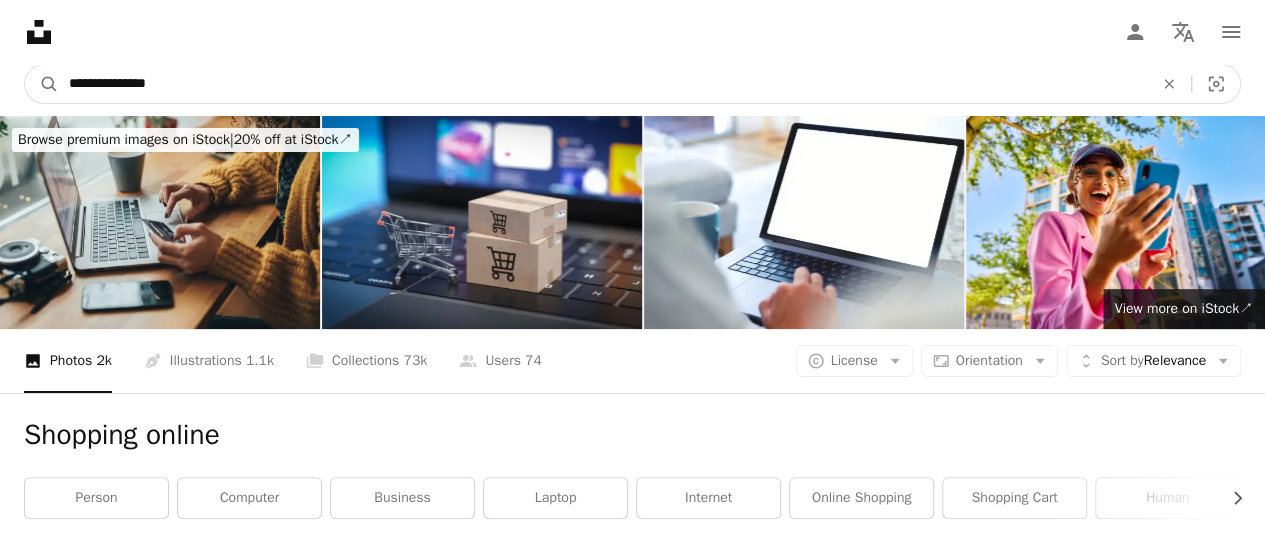 click on "**********" at bounding box center (603, 84) 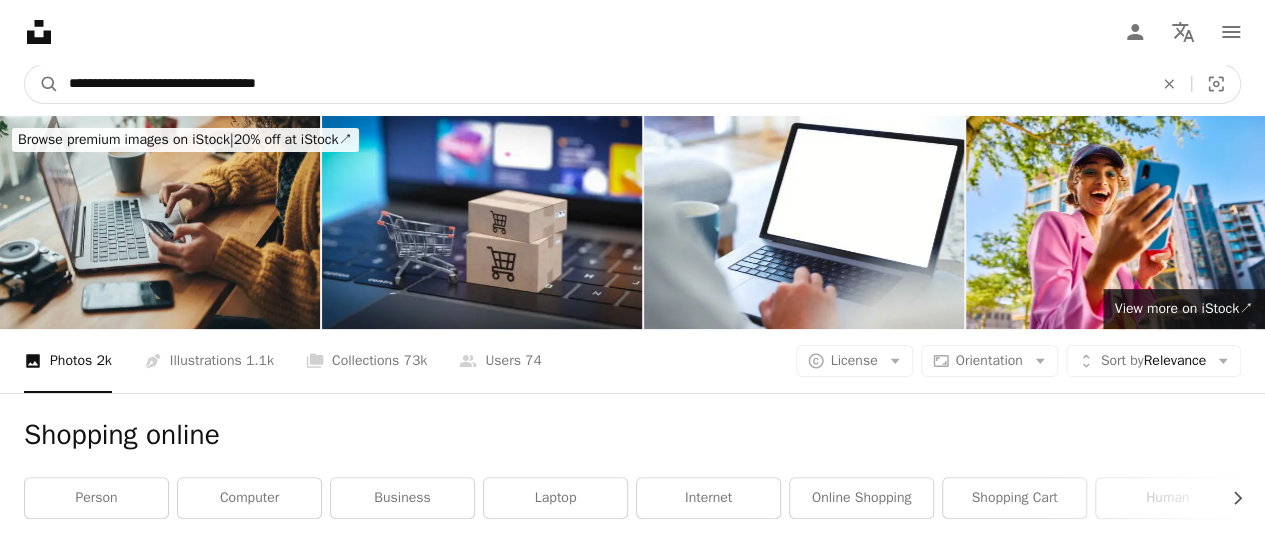 type on "**********" 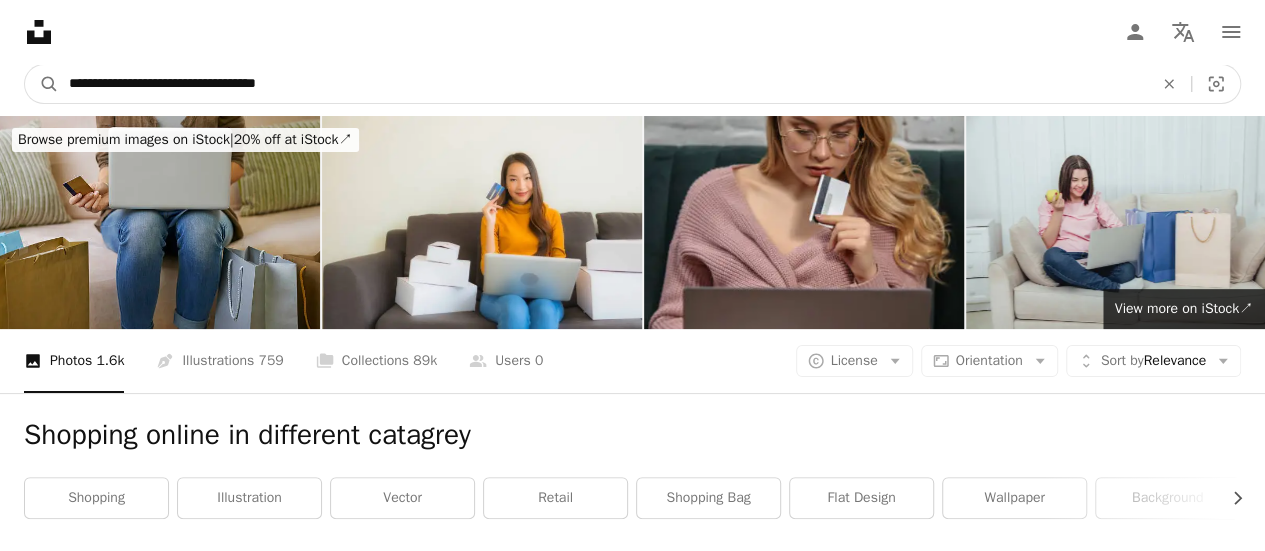 click on "**********" at bounding box center [603, 84] 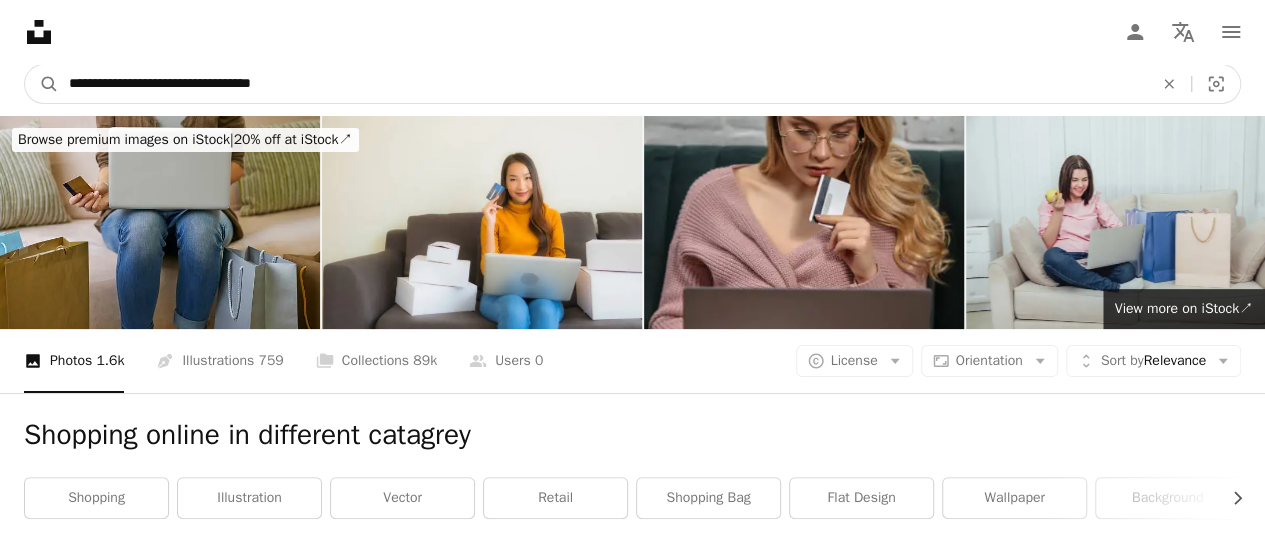 type on "**********" 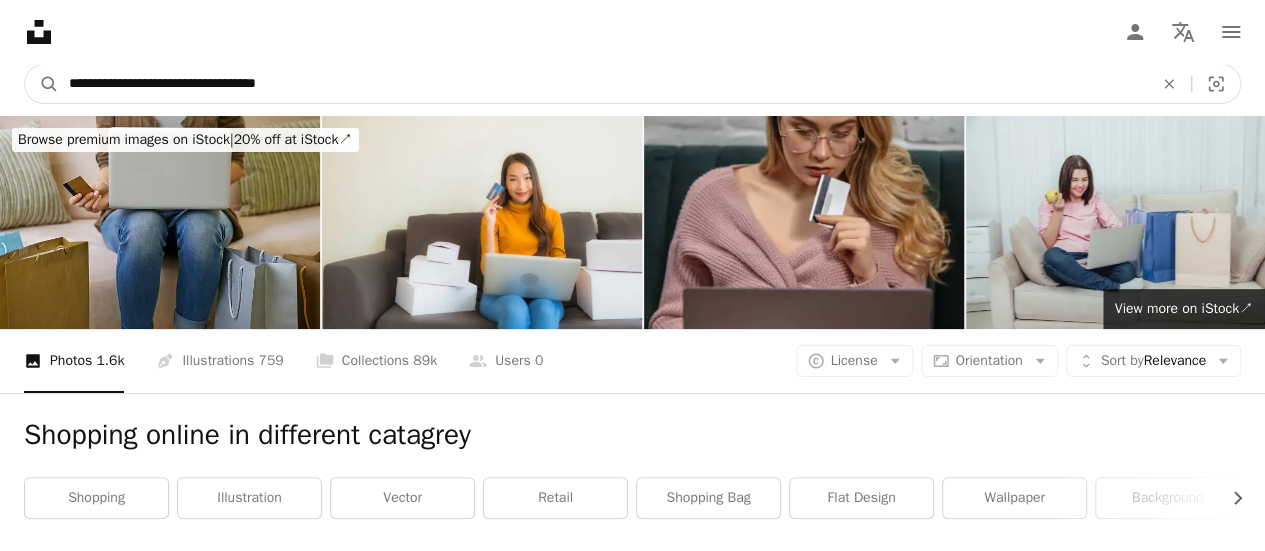 click on "A magnifying glass" at bounding box center (42, 84) 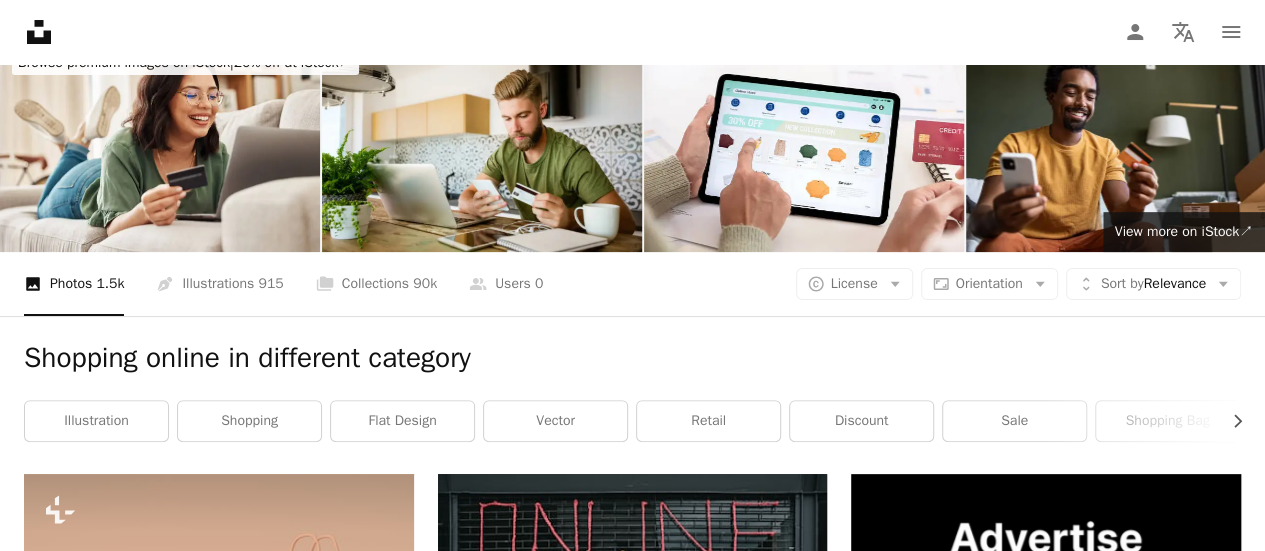 scroll, scrollTop: 0, scrollLeft: 0, axis: both 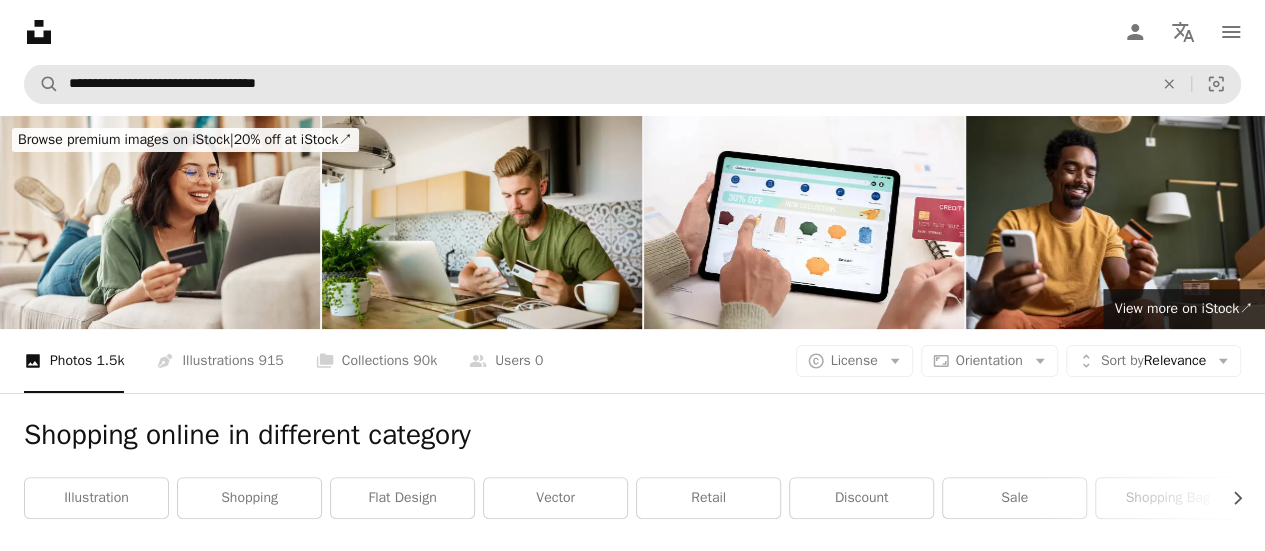 drag, startPoint x: 400, startPoint y: 63, endPoint x: 404, endPoint y: 77, distance: 14.56022 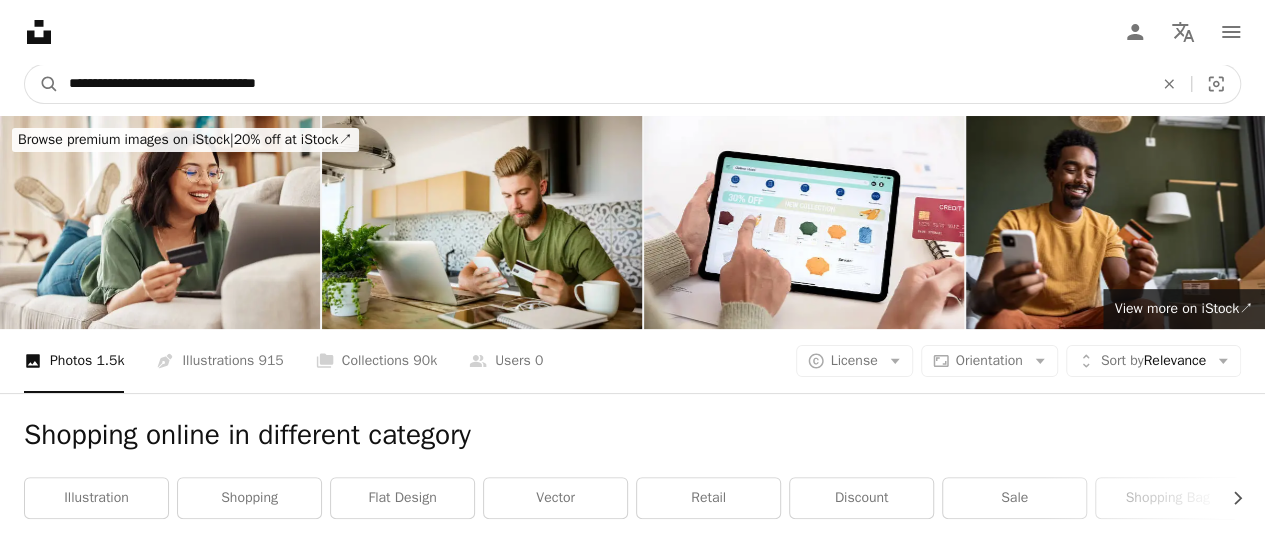 click on "**********" at bounding box center (603, 84) 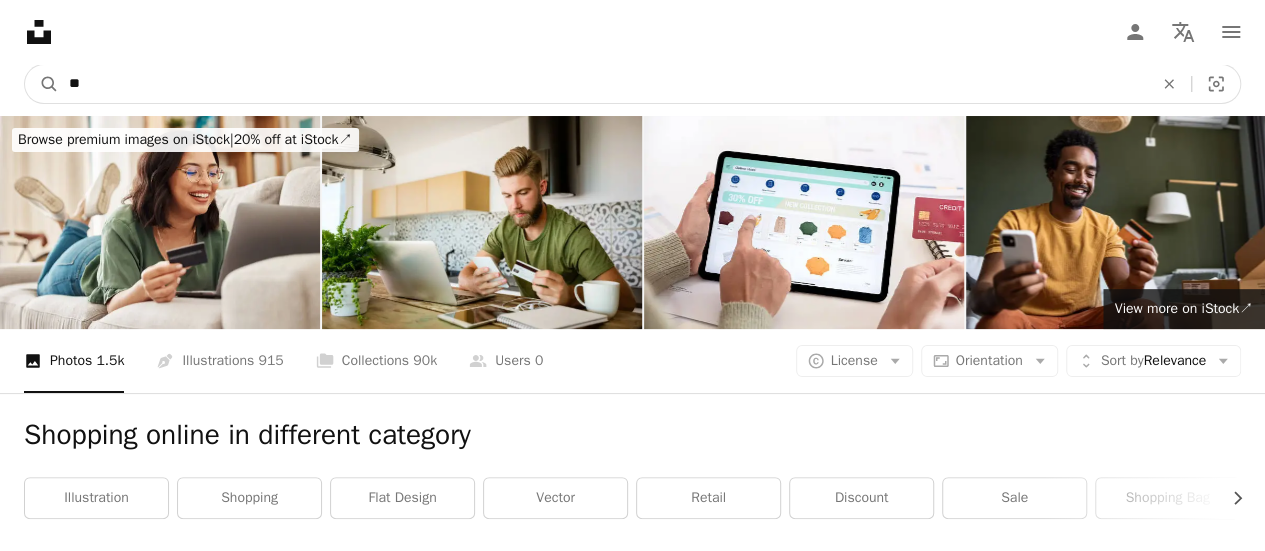 type on "*" 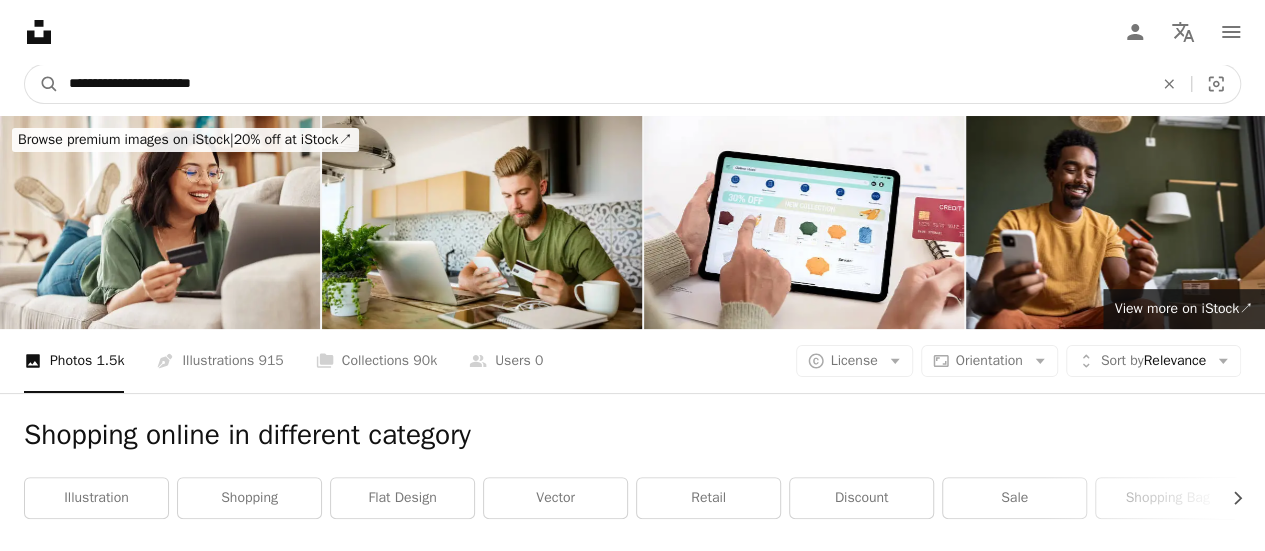 type on "**********" 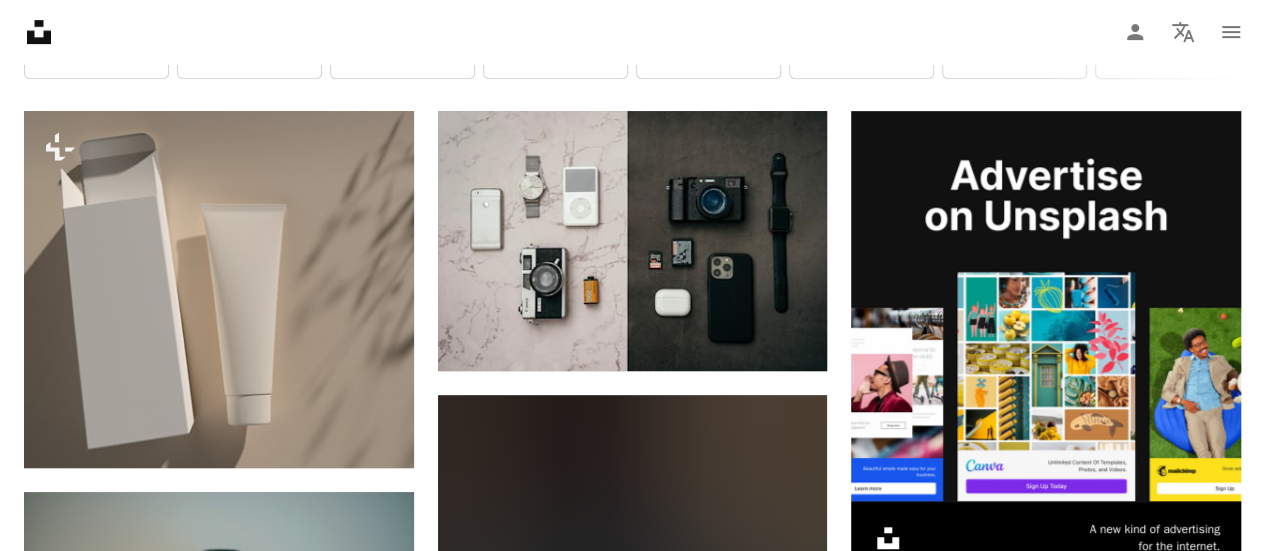 scroll, scrollTop: 438, scrollLeft: 0, axis: vertical 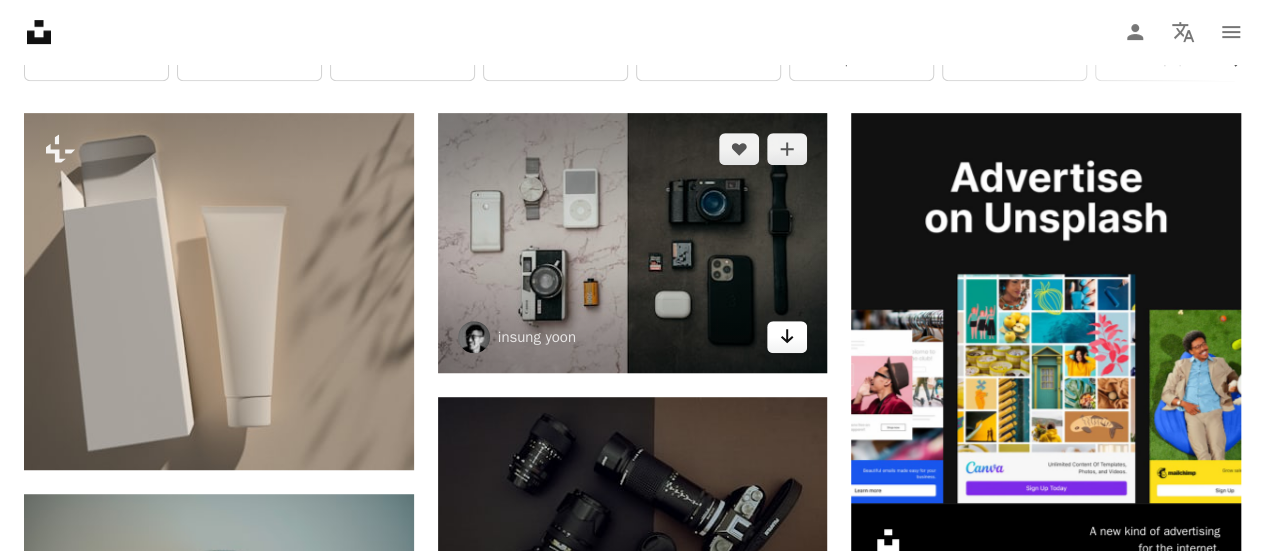 click 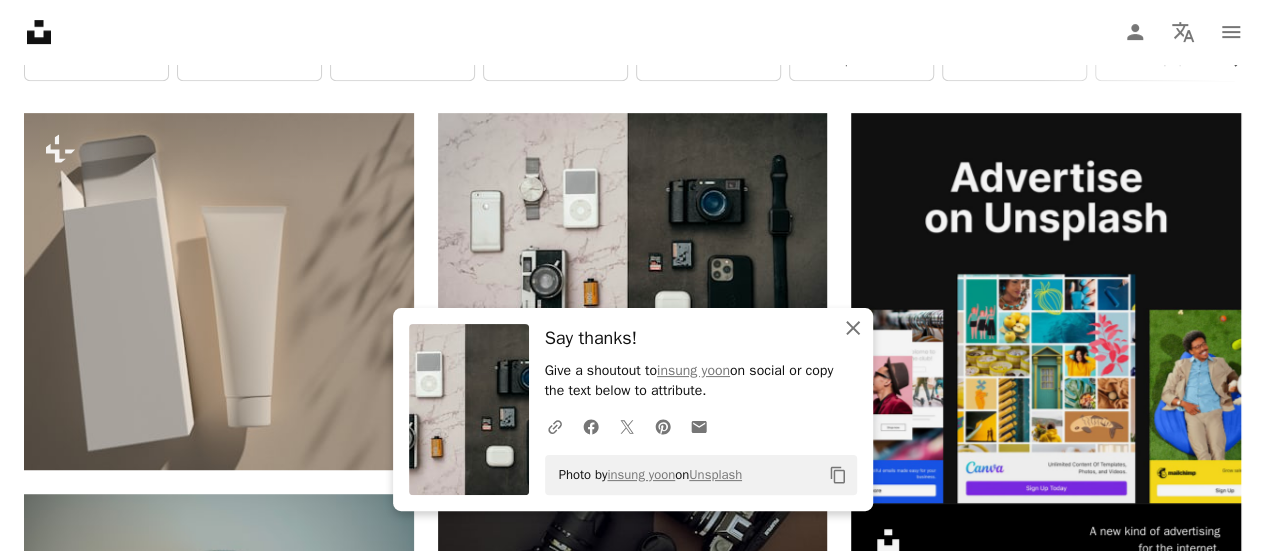 drag, startPoint x: 850, startPoint y: 323, endPoint x: 939, endPoint y: 283, distance: 97.575615 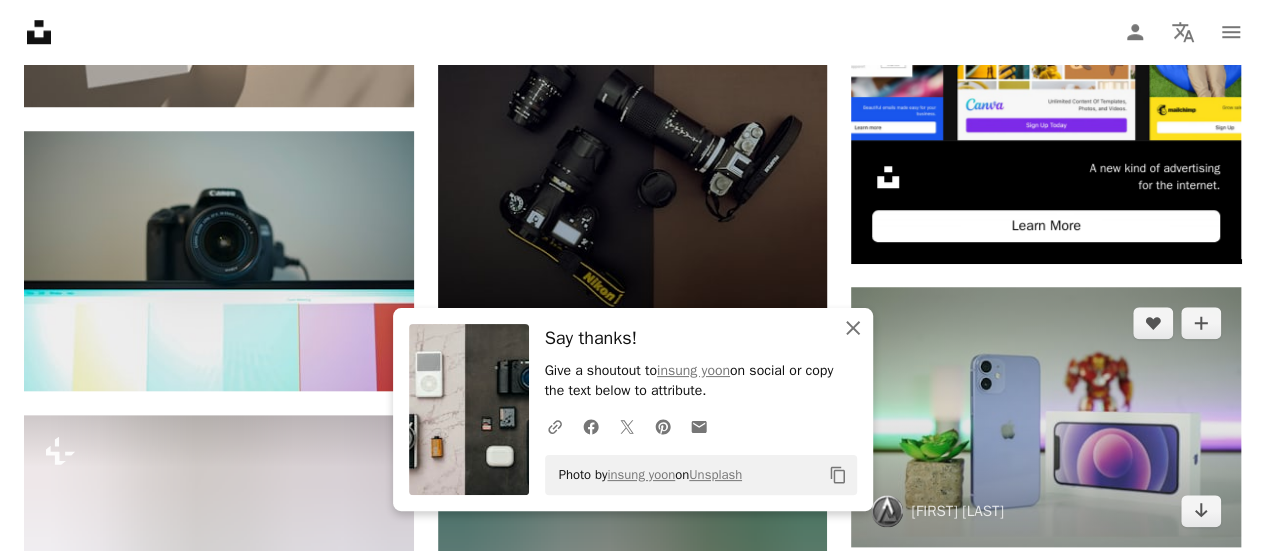 scroll, scrollTop: 802, scrollLeft: 0, axis: vertical 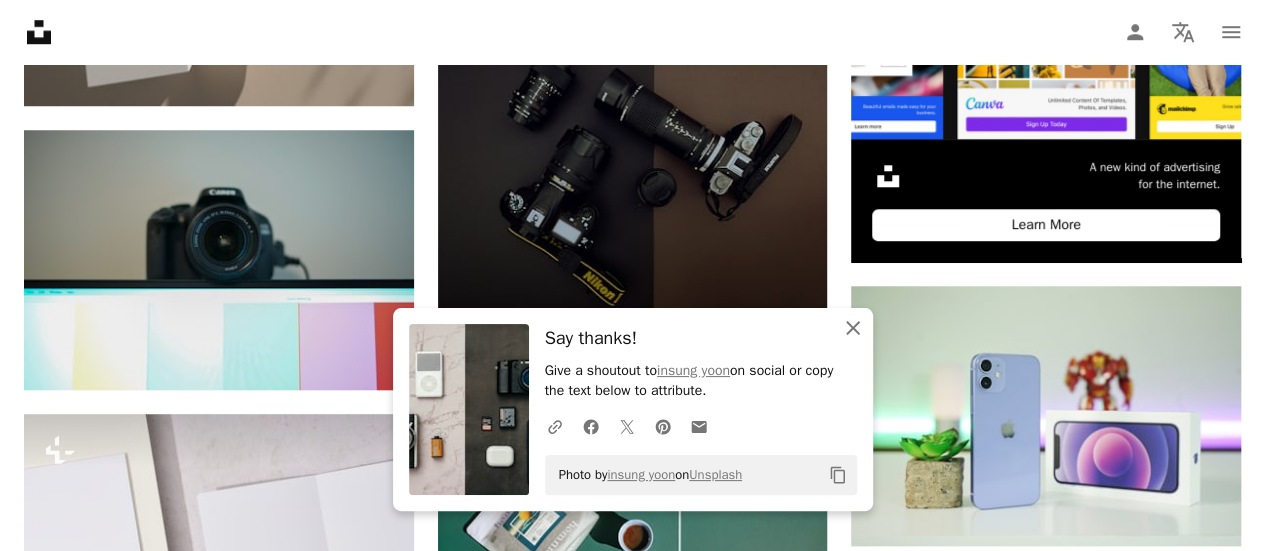 click 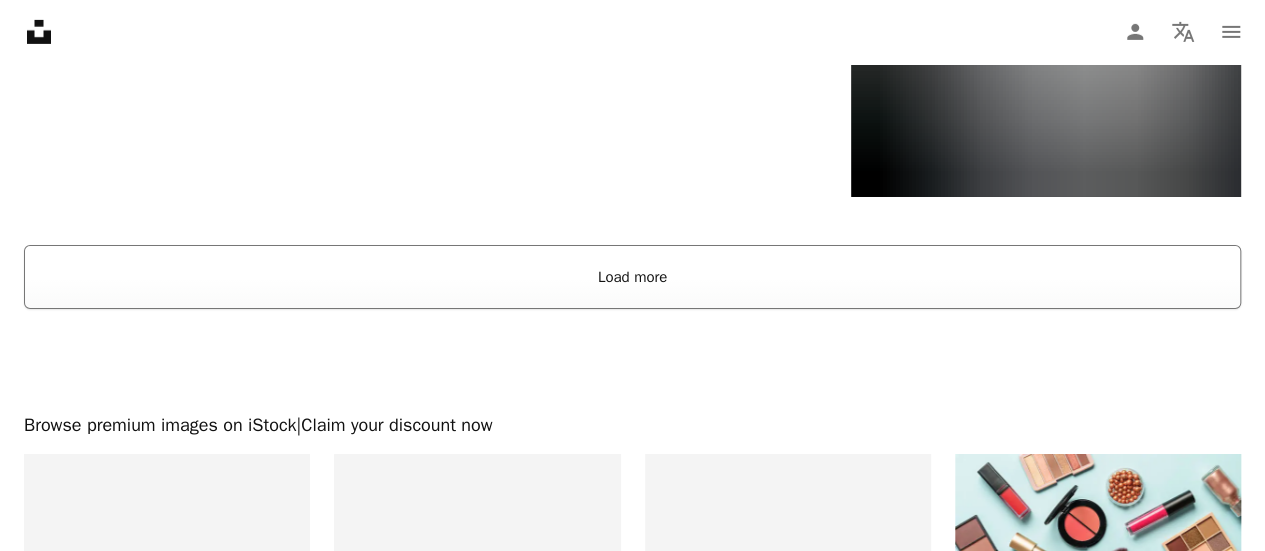scroll, scrollTop: 3381, scrollLeft: 0, axis: vertical 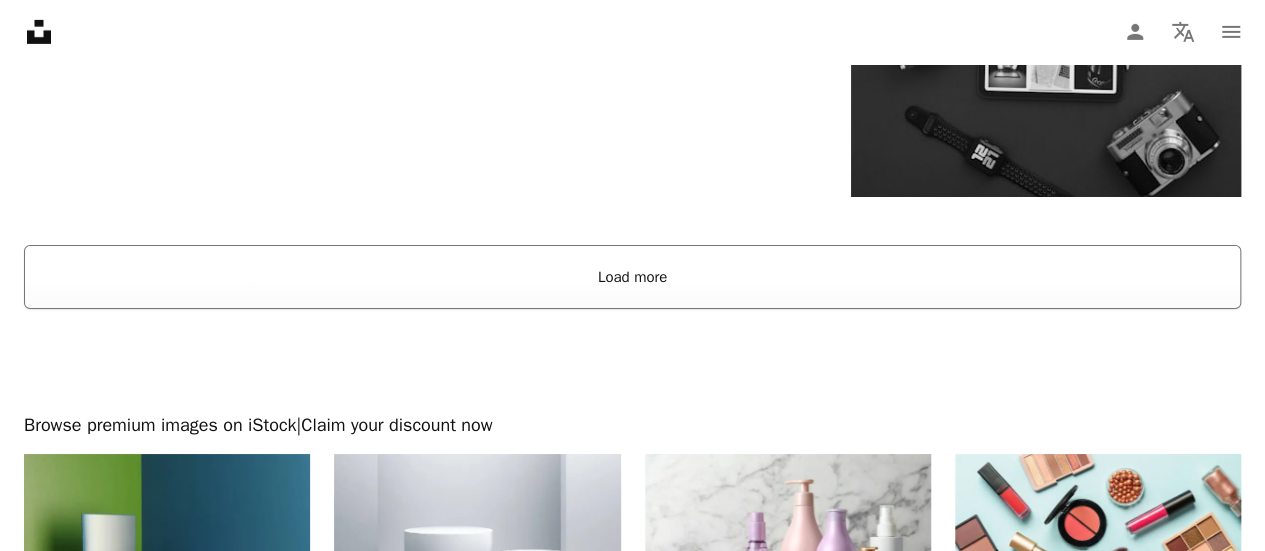 click on "Load more" at bounding box center [632, 277] 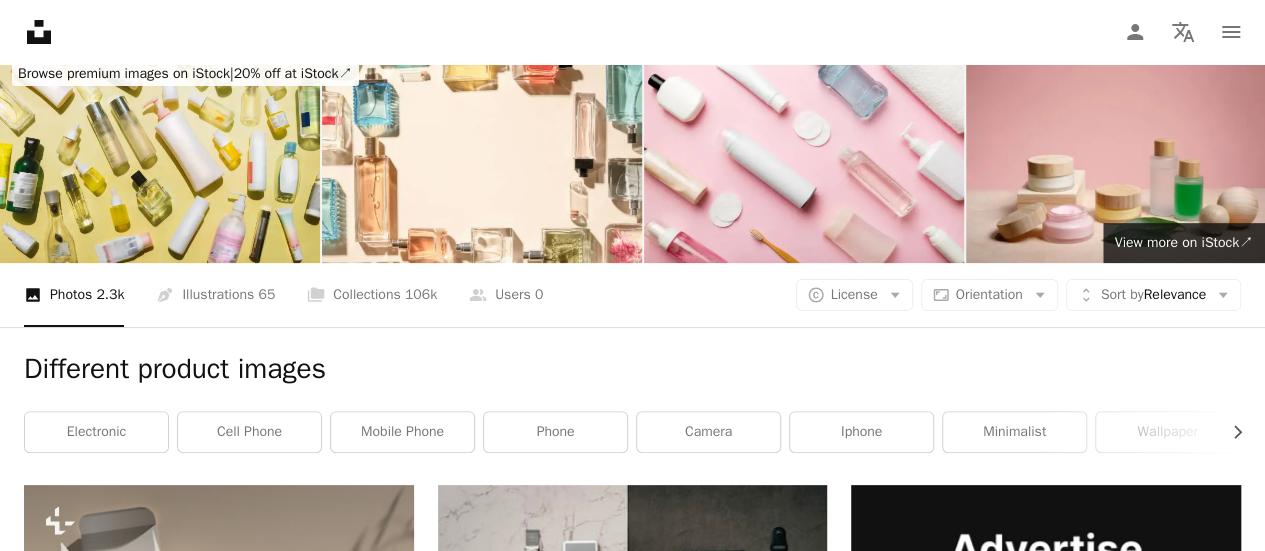scroll, scrollTop: 0, scrollLeft: 0, axis: both 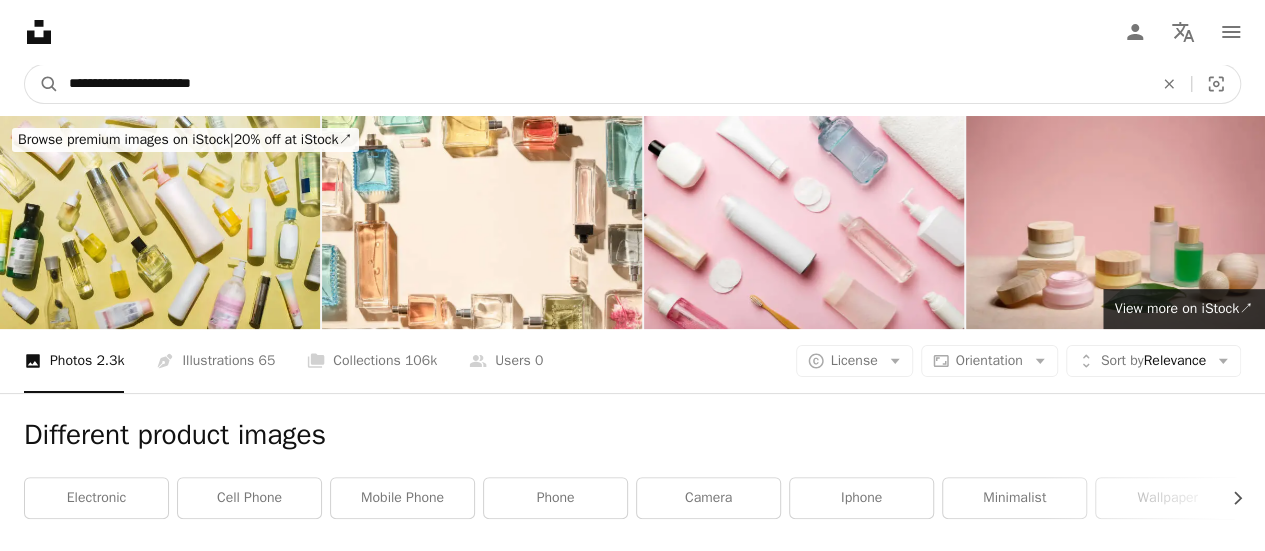 click on "**********" at bounding box center [603, 84] 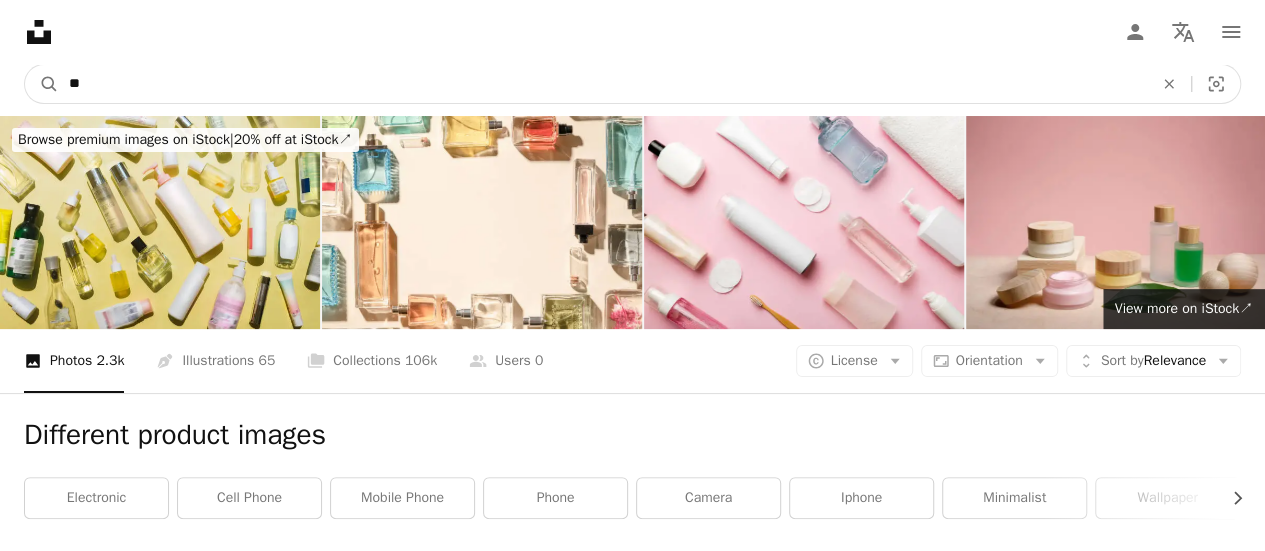 type on "*" 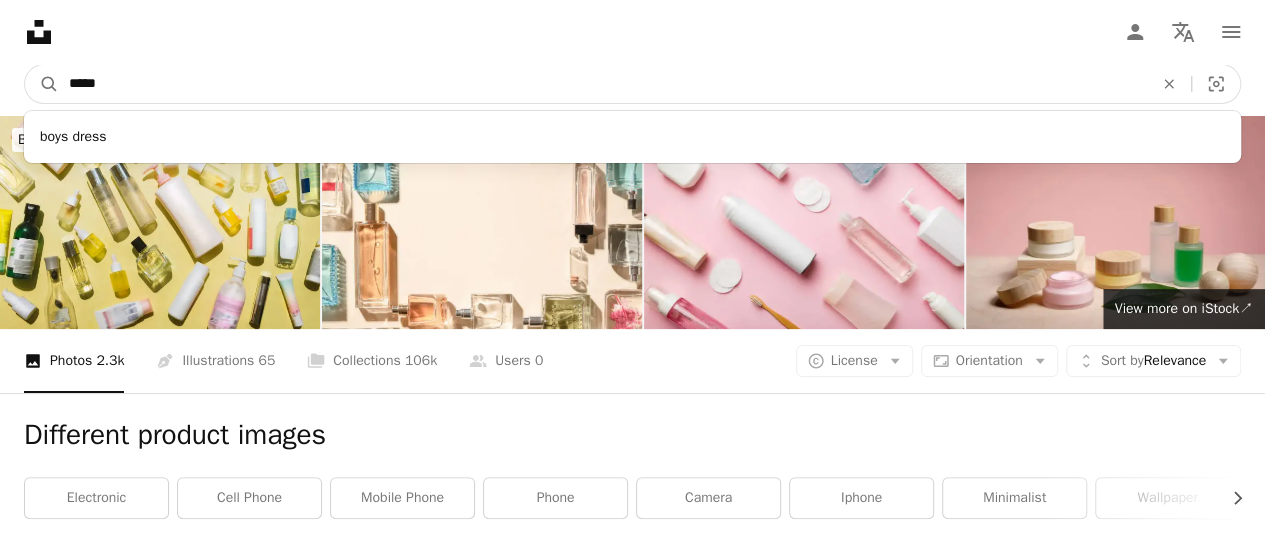 type on "*****" 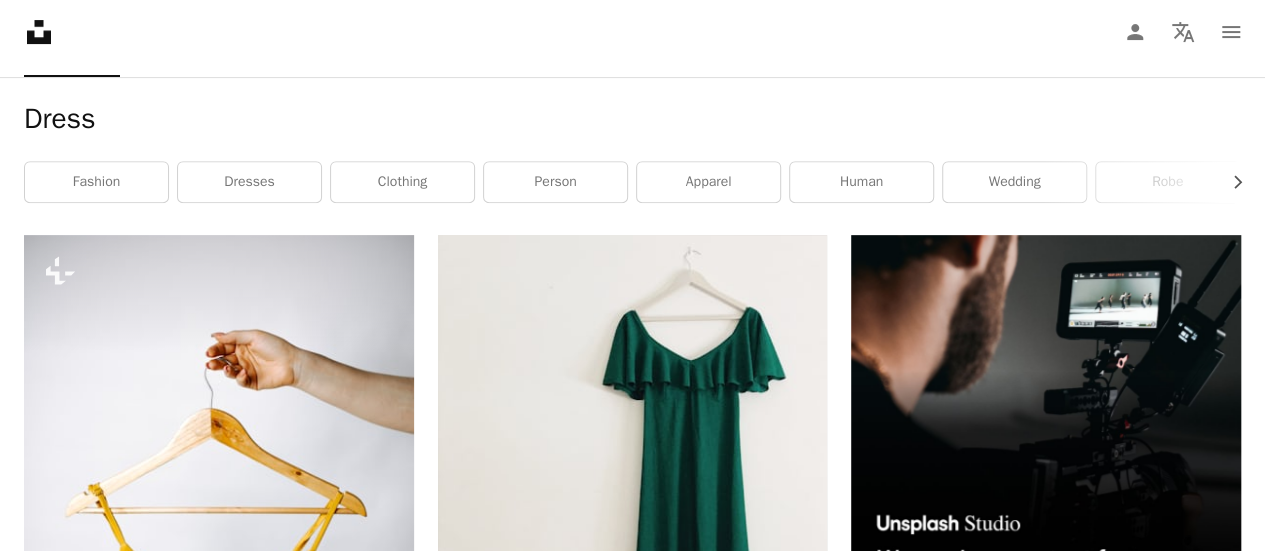 scroll, scrollTop: 312, scrollLeft: 0, axis: vertical 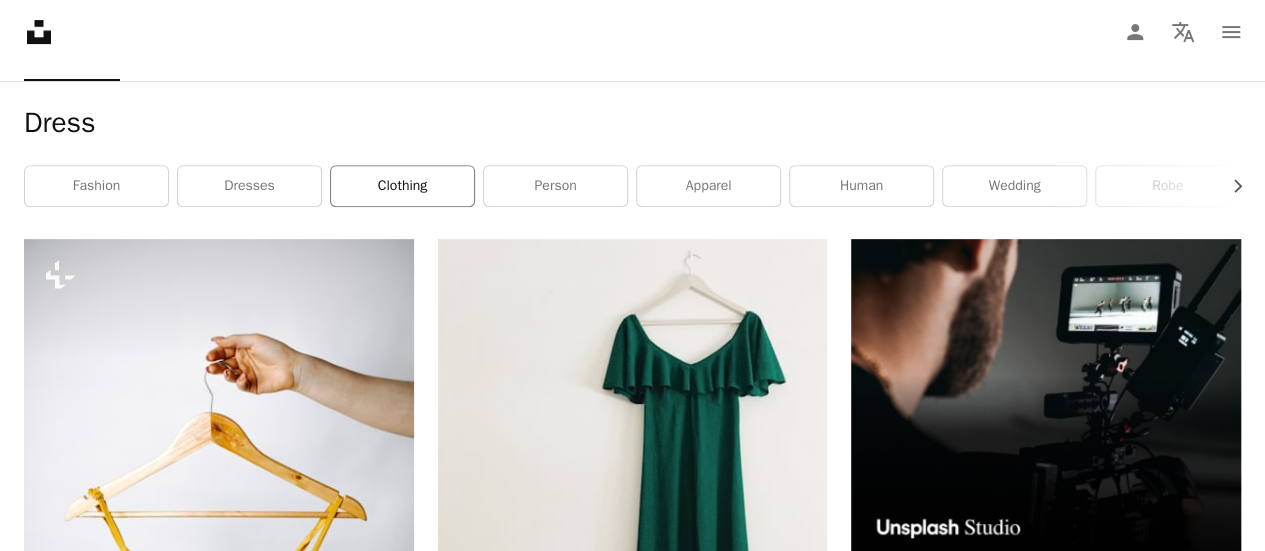 click on "clothing" at bounding box center (402, 186) 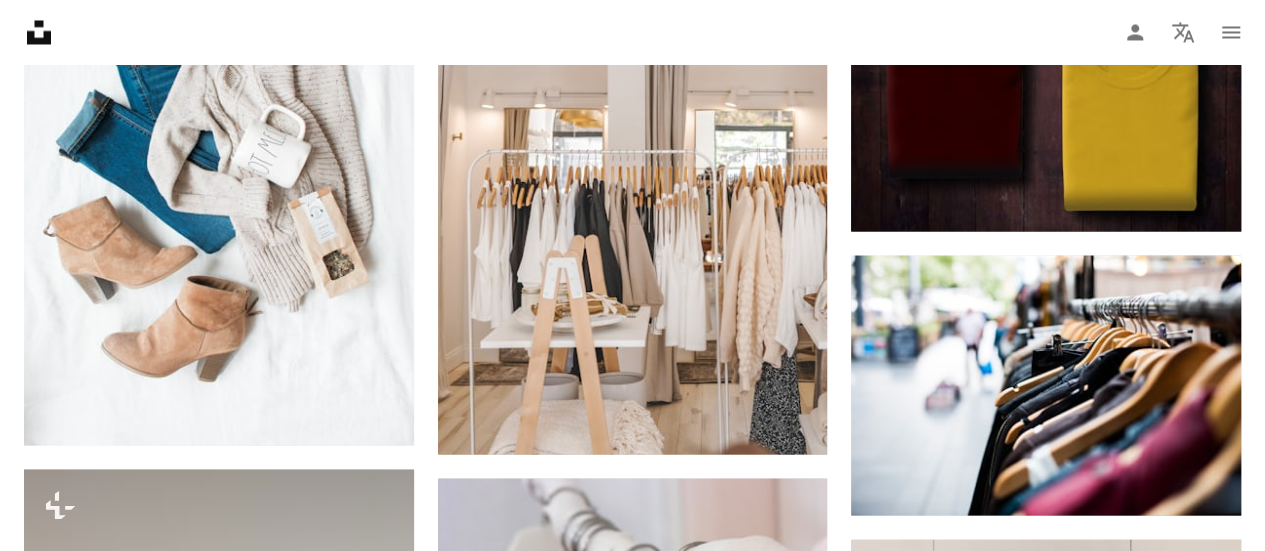scroll, scrollTop: 1829, scrollLeft: 0, axis: vertical 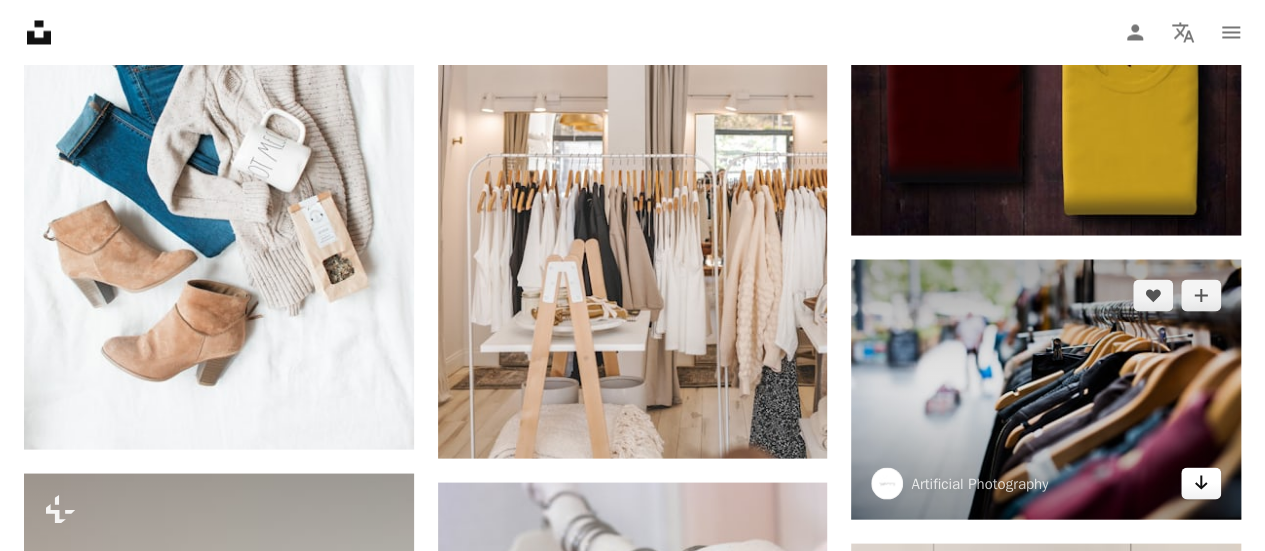 click on "Arrow pointing down" 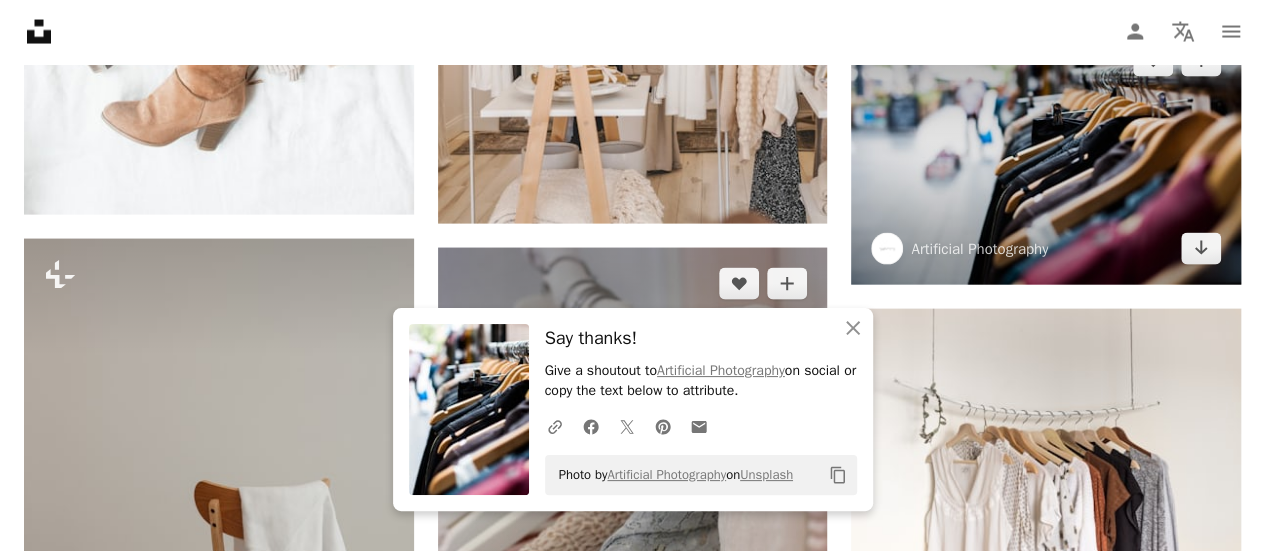 scroll, scrollTop: 2051, scrollLeft: 0, axis: vertical 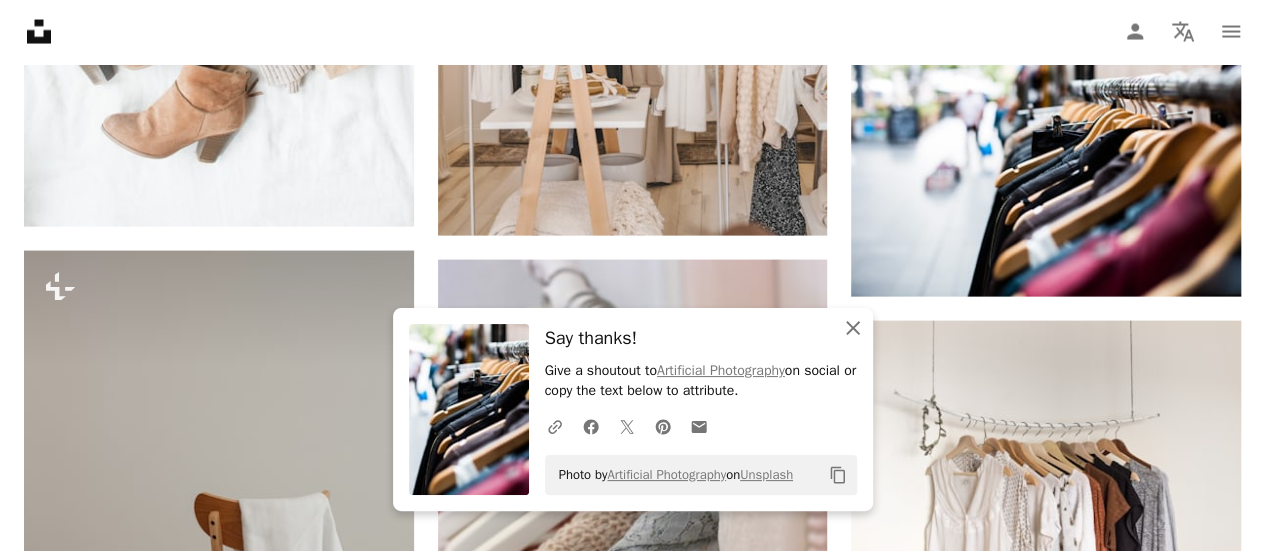 click on "An X shape" 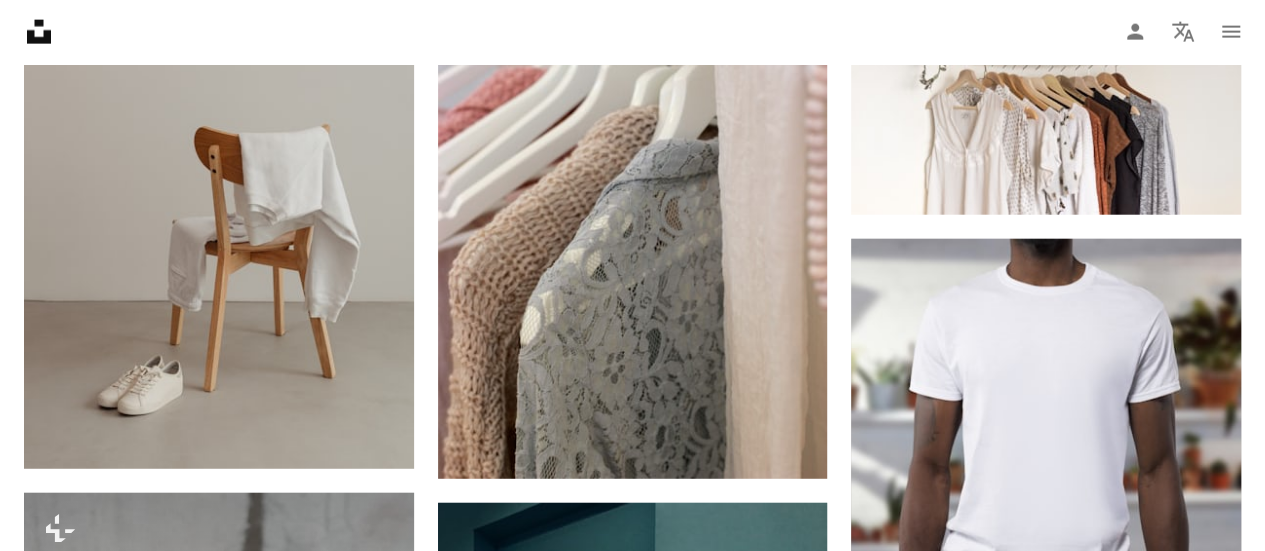scroll, scrollTop: 2419, scrollLeft: 0, axis: vertical 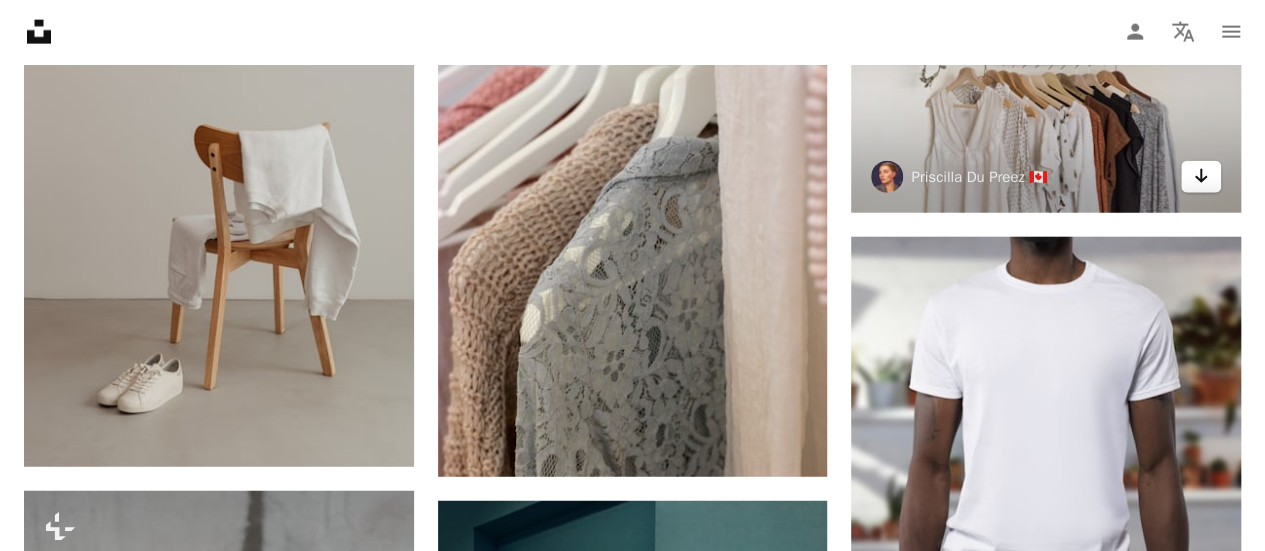click 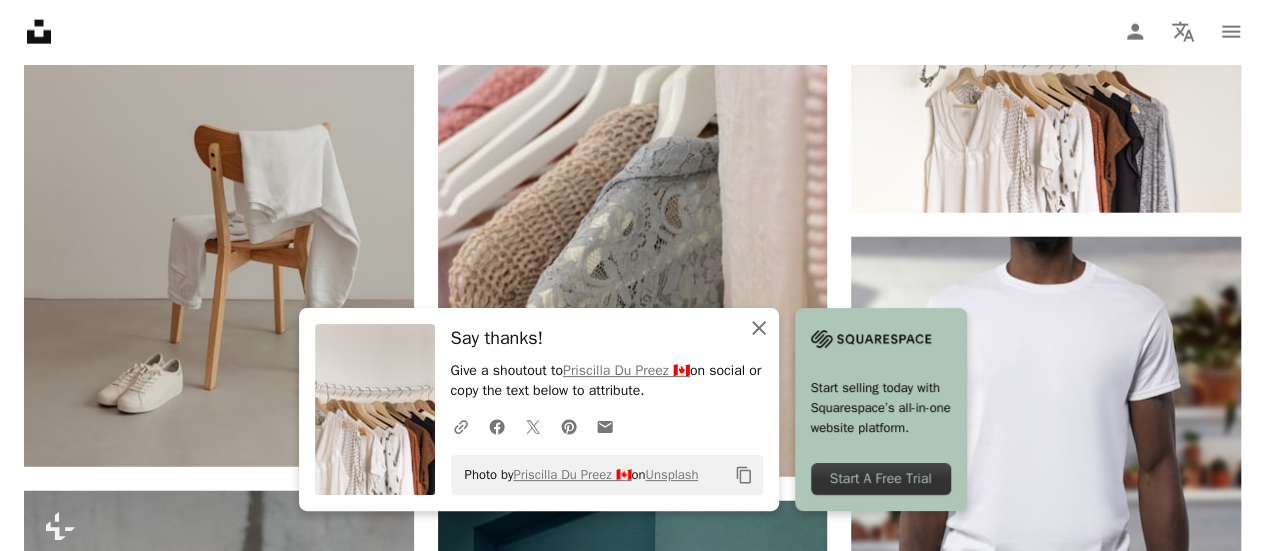 click 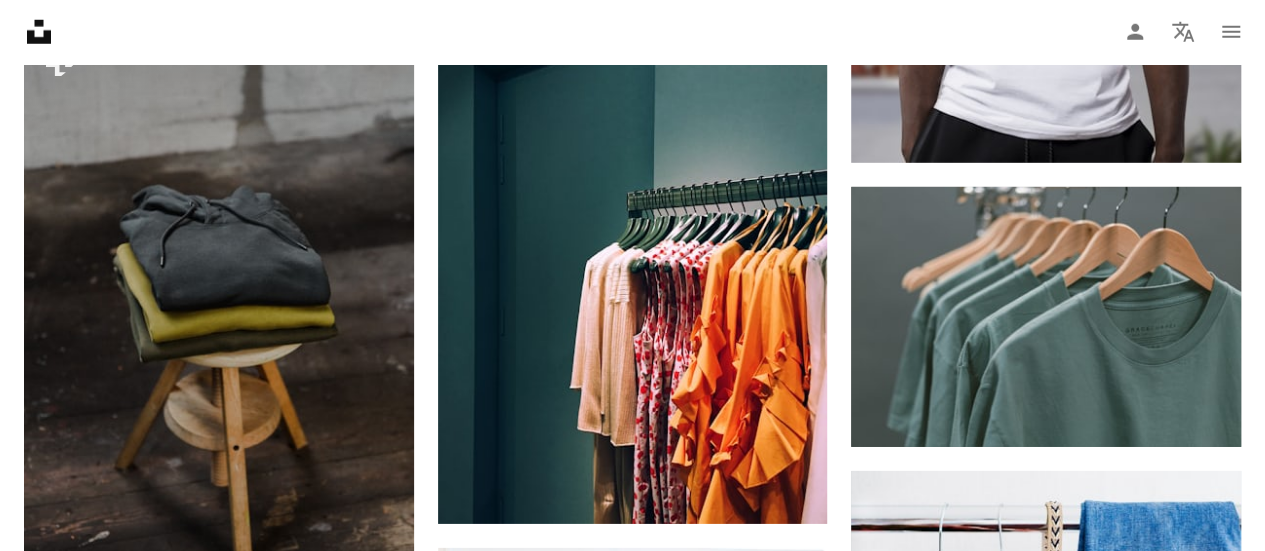 scroll, scrollTop: 2884, scrollLeft: 0, axis: vertical 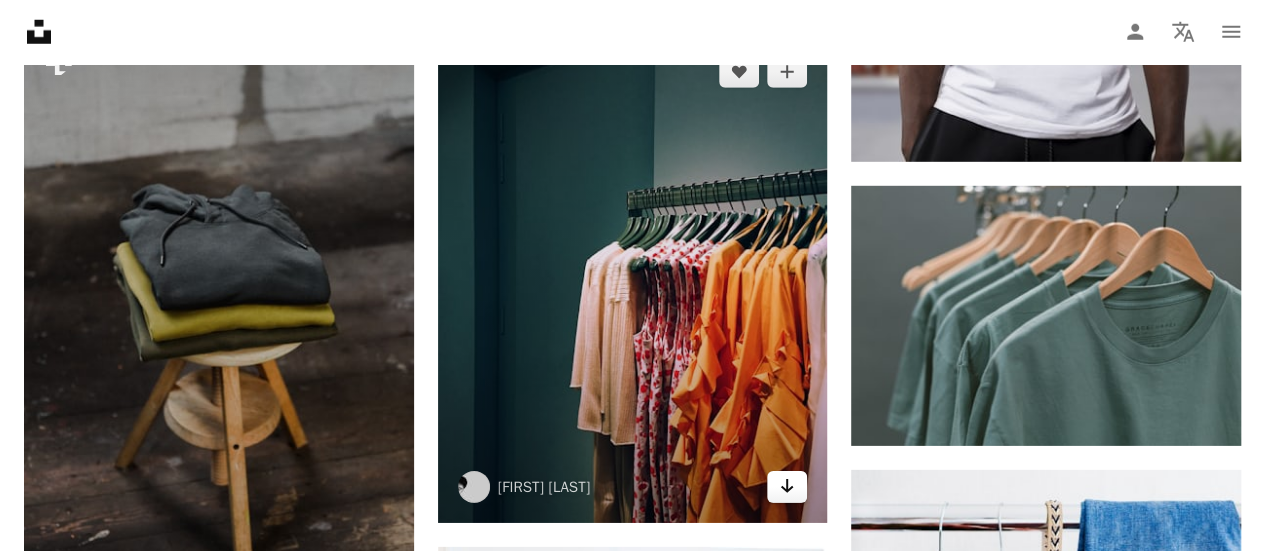 click on "Arrow pointing down" 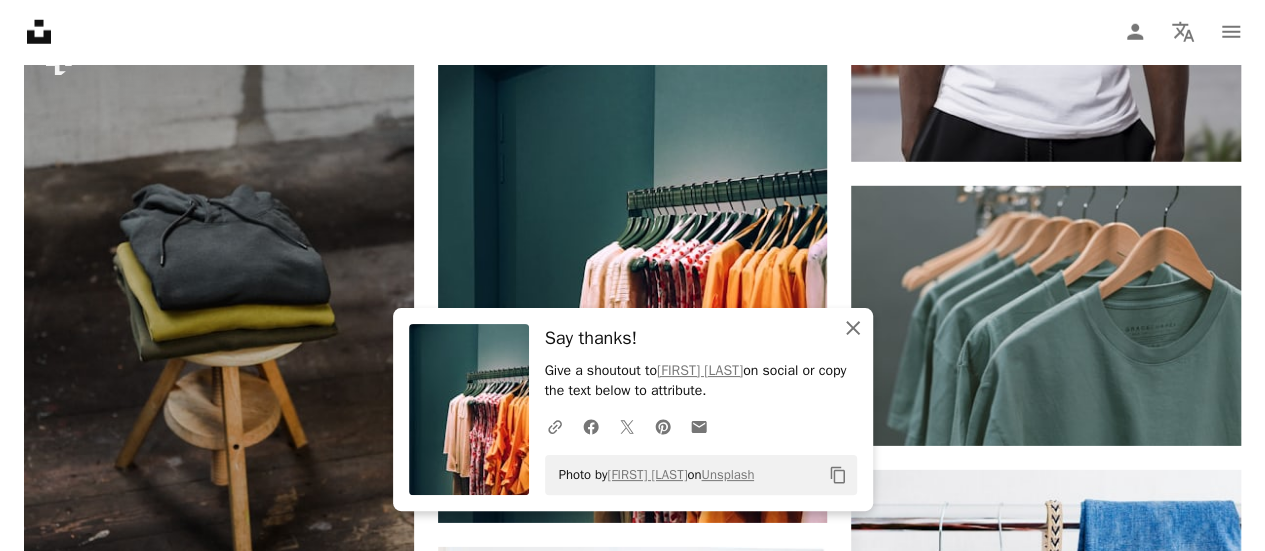 click on "An X shape" 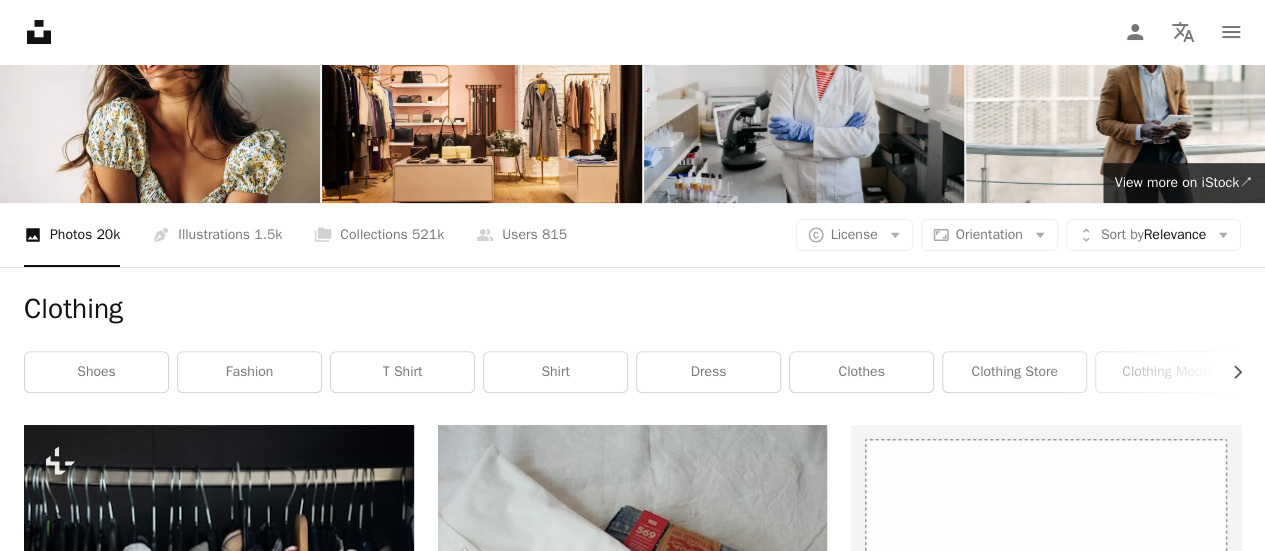 scroll, scrollTop: 0, scrollLeft: 0, axis: both 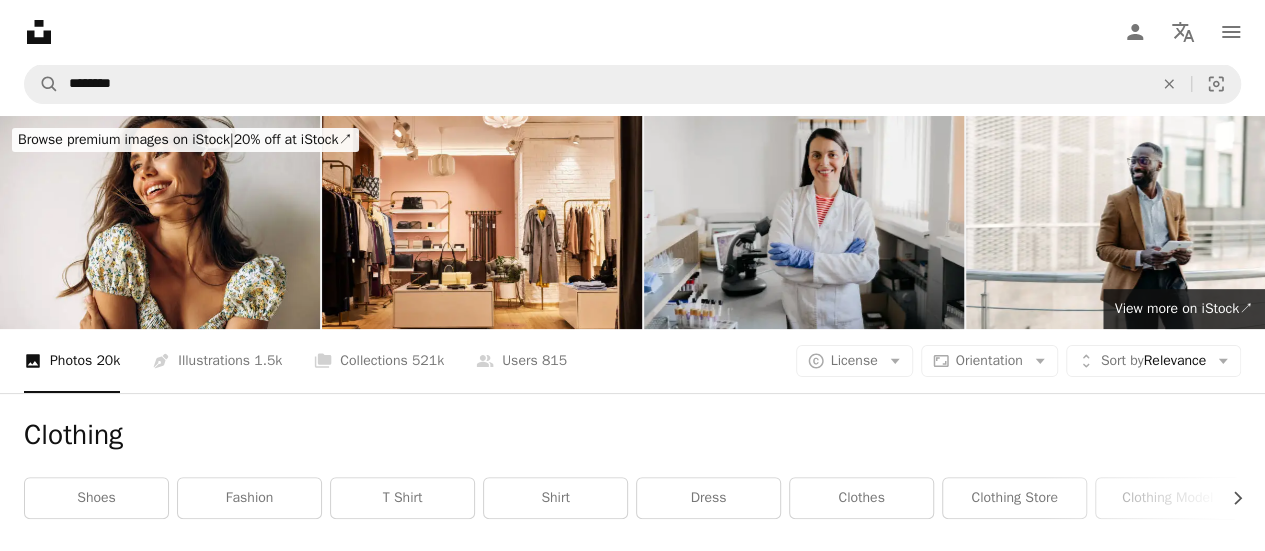 click on "Unsplash logo Unsplash Home A photo Pen Tool A compass A stack of folders Download Person Localization icon navigation menu" at bounding box center (632, 32) 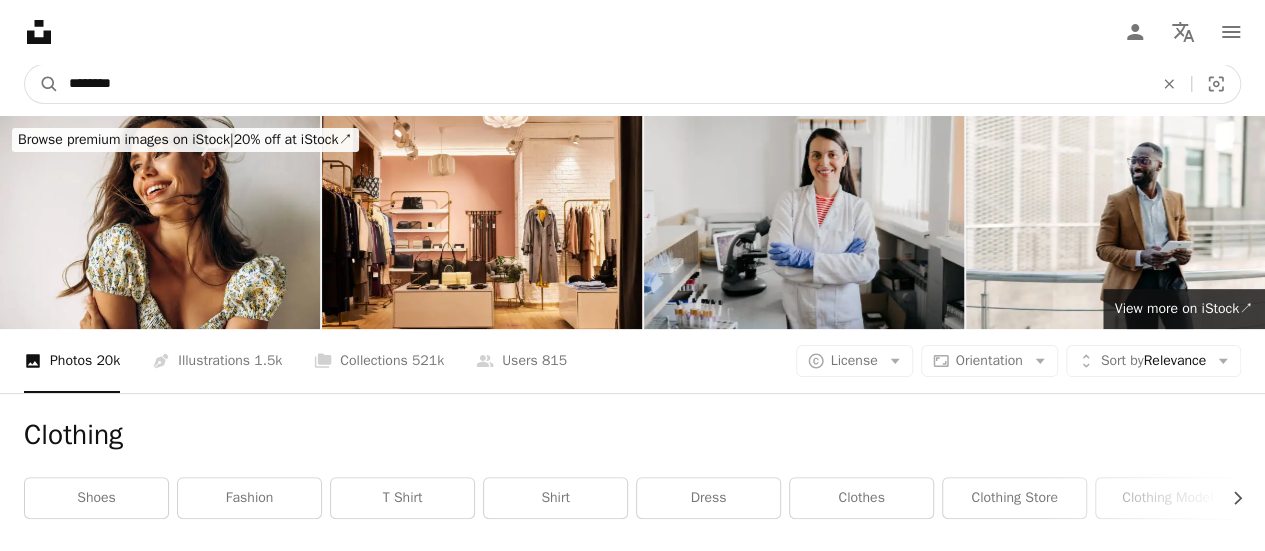 click on "********" at bounding box center (603, 84) 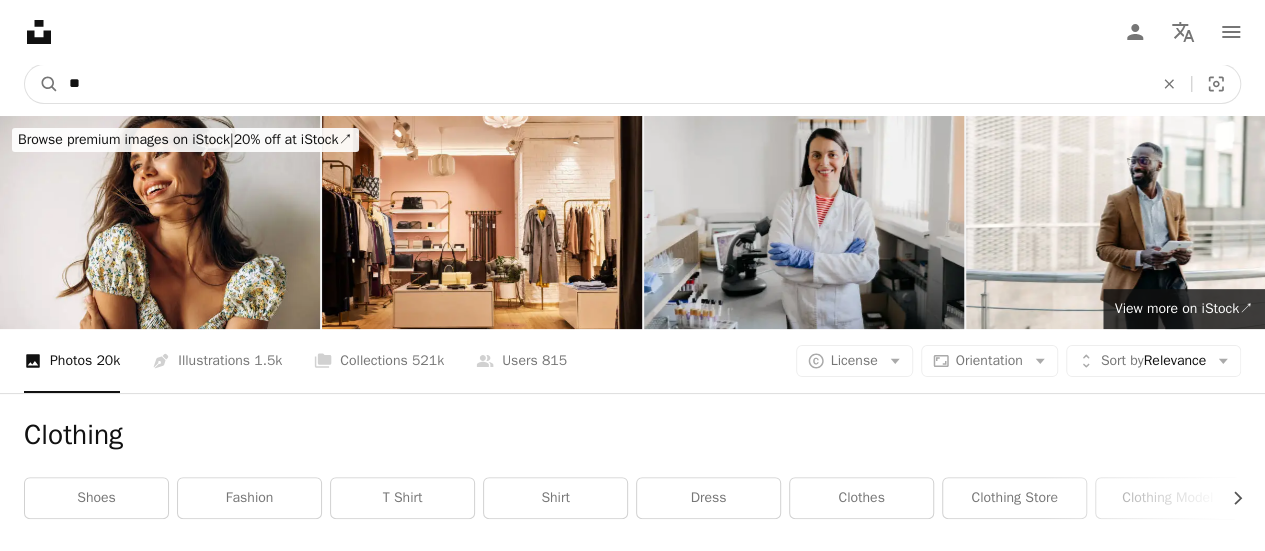 type on "*" 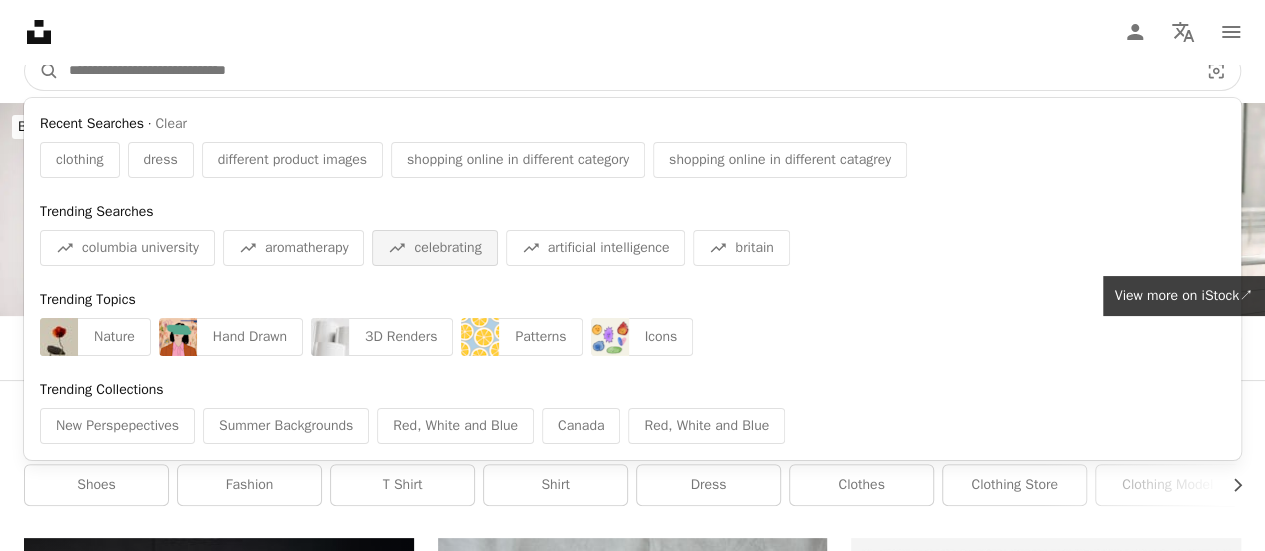 scroll, scrollTop: 3, scrollLeft: 0, axis: vertical 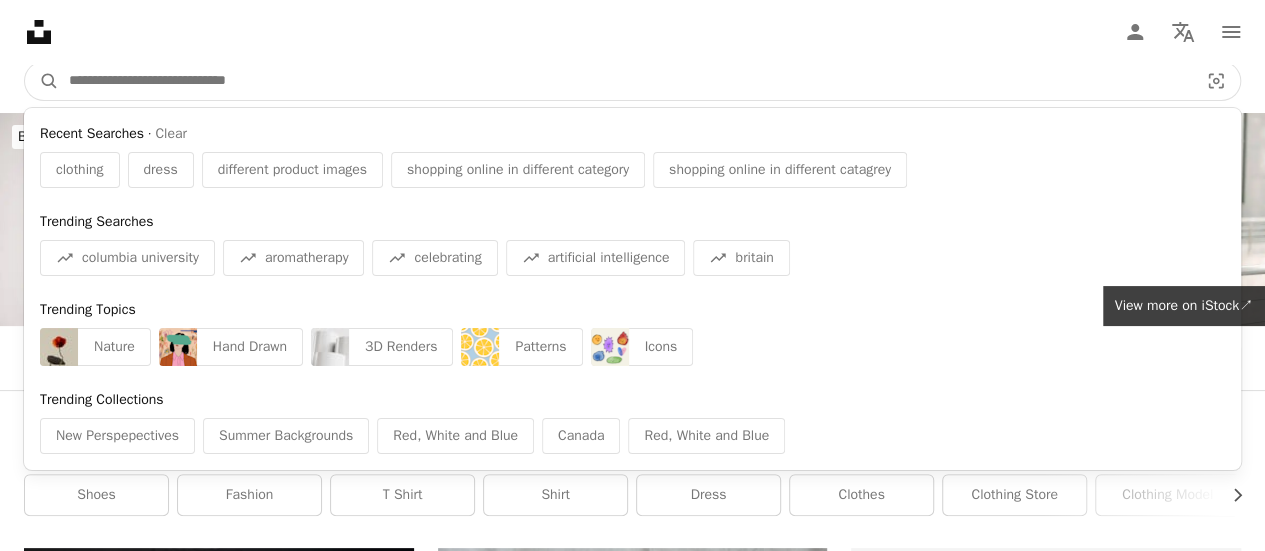 click at bounding box center [625, 81] 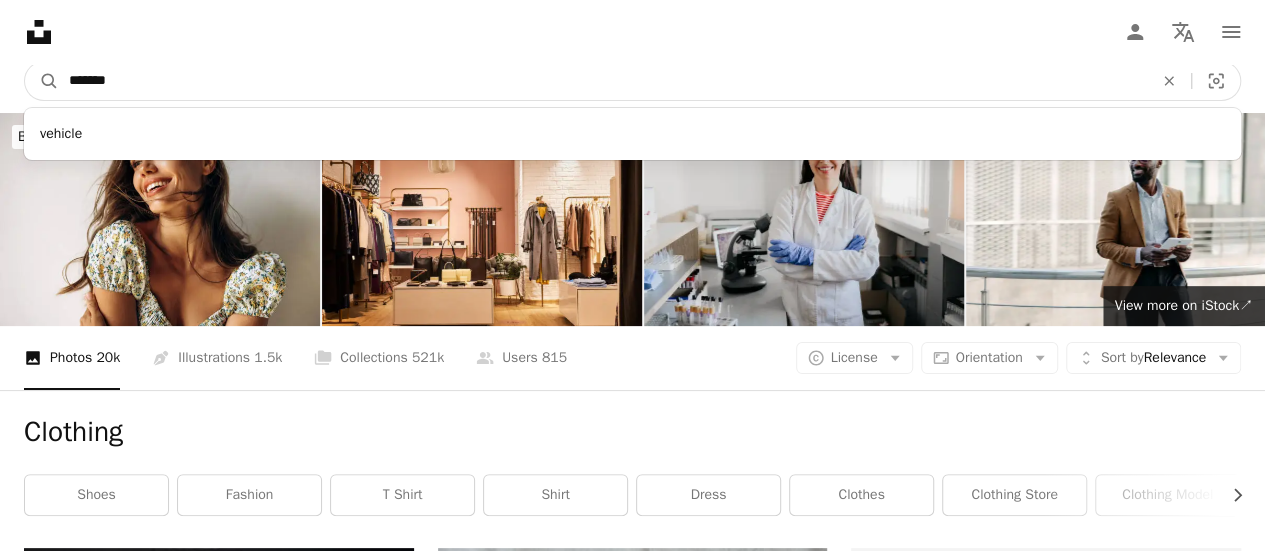 type on "*******" 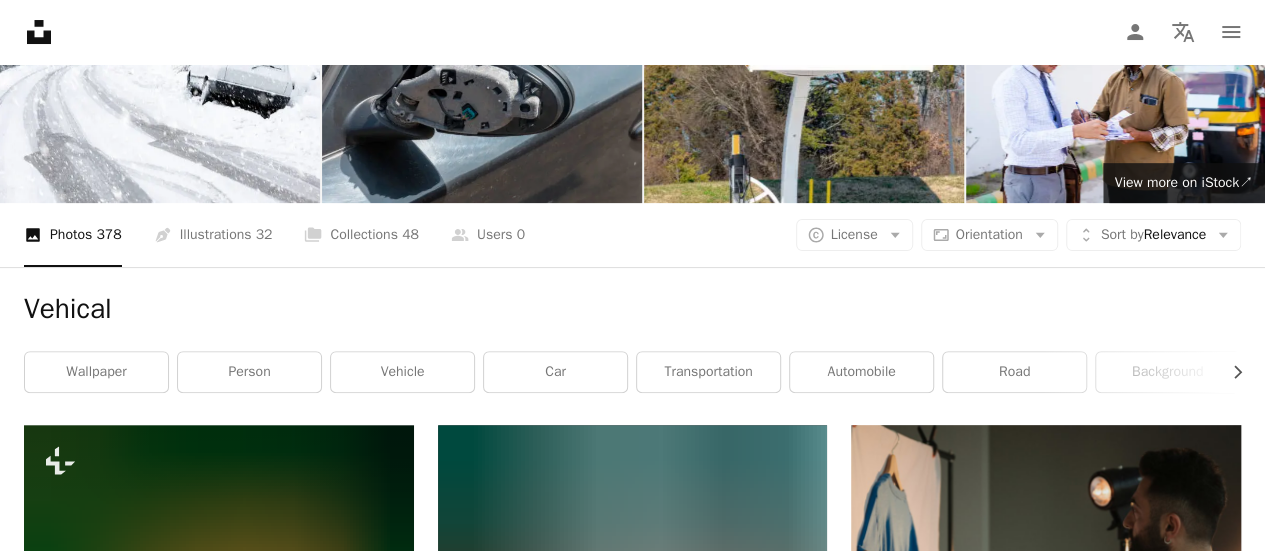 scroll, scrollTop: 127, scrollLeft: 0, axis: vertical 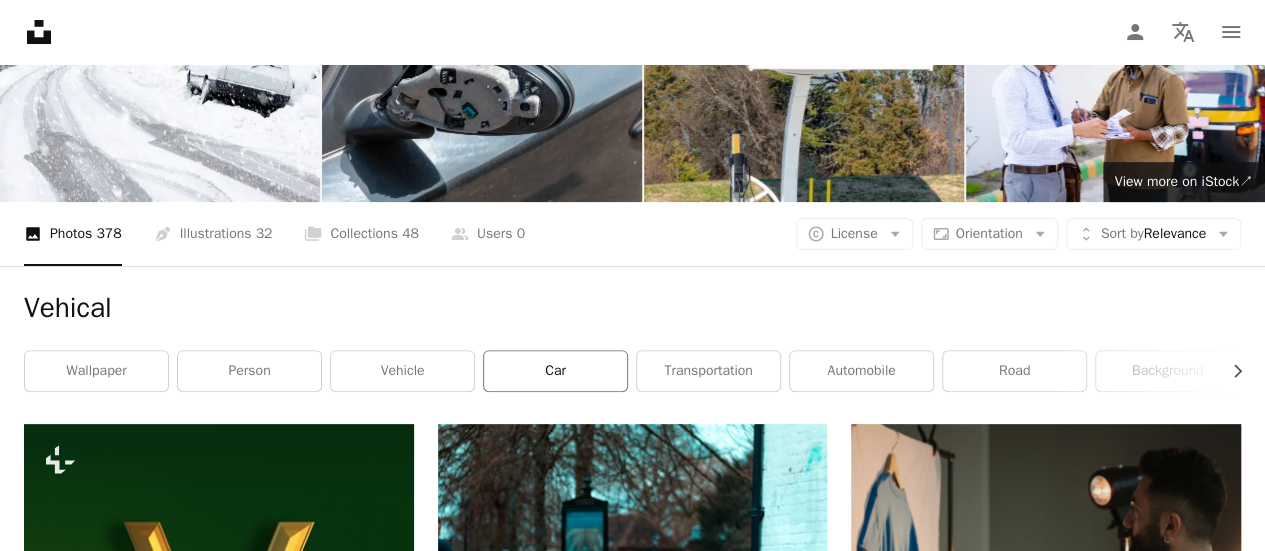 click on "car" at bounding box center (555, 371) 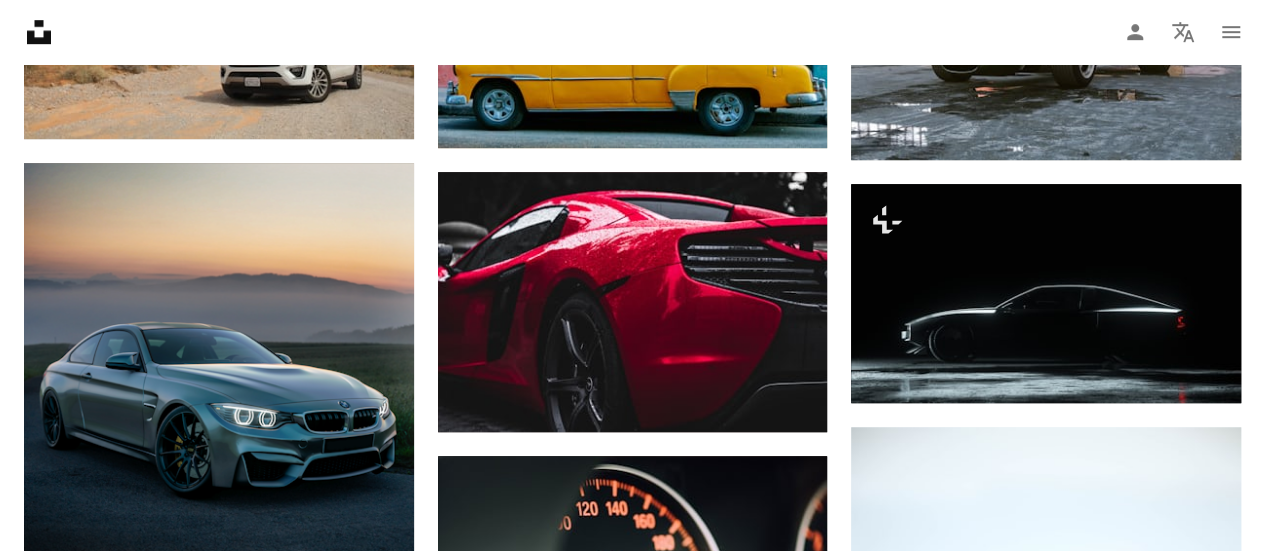 scroll, scrollTop: 684, scrollLeft: 0, axis: vertical 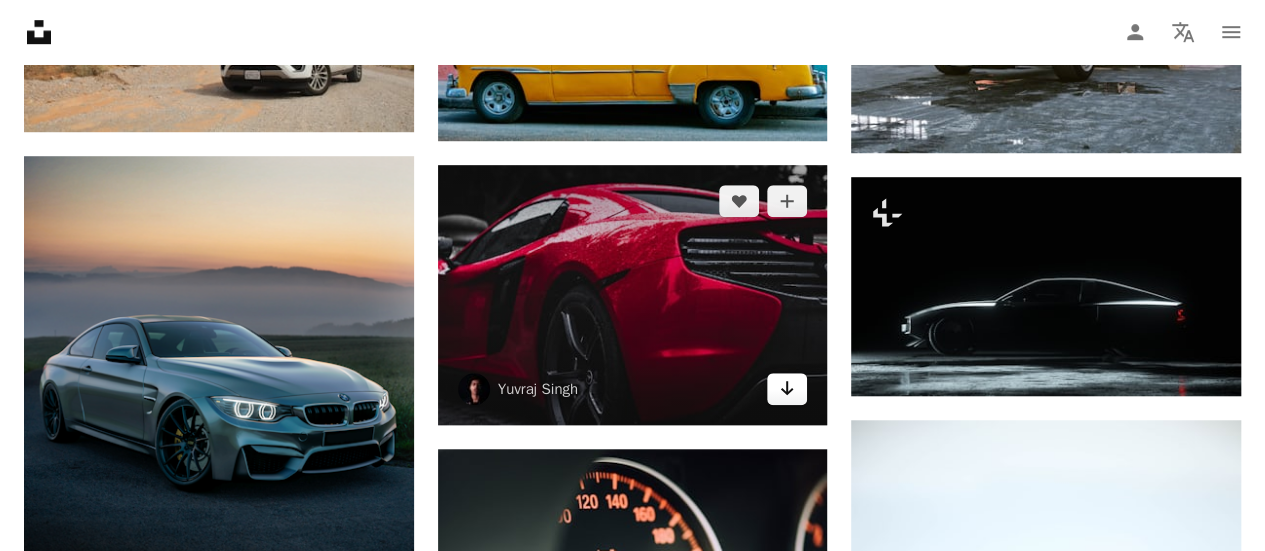 click on "Arrow pointing down" 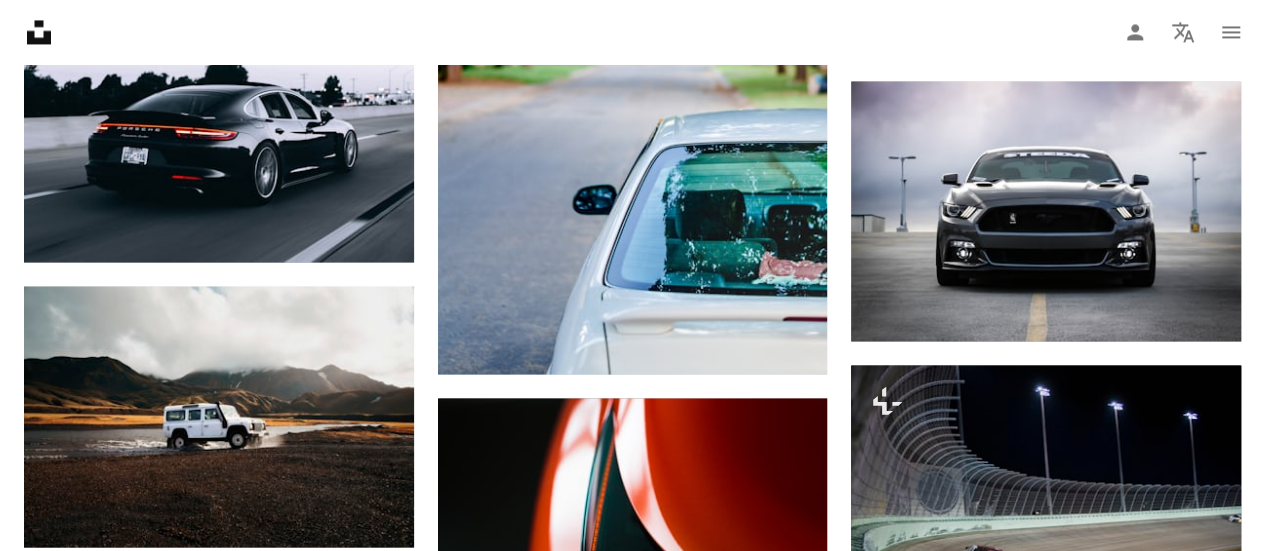 scroll, scrollTop: 1646, scrollLeft: 0, axis: vertical 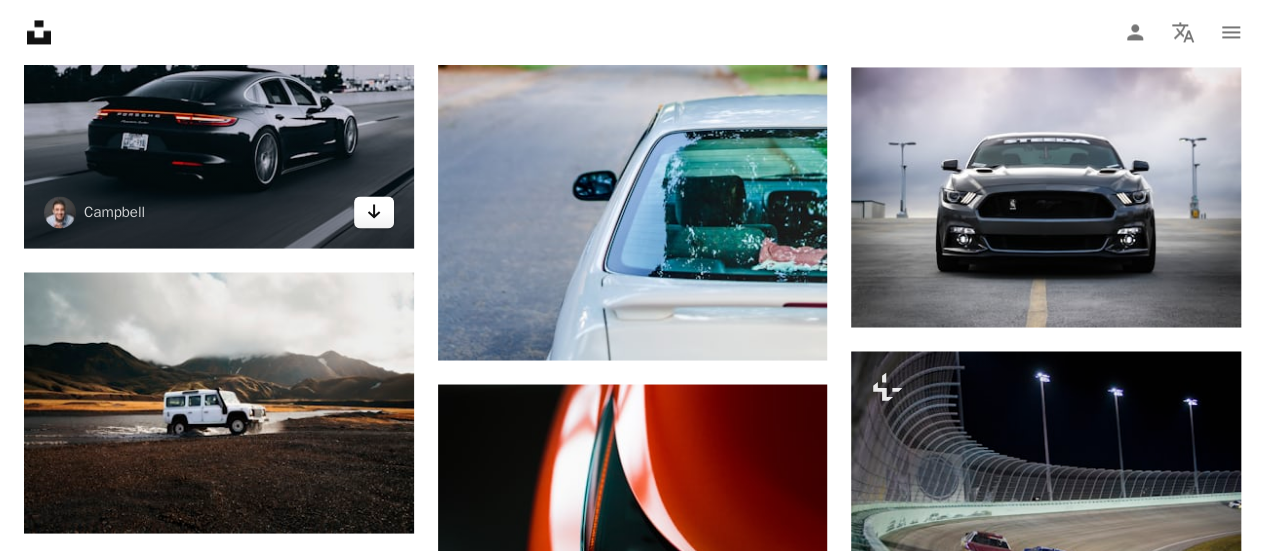 click on "Arrow pointing down" 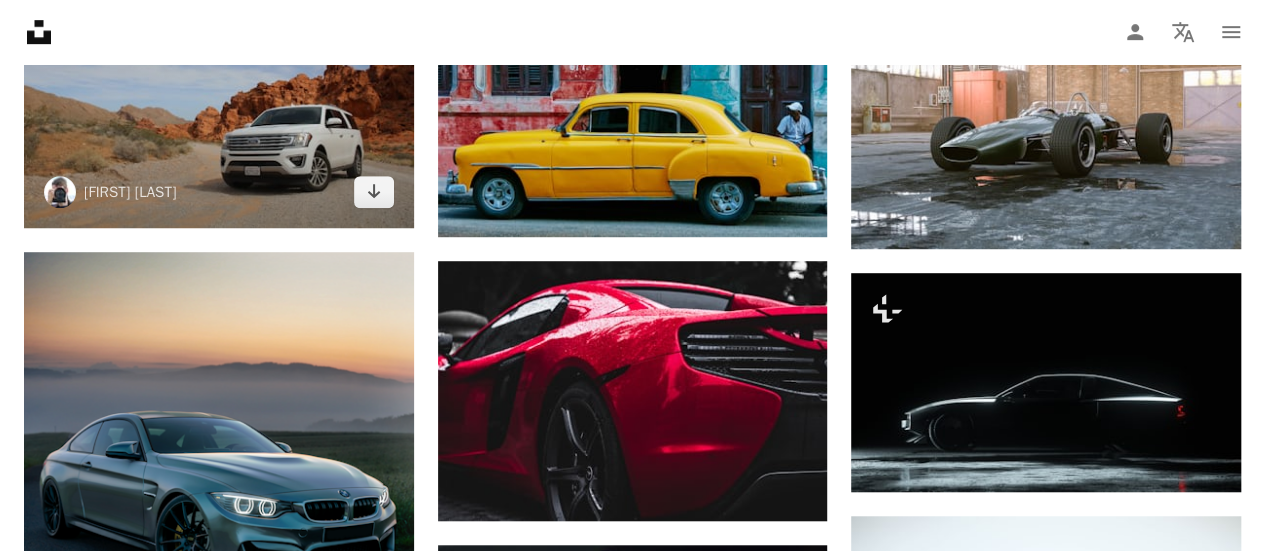 scroll, scrollTop: 0, scrollLeft: 0, axis: both 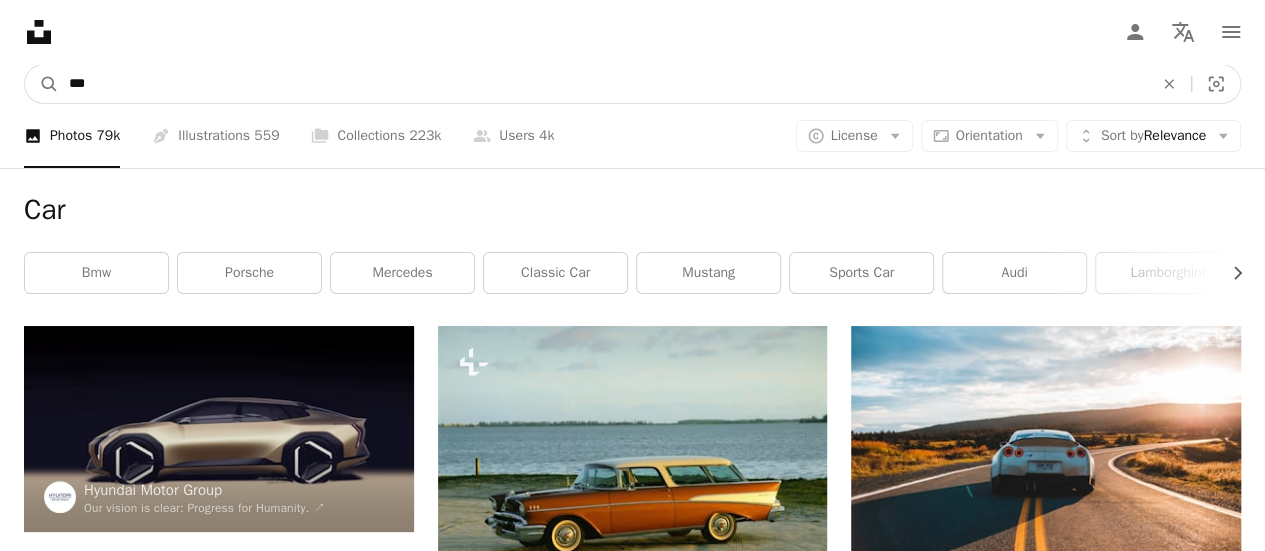 click on "***" at bounding box center (603, 84) 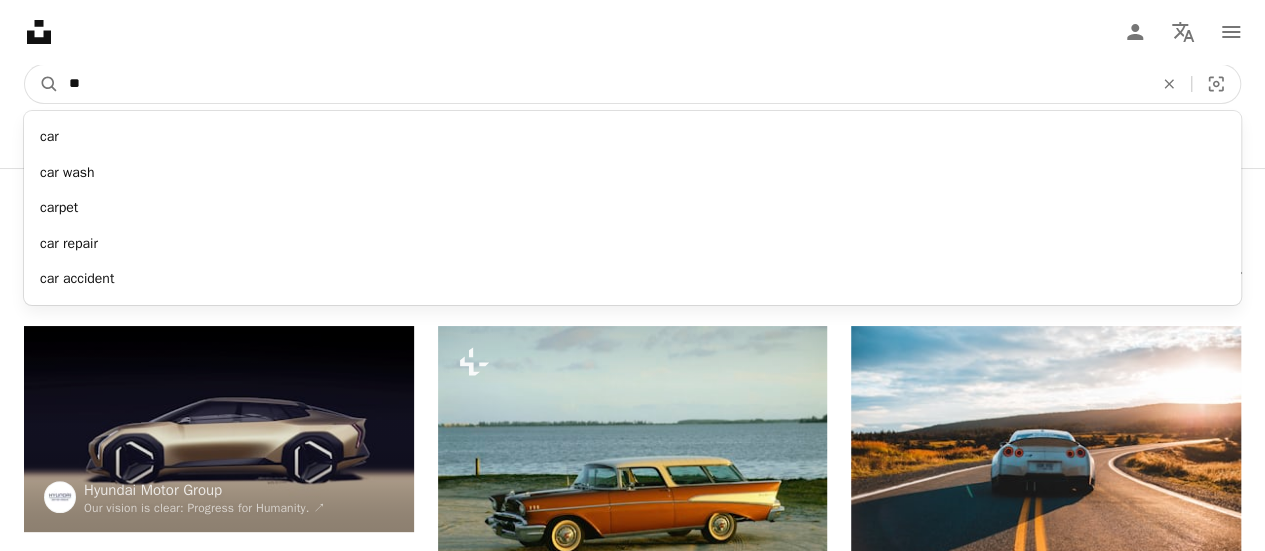 type on "*" 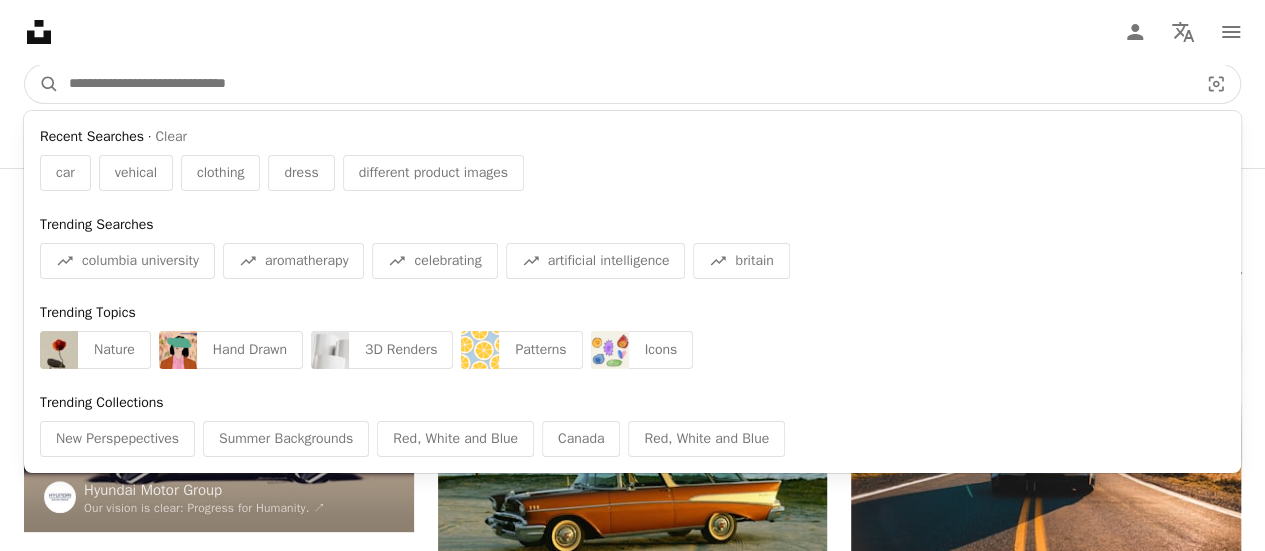 click at bounding box center (625, 84) 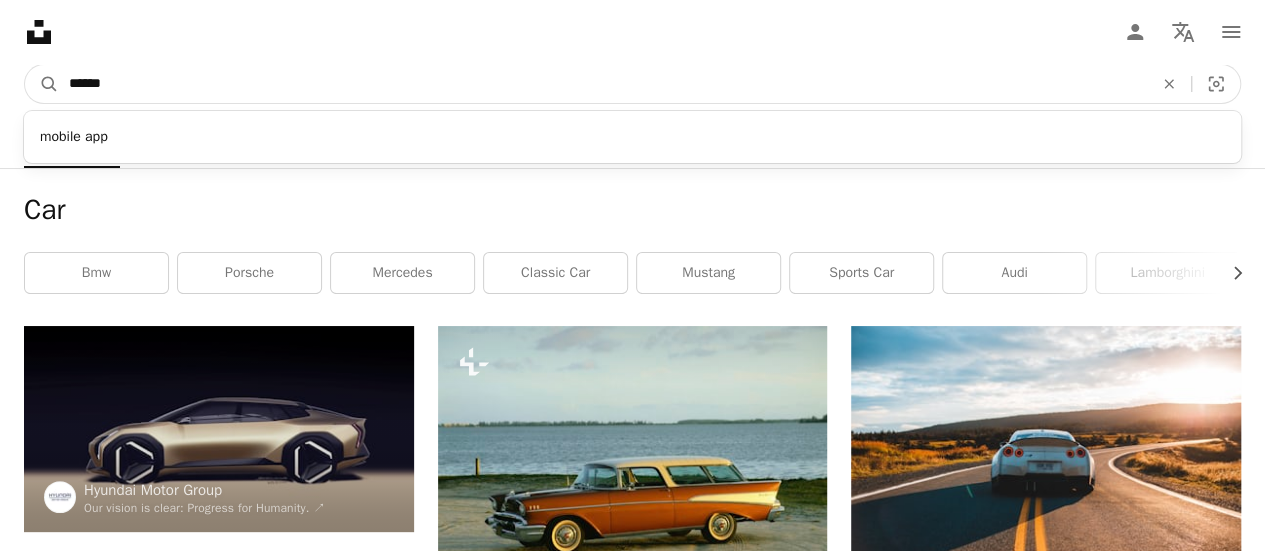 type on "******" 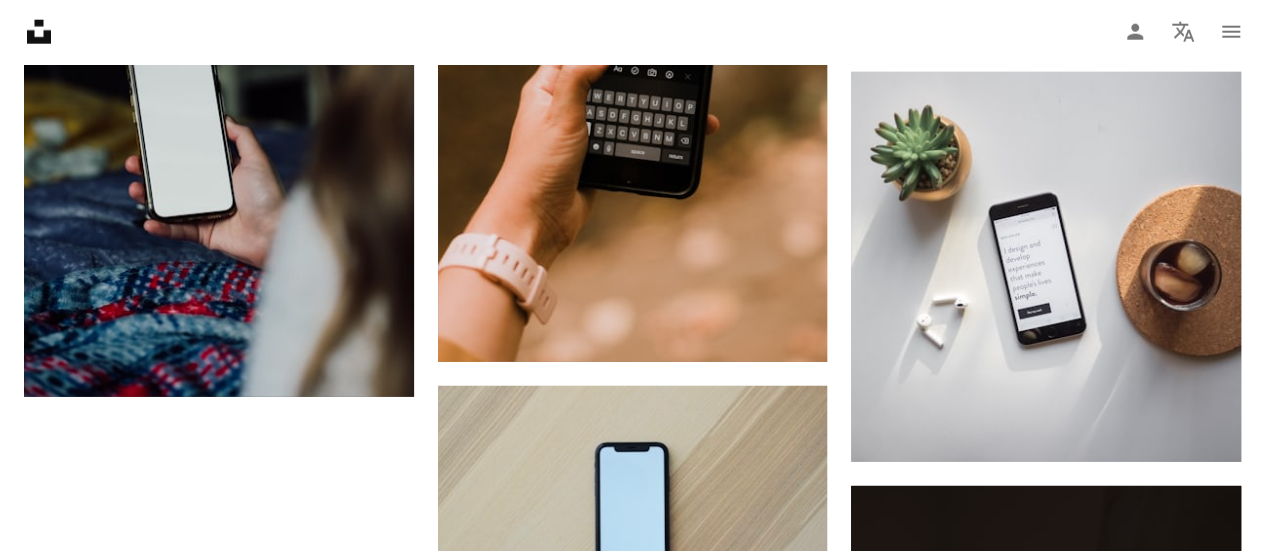 scroll, scrollTop: 2657, scrollLeft: 0, axis: vertical 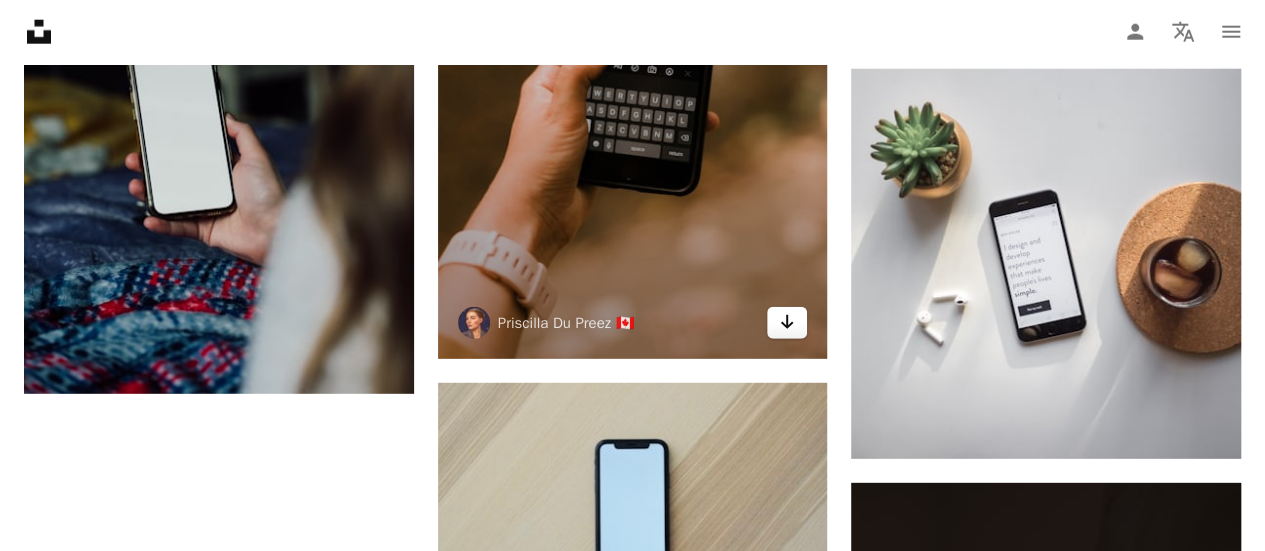 click 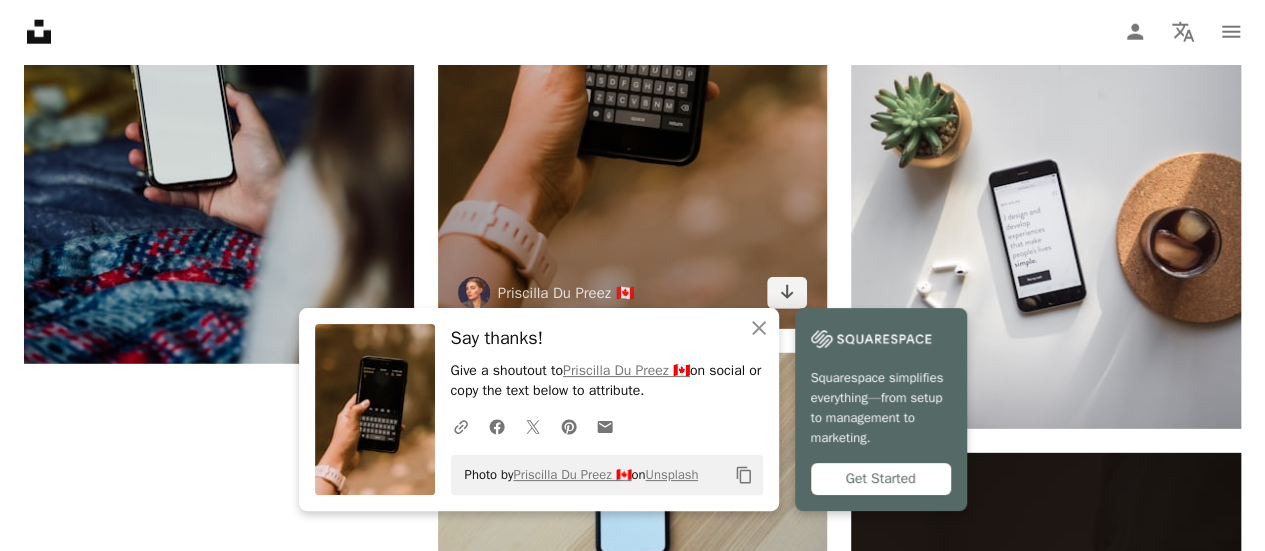 scroll, scrollTop: 2670, scrollLeft: 0, axis: vertical 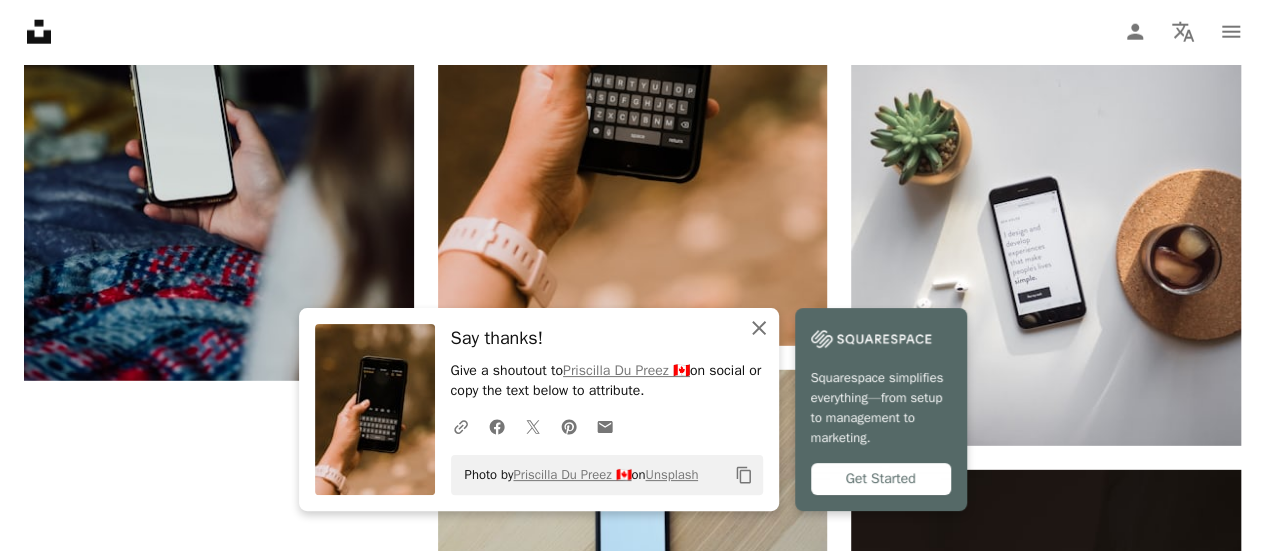 click on "An X shape" 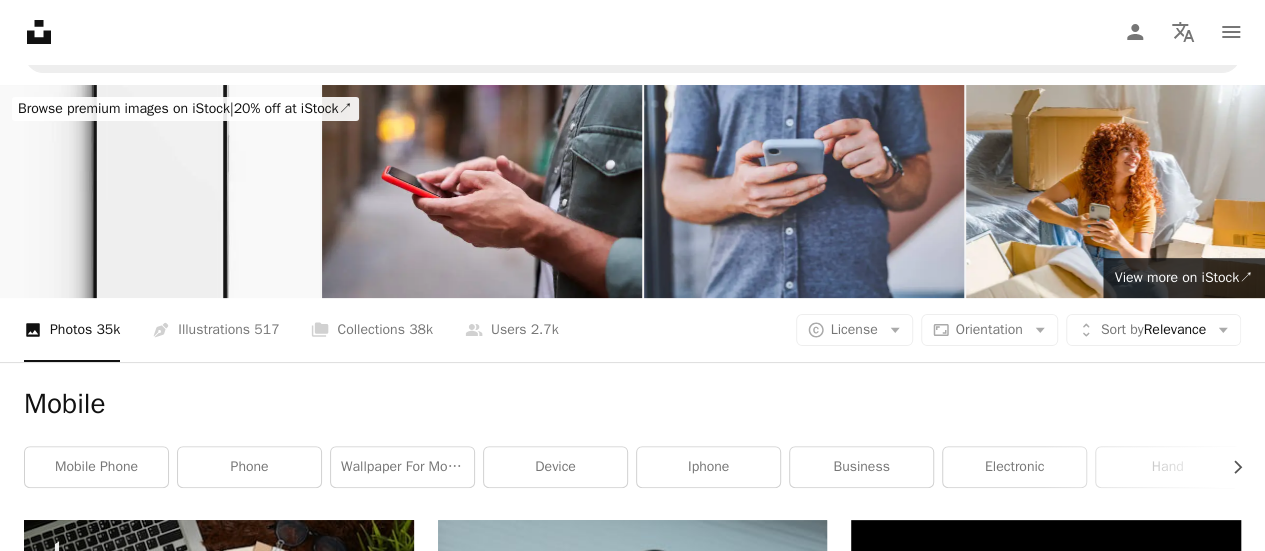 scroll, scrollTop: 0, scrollLeft: 0, axis: both 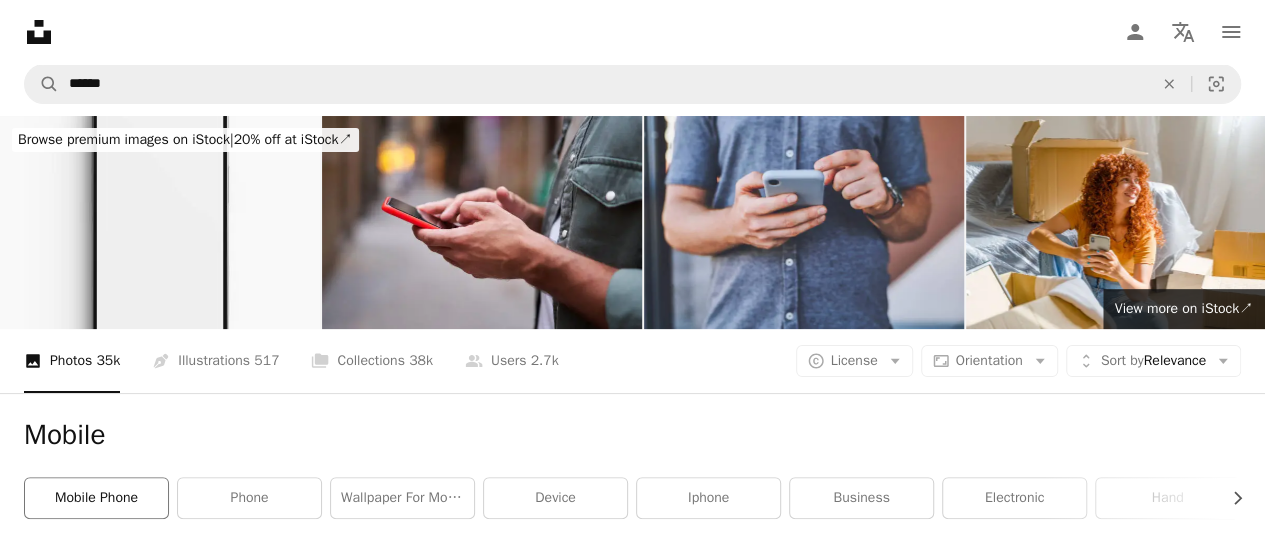 click on "mobile phone" at bounding box center [96, 498] 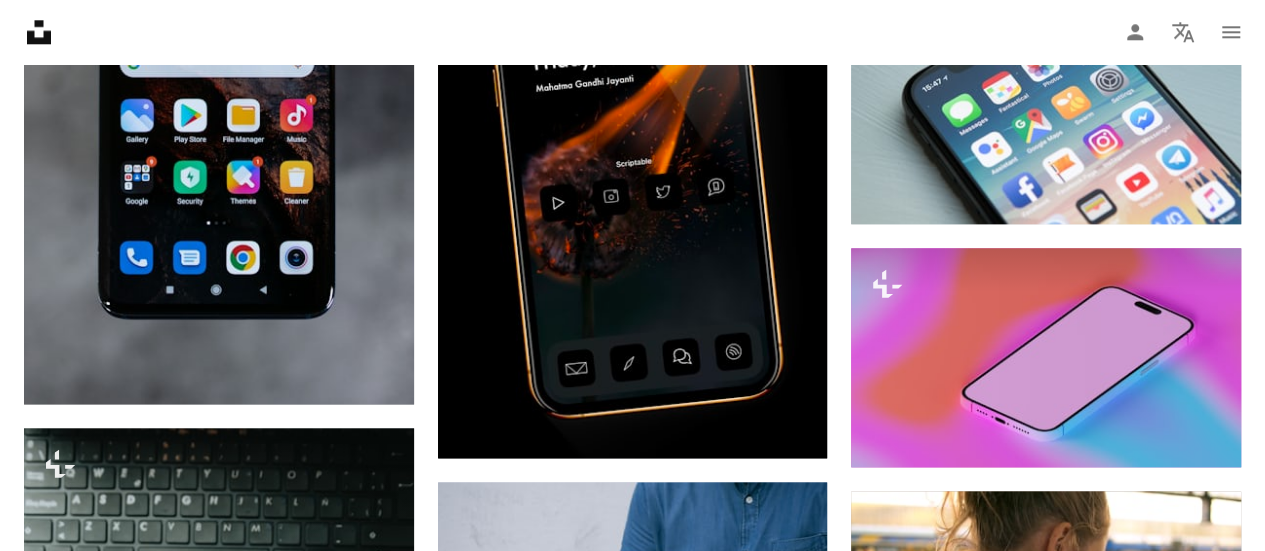 scroll, scrollTop: 1123, scrollLeft: 0, axis: vertical 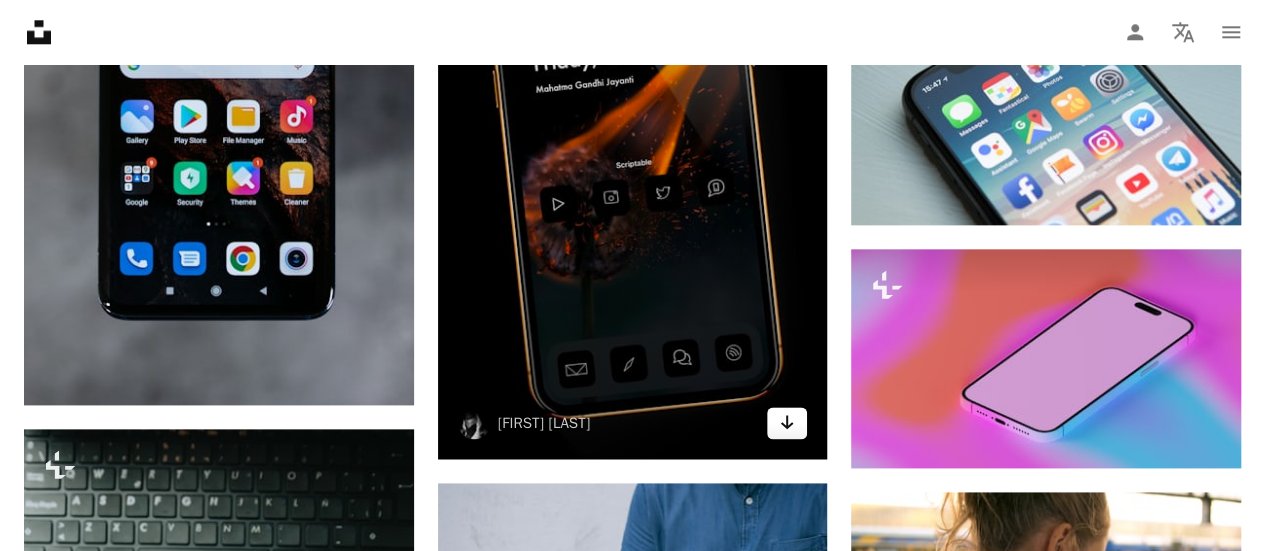 click 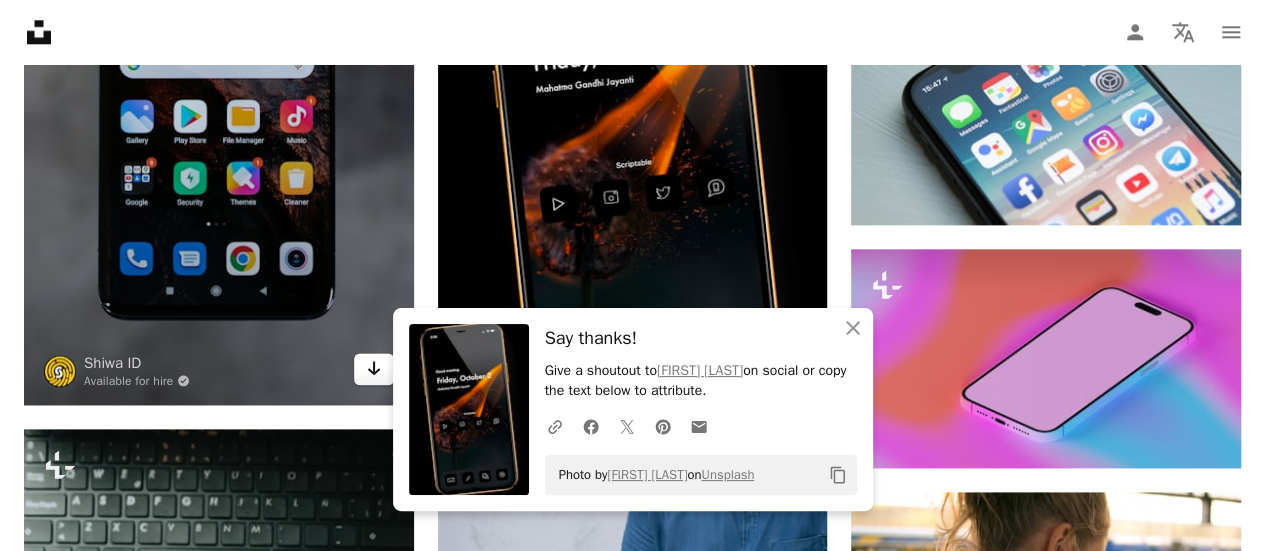 click on "Arrow pointing down" 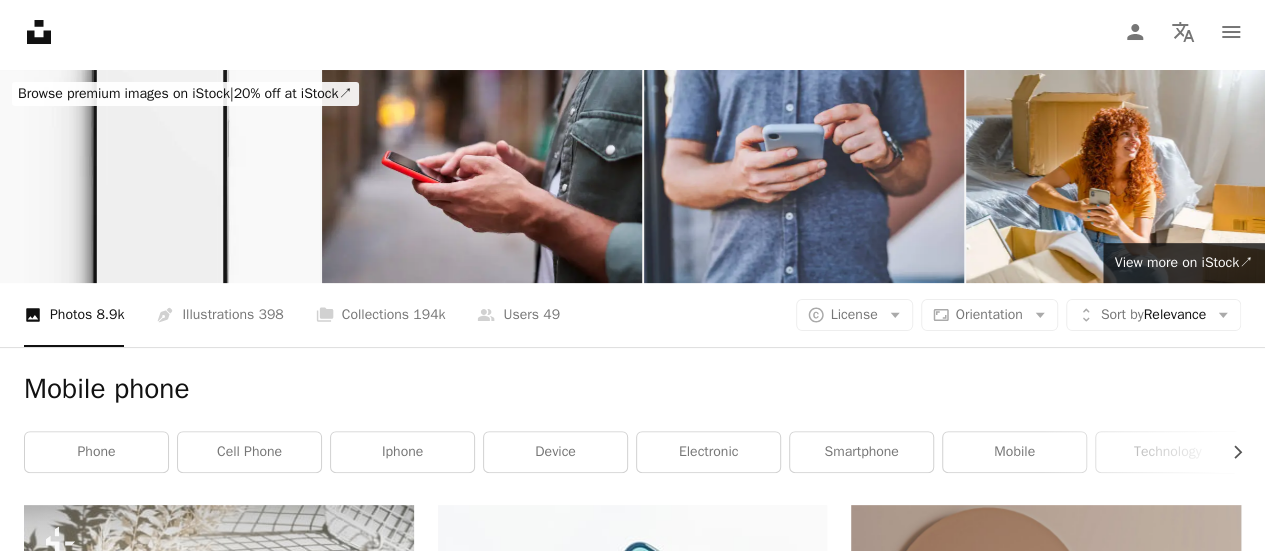 scroll, scrollTop: 0, scrollLeft: 0, axis: both 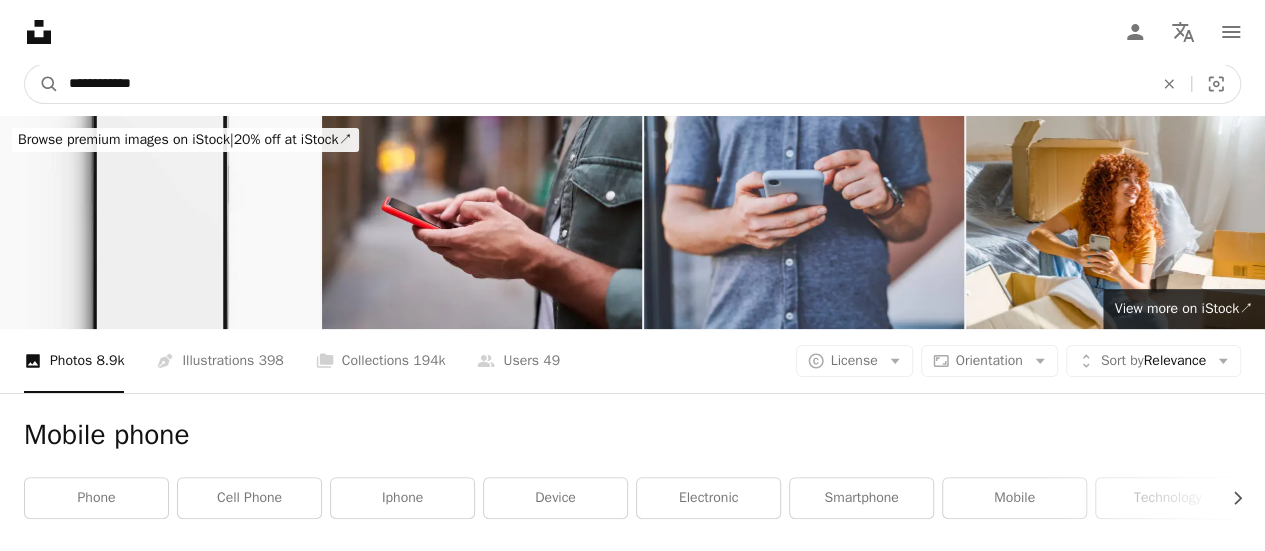 click on "**********" at bounding box center [603, 84] 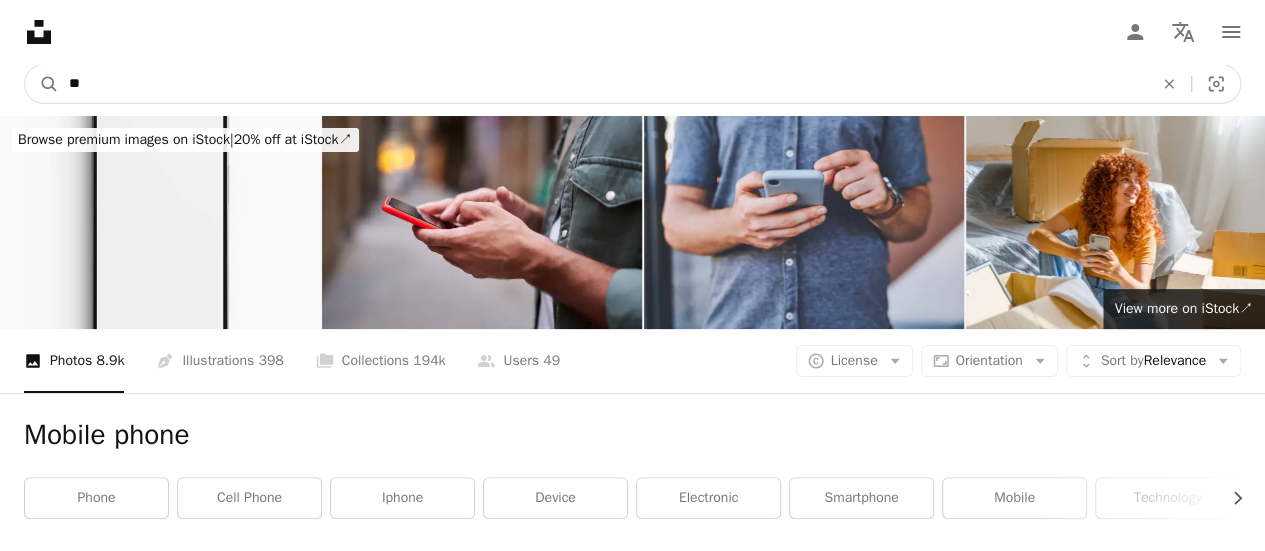 type on "*" 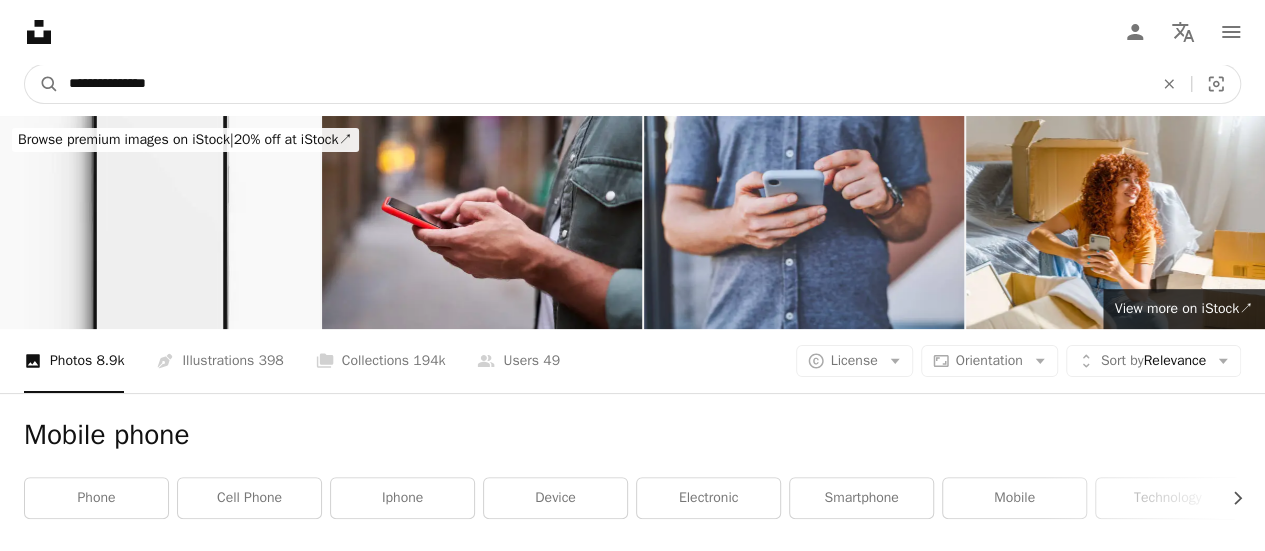 type on "**********" 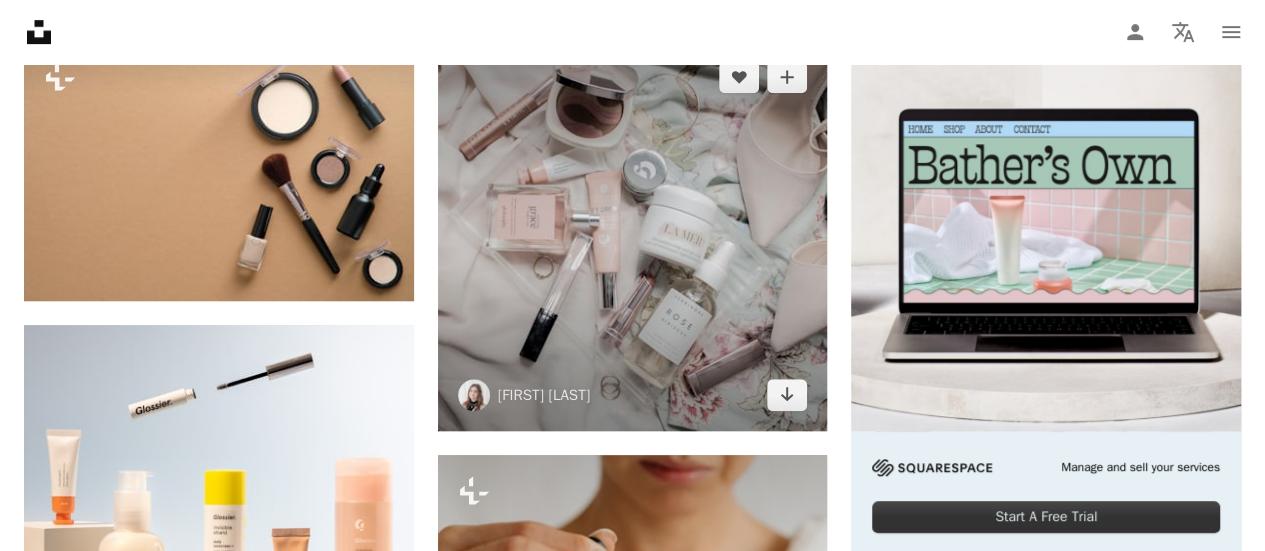 scroll, scrollTop: 511, scrollLeft: 0, axis: vertical 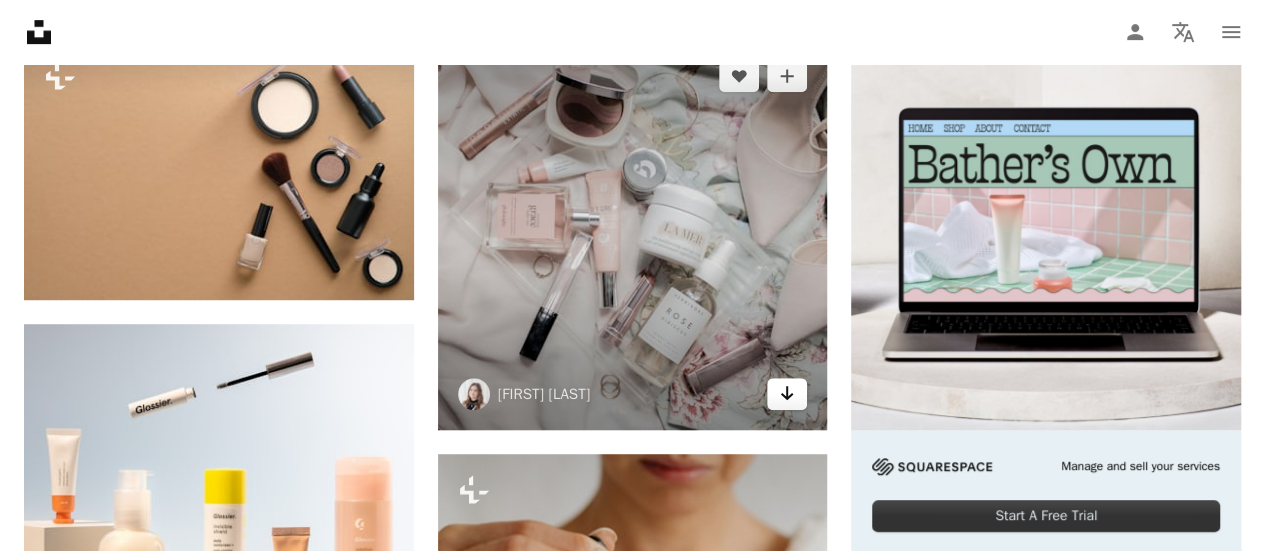 click on "Arrow pointing down" at bounding box center [787, 394] 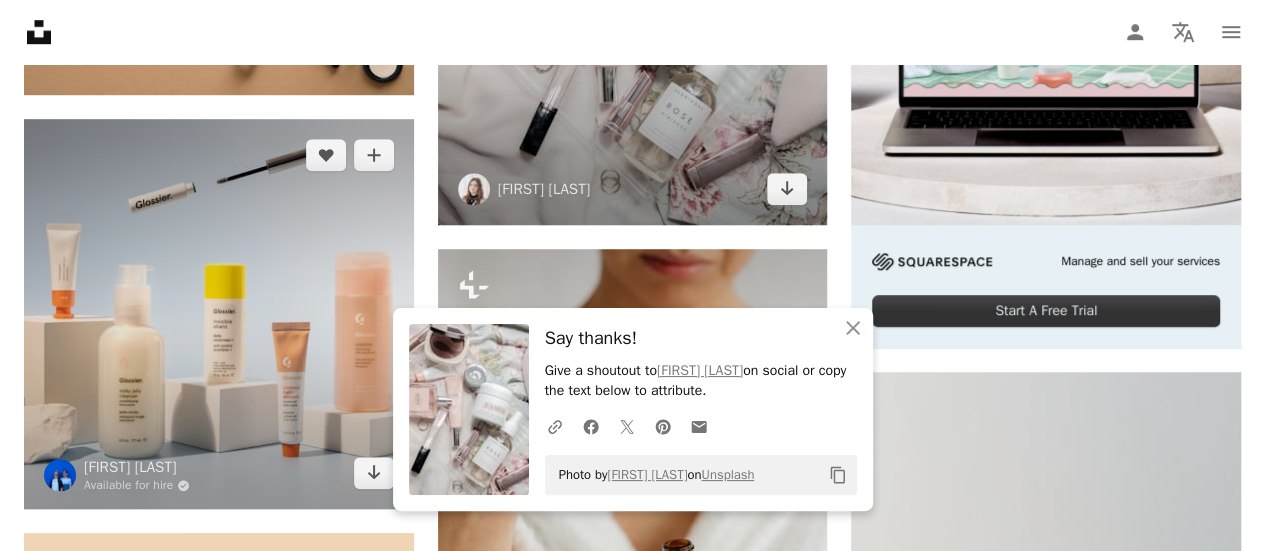 scroll, scrollTop: 718, scrollLeft: 0, axis: vertical 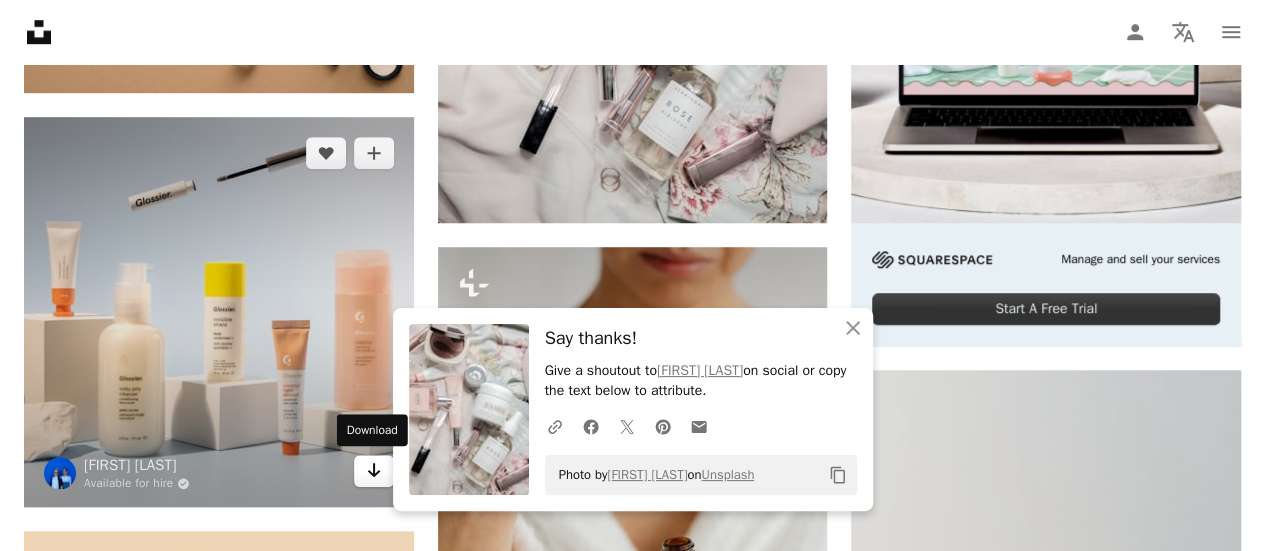 click on "Arrow pointing down" 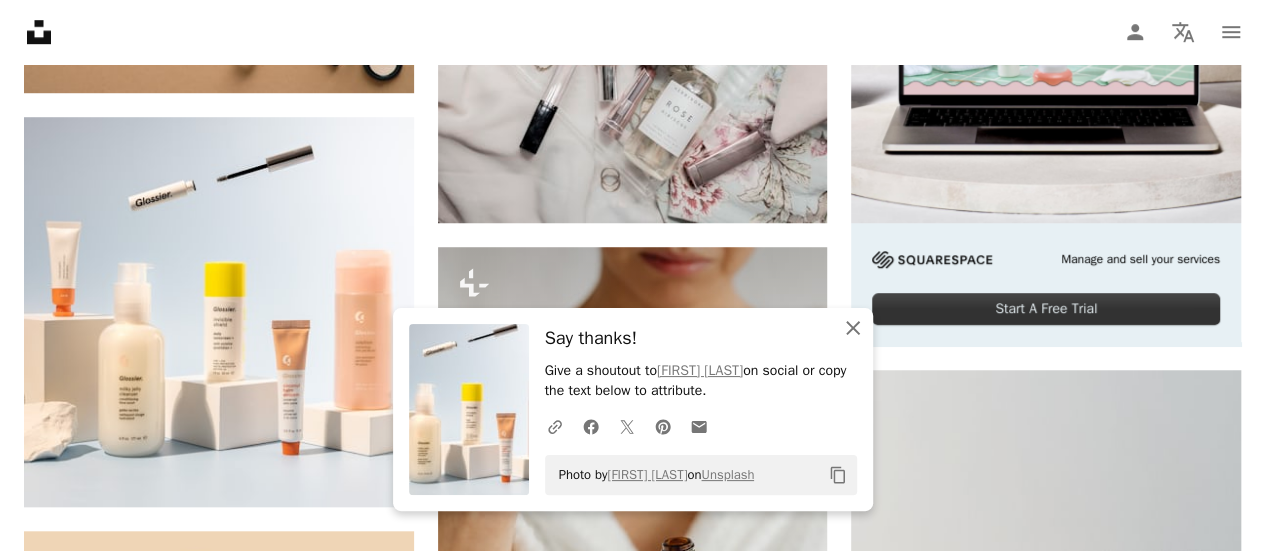click on "An X shape" 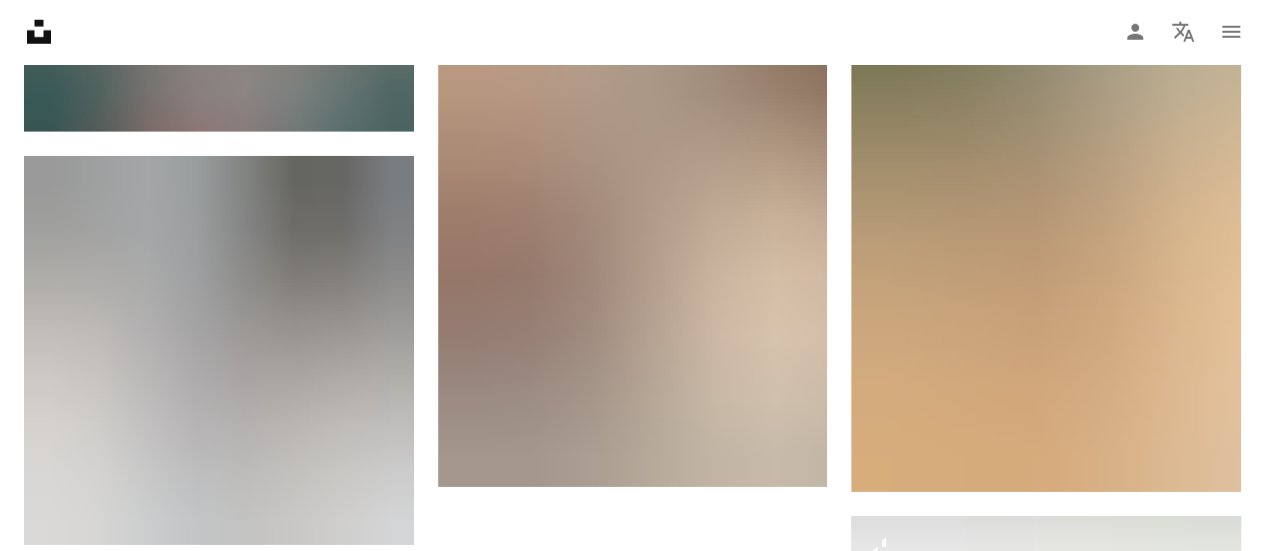 scroll, scrollTop: 2907, scrollLeft: 0, axis: vertical 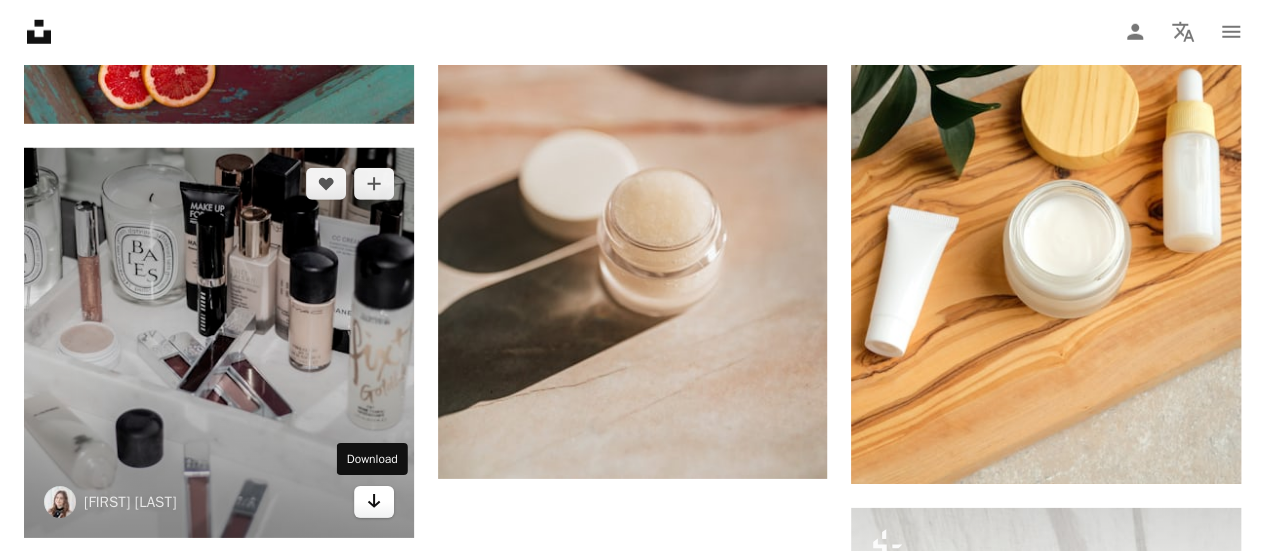 click on "Arrow pointing down" at bounding box center (374, 502) 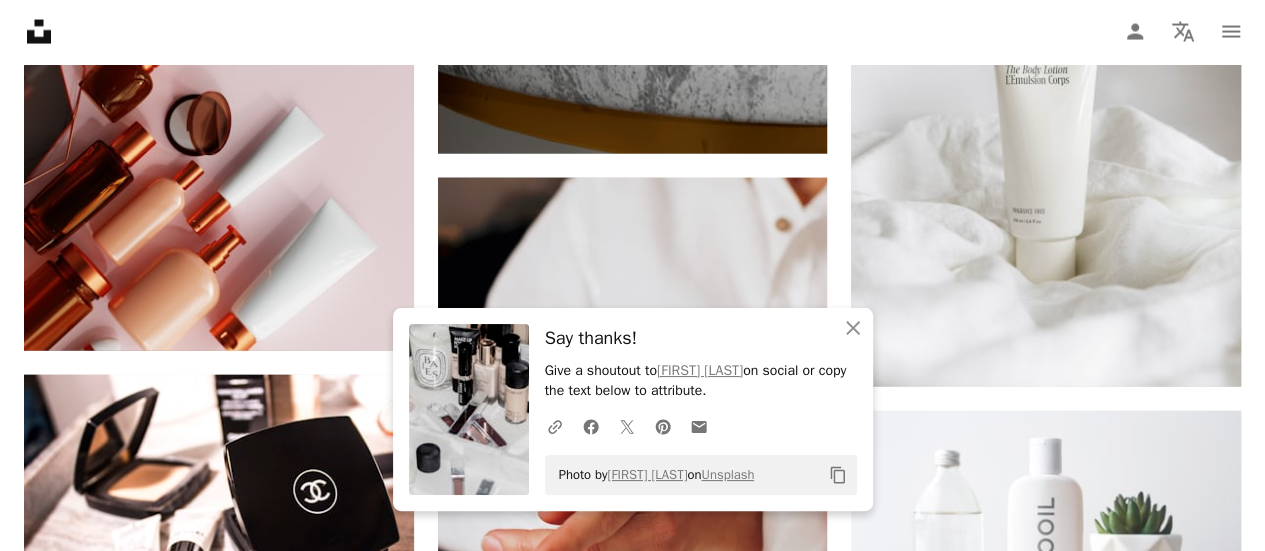 scroll, scrollTop: 2108, scrollLeft: 0, axis: vertical 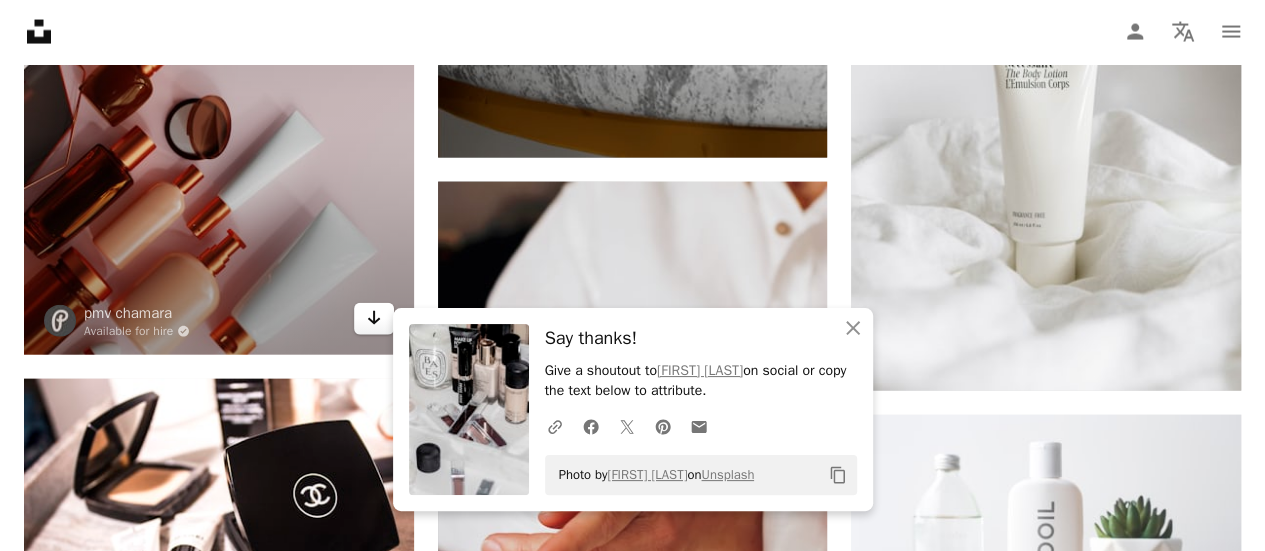 click on "Arrow pointing down" 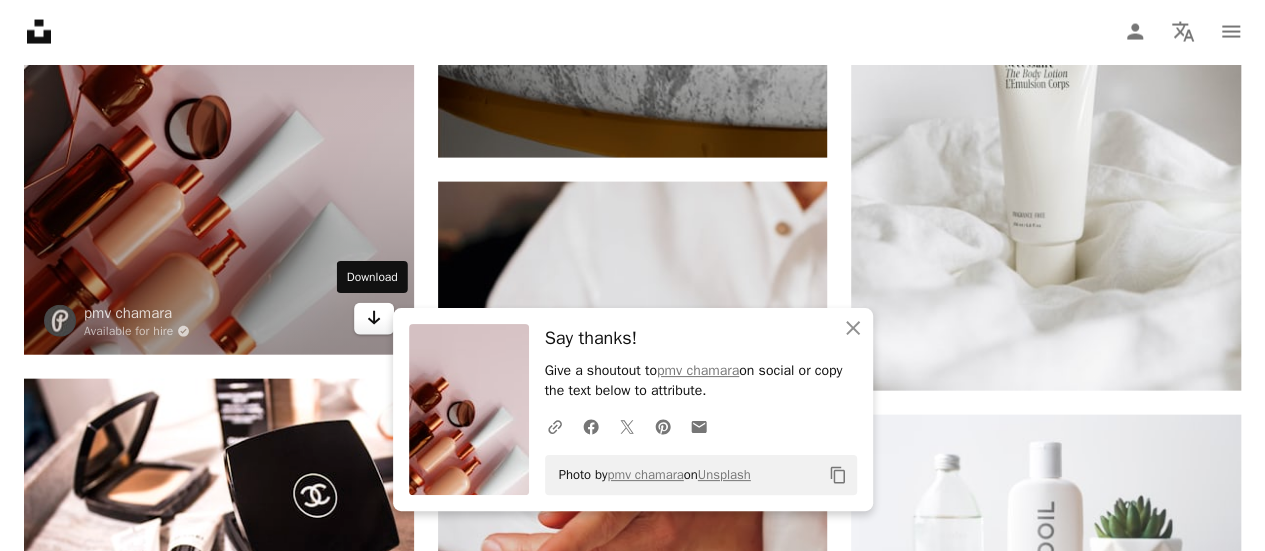 click on "Arrow pointing down" 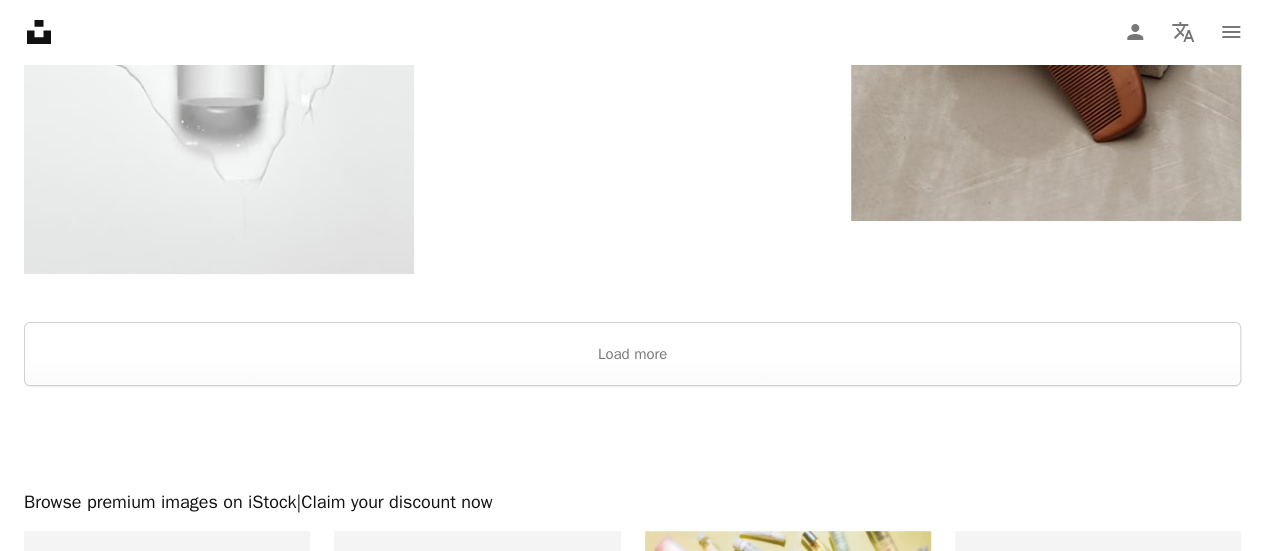 scroll, scrollTop: 3777, scrollLeft: 0, axis: vertical 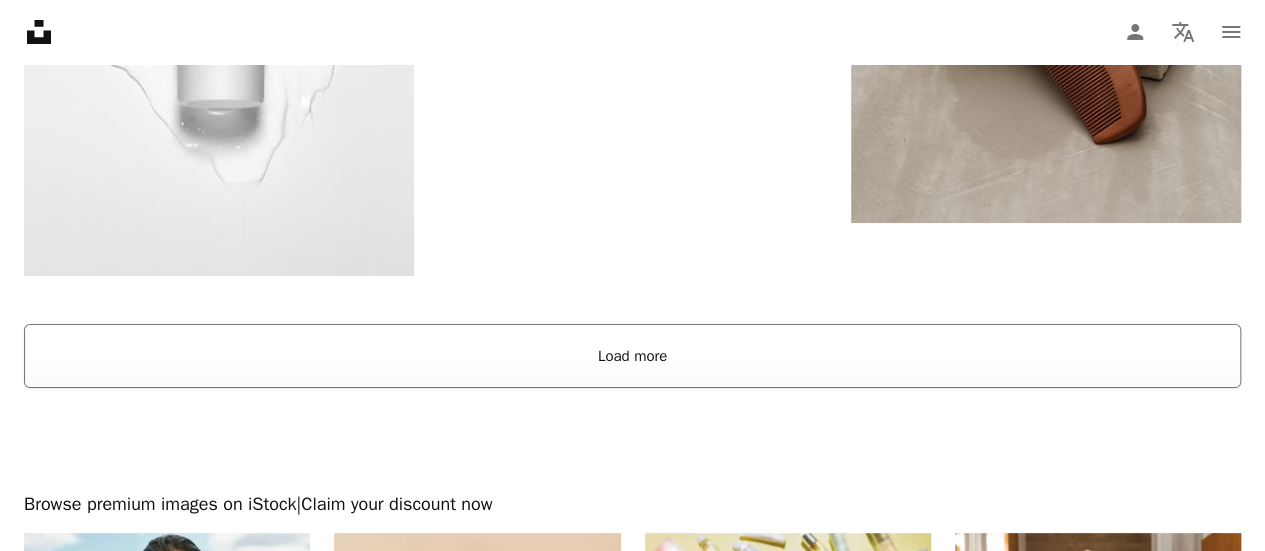 click on "Load more" at bounding box center (632, 356) 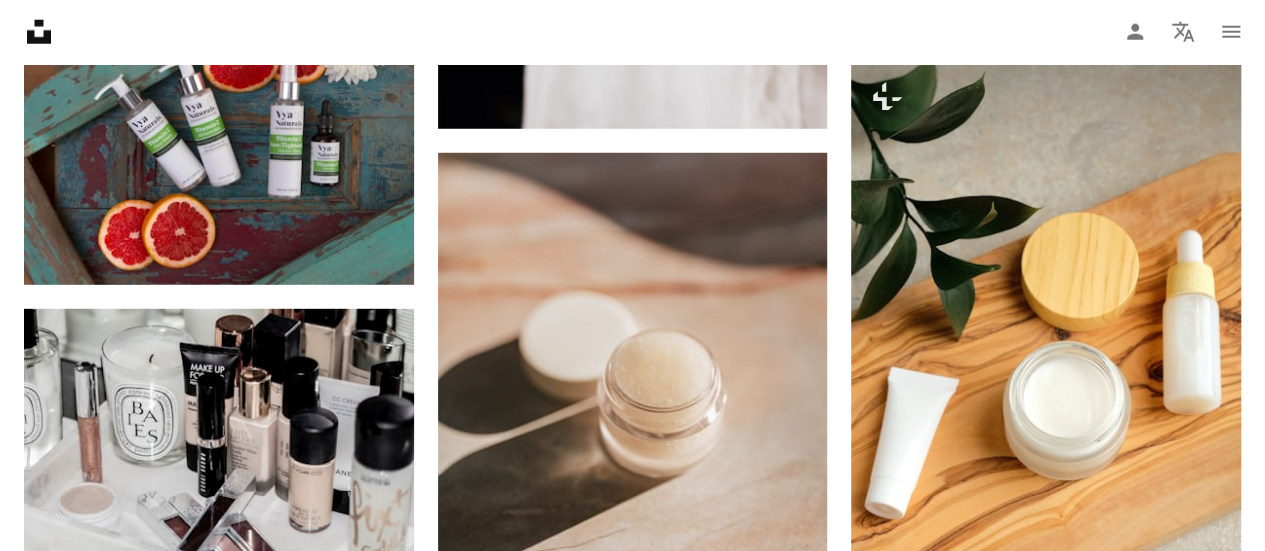 scroll, scrollTop: 2614, scrollLeft: 0, axis: vertical 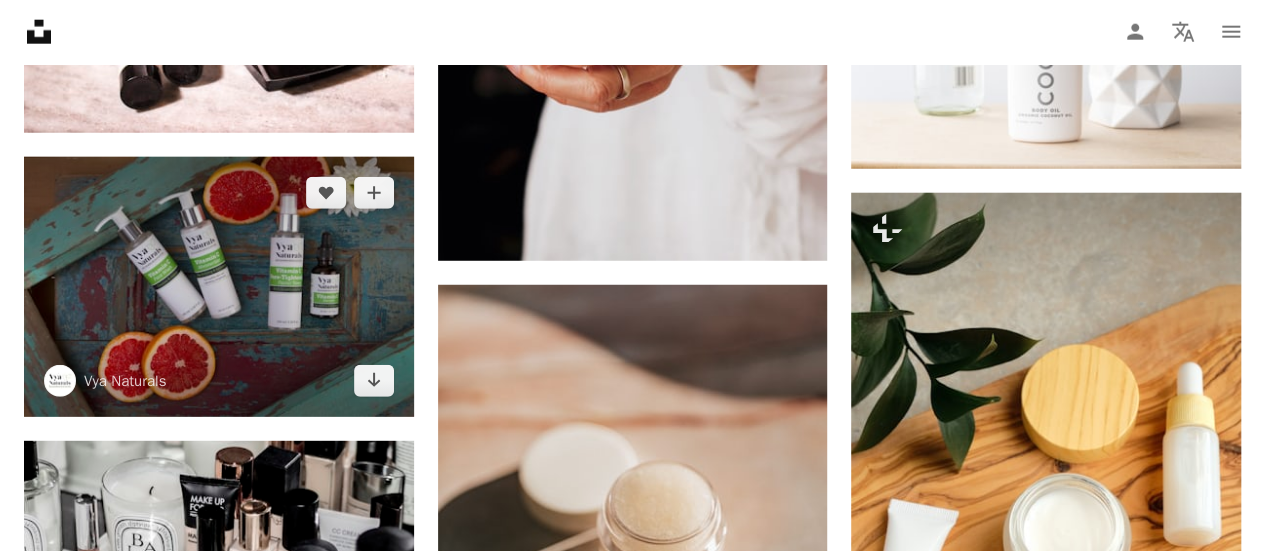 click at bounding box center (219, 287) 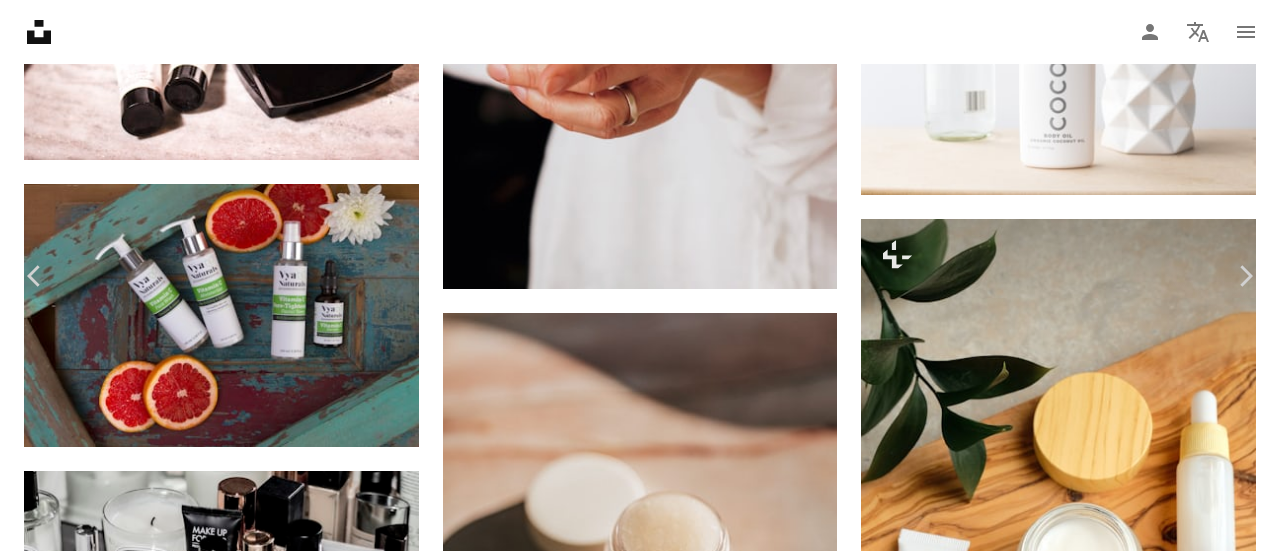 click on "Download free" at bounding box center (1081, 8845) 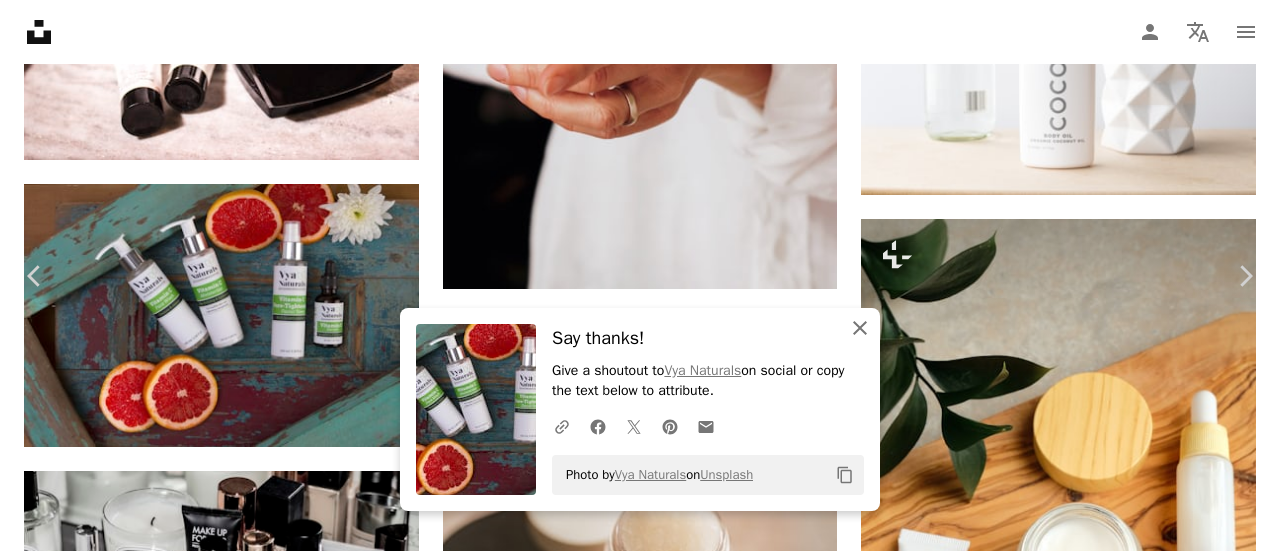 click on "An X shape" 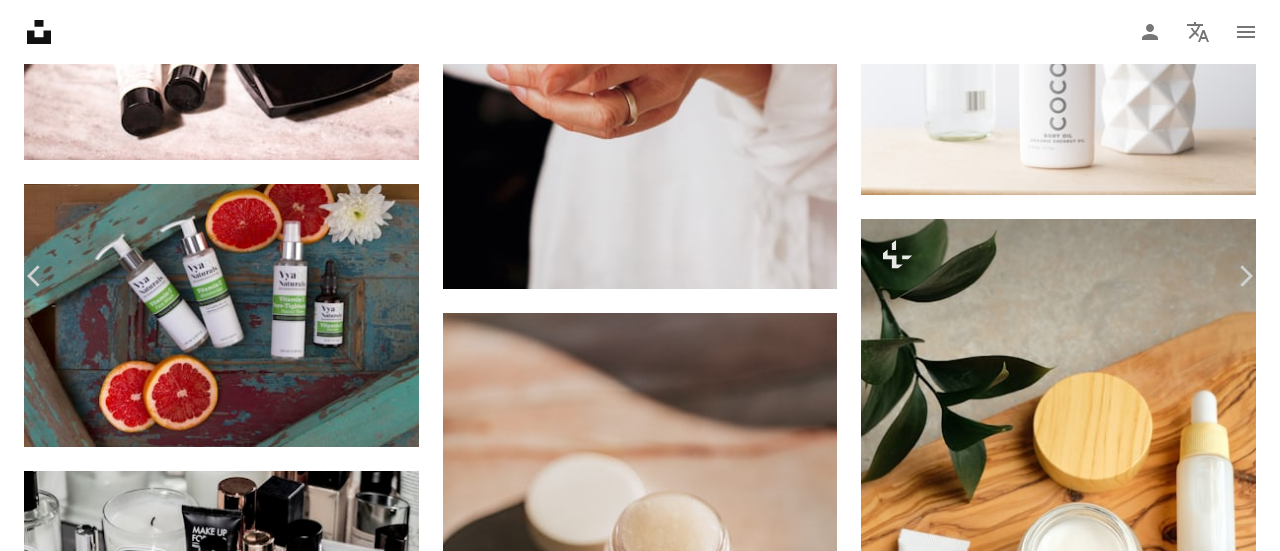 click on "An X shape" at bounding box center [20, 20] 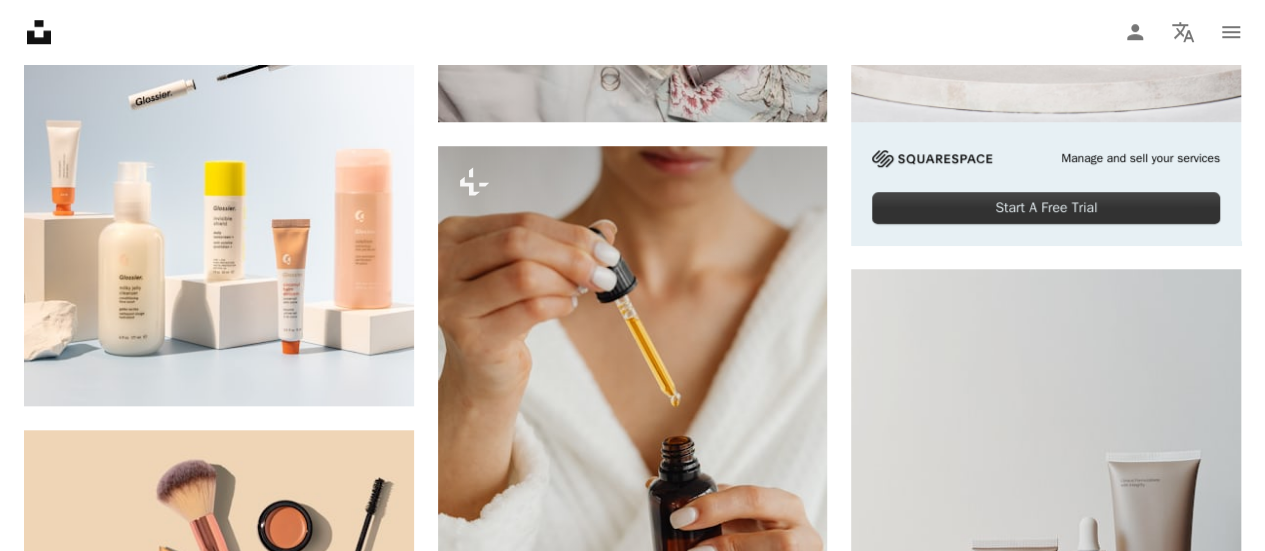 scroll, scrollTop: 0, scrollLeft: 0, axis: both 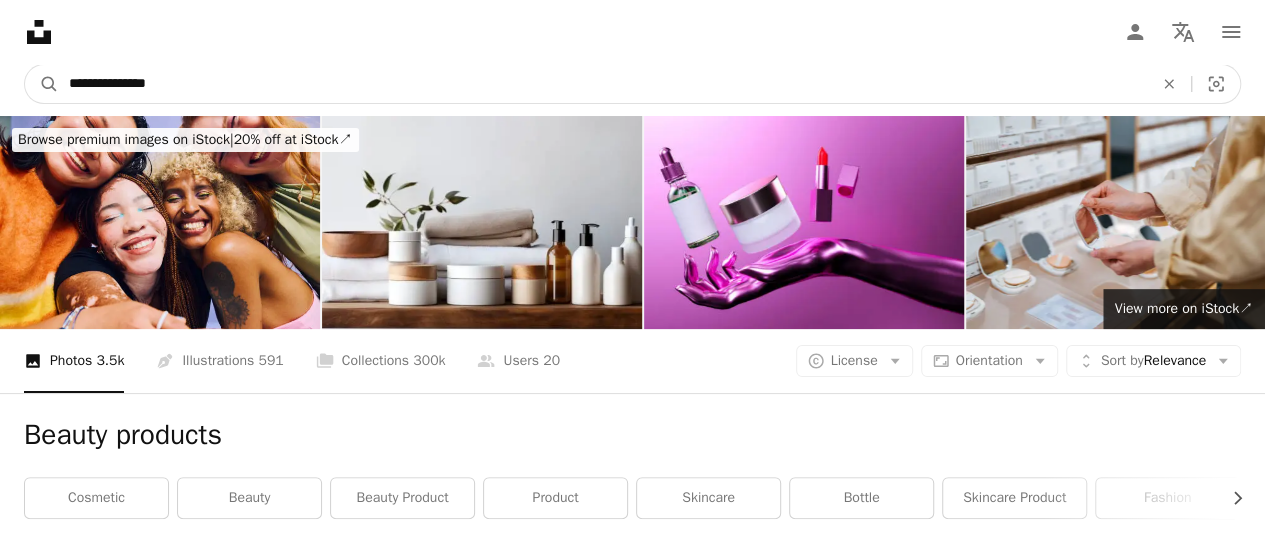 click on "**********" at bounding box center [603, 84] 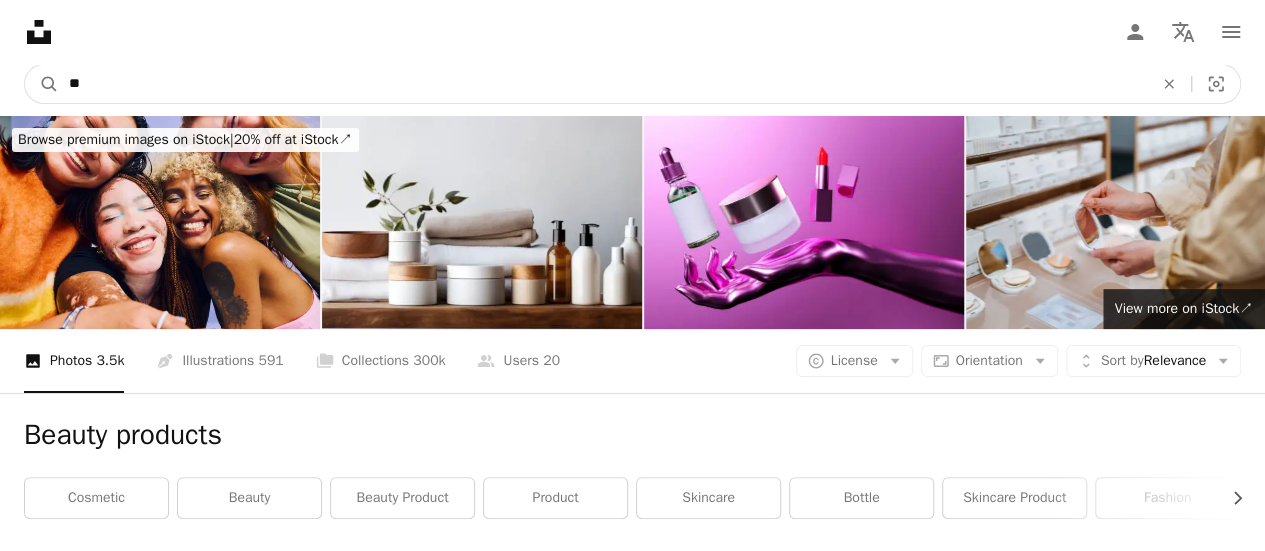 type on "*" 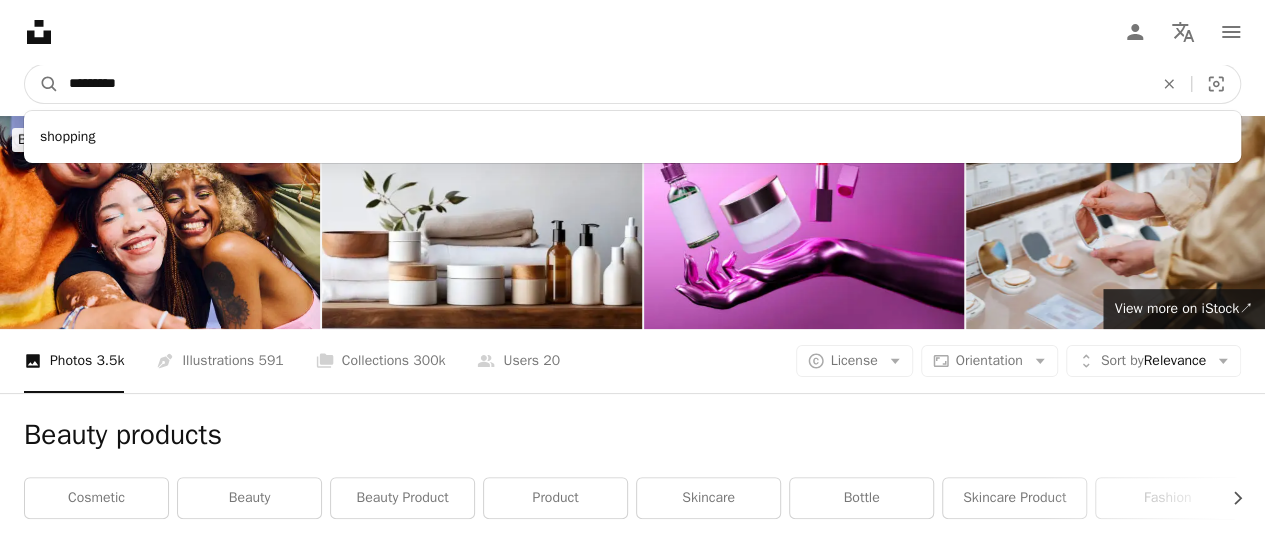 type on "*********" 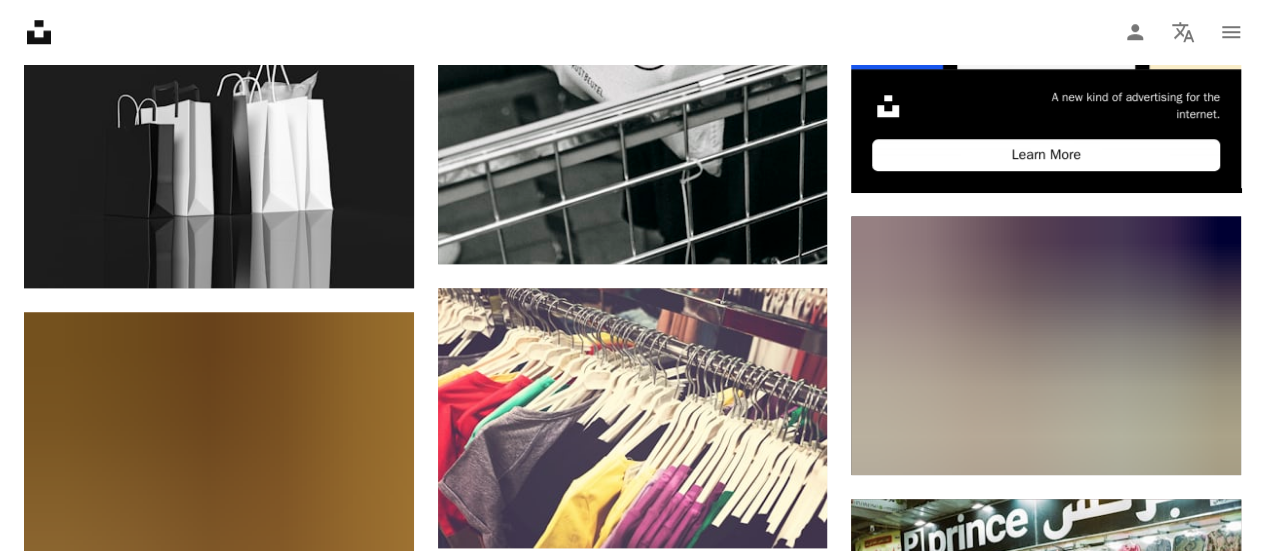 scroll, scrollTop: 870, scrollLeft: 0, axis: vertical 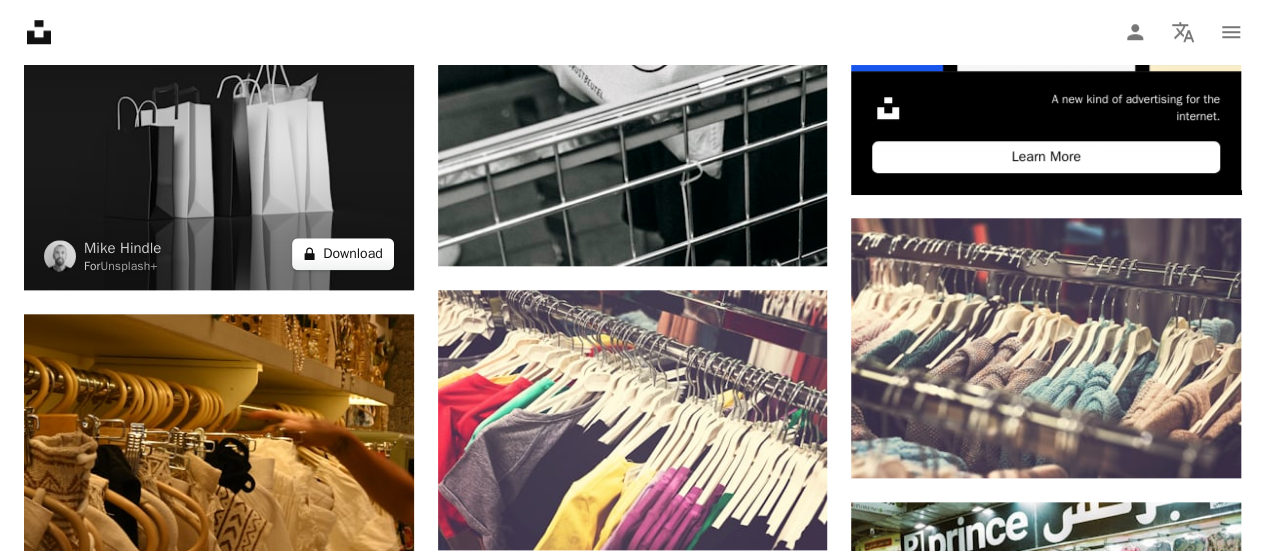 click on "A lock Download" at bounding box center [343, 254] 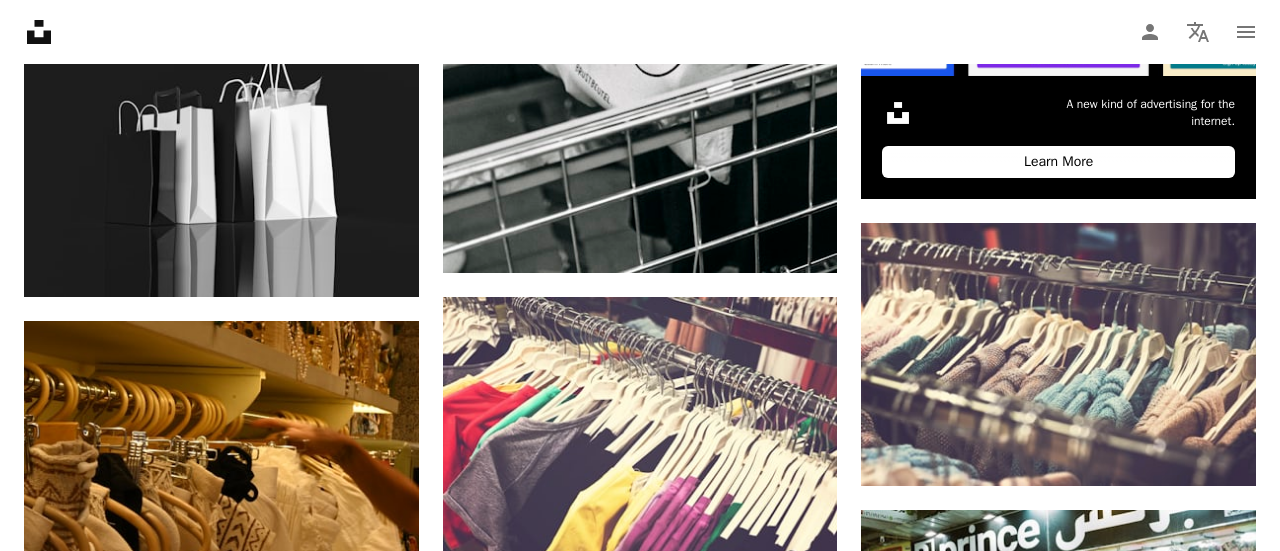 click on "An X shape" at bounding box center (20, 20) 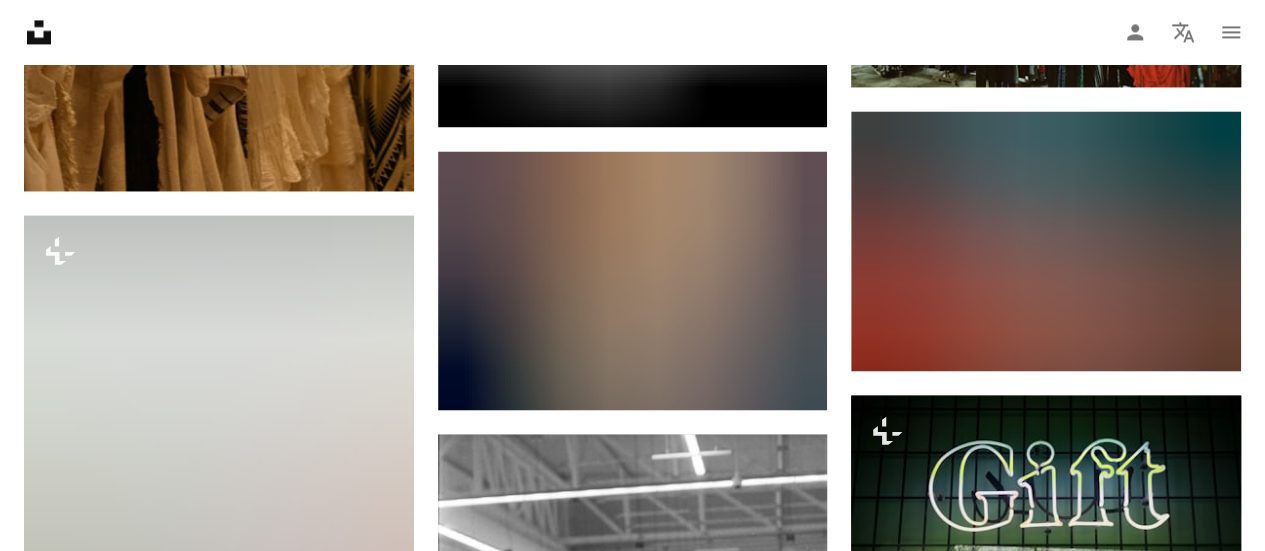 scroll, scrollTop: 1578, scrollLeft: 0, axis: vertical 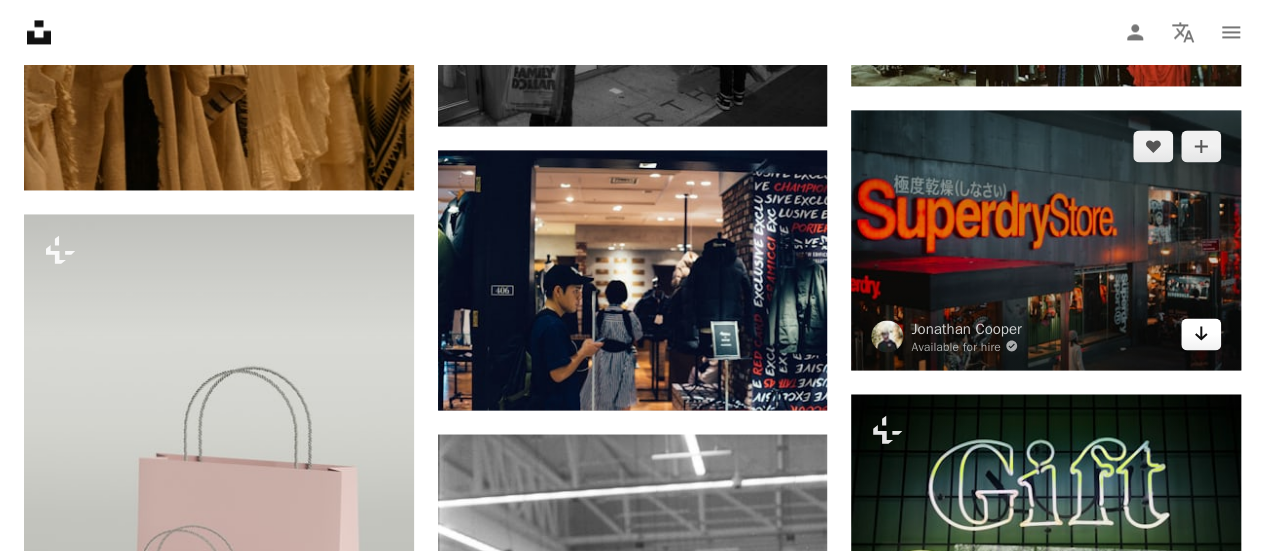 click on "Arrow pointing down" at bounding box center (1201, 334) 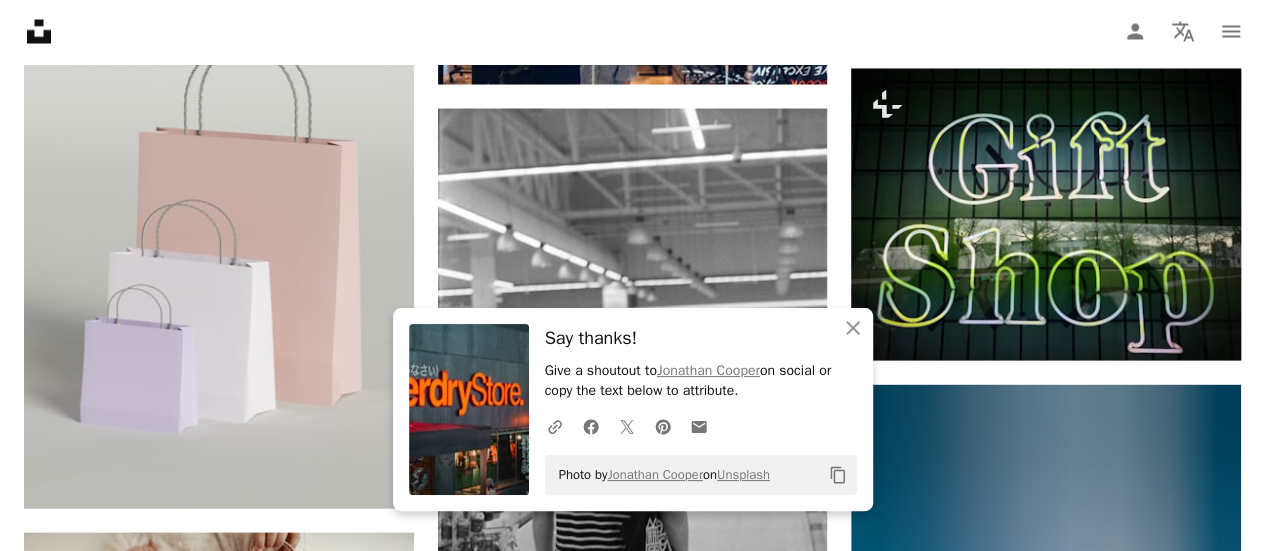 scroll, scrollTop: 1905, scrollLeft: 0, axis: vertical 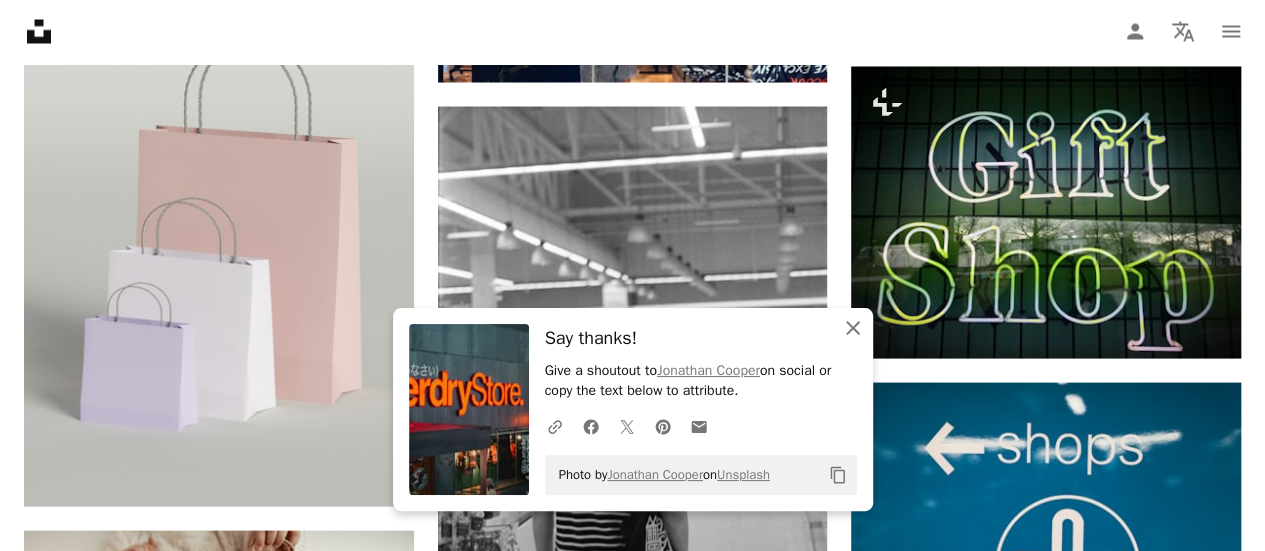click 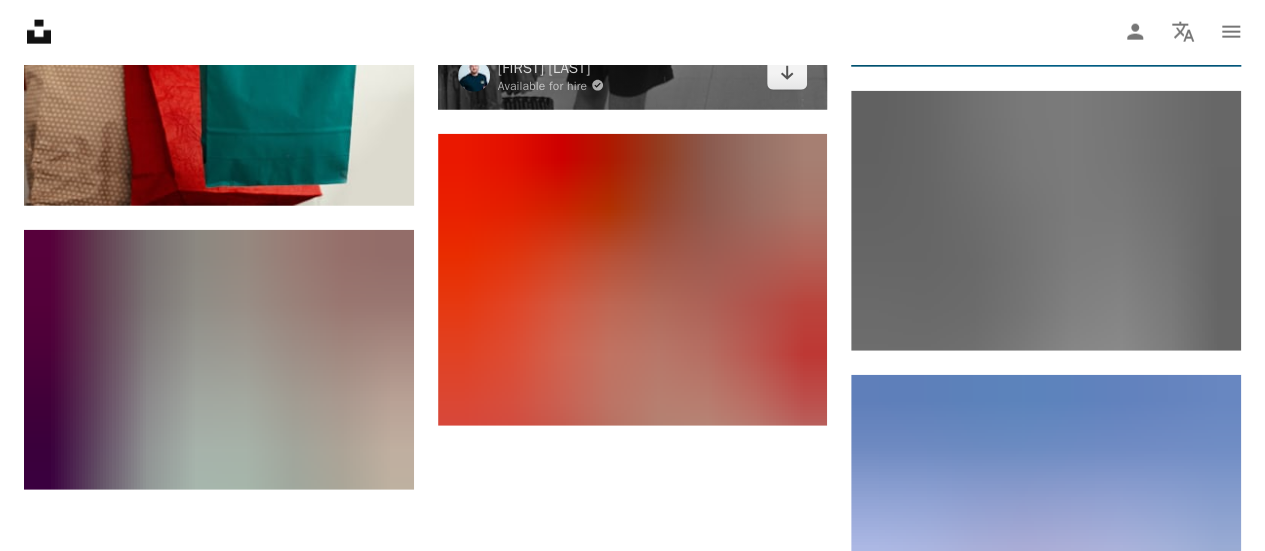 scroll, scrollTop: 2460, scrollLeft: 0, axis: vertical 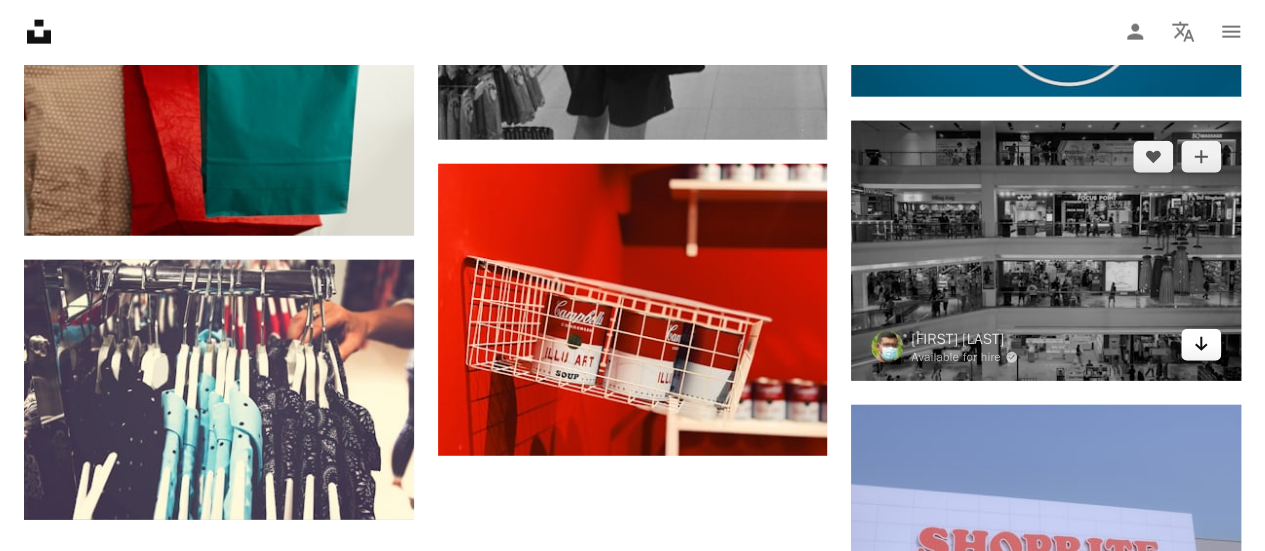 click 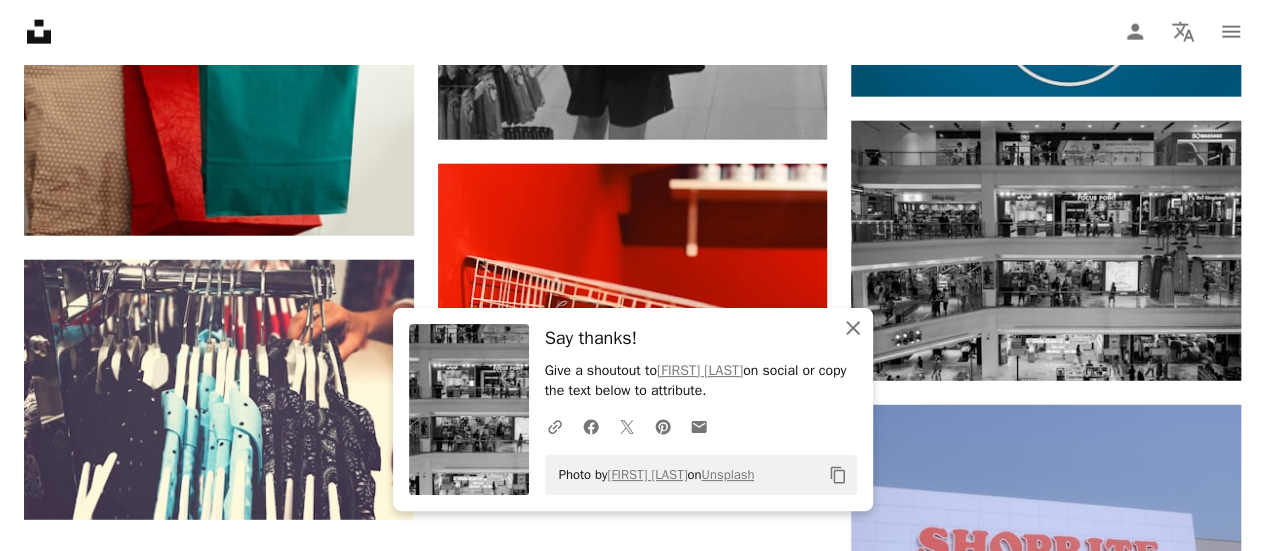 click on "An X shape" 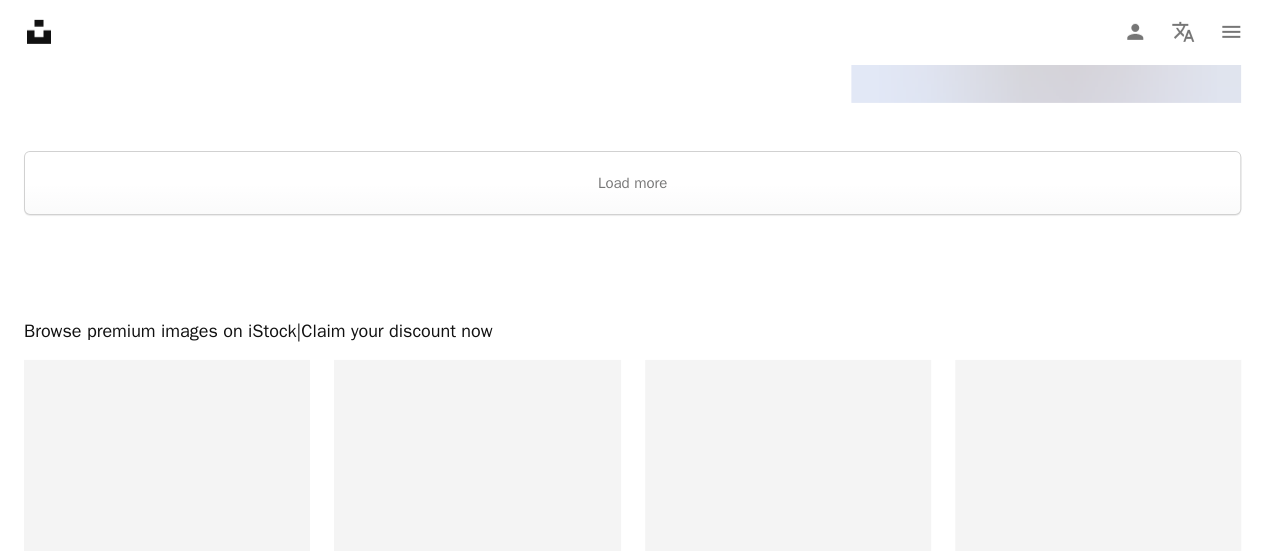 scroll, scrollTop: 3266, scrollLeft: 0, axis: vertical 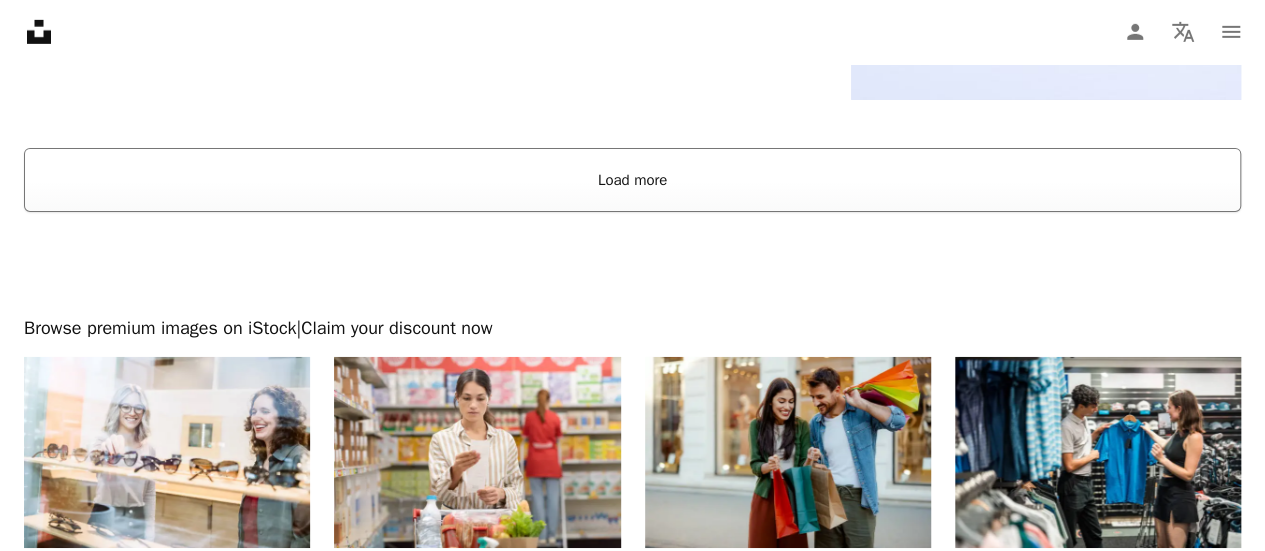 click on "Load more" at bounding box center [632, 180] 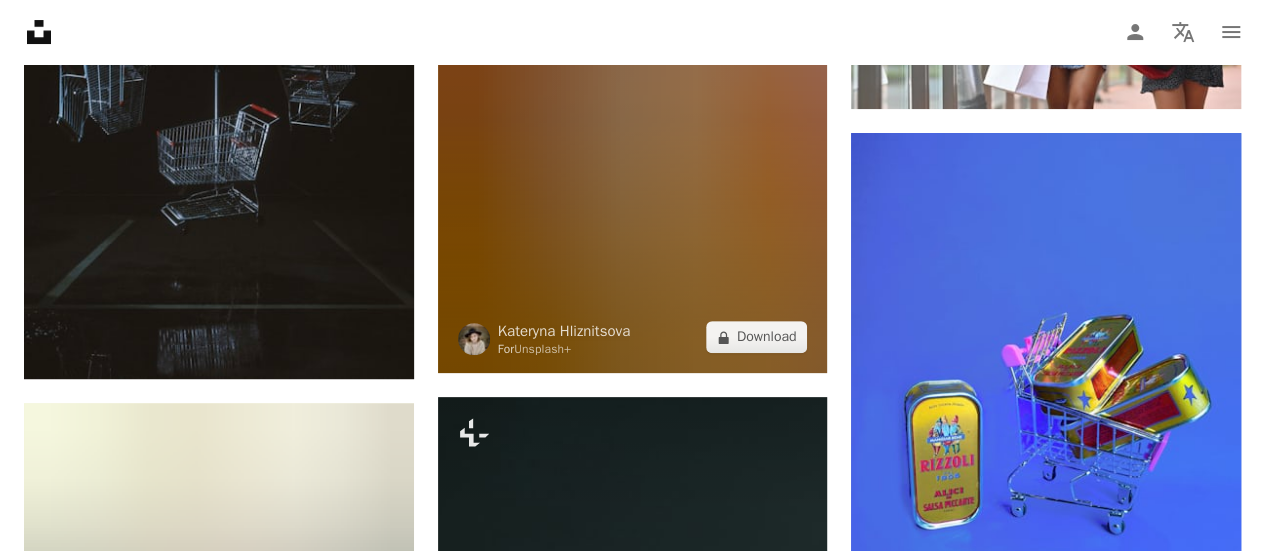 scroll, scrollTop: 4001, scrollLeft: 0, axis: vertical 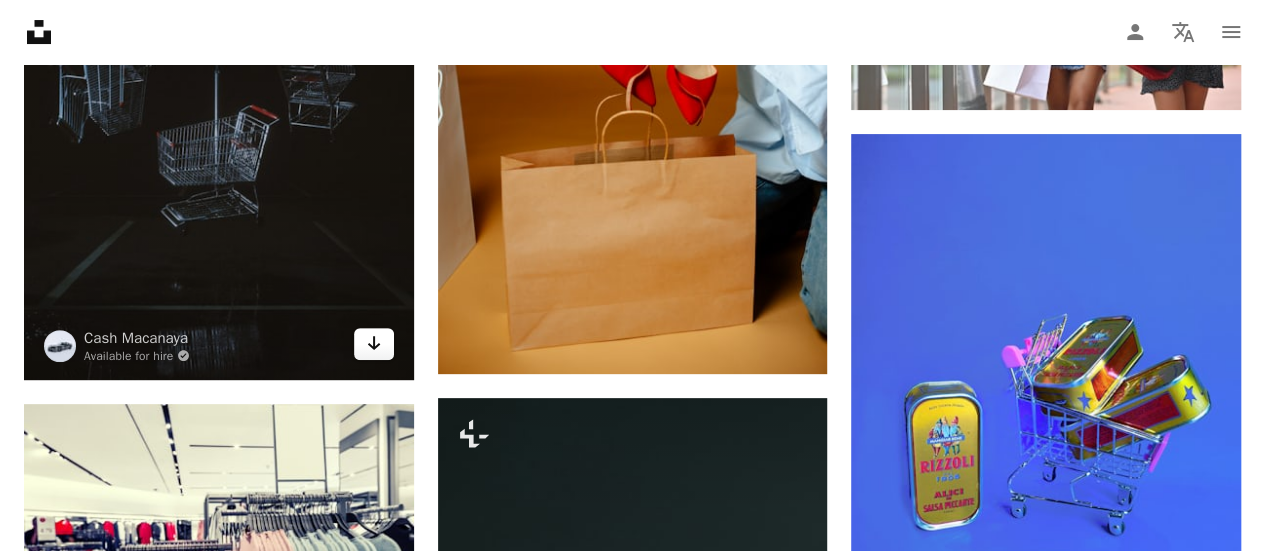 click on "Arrow pointing down" 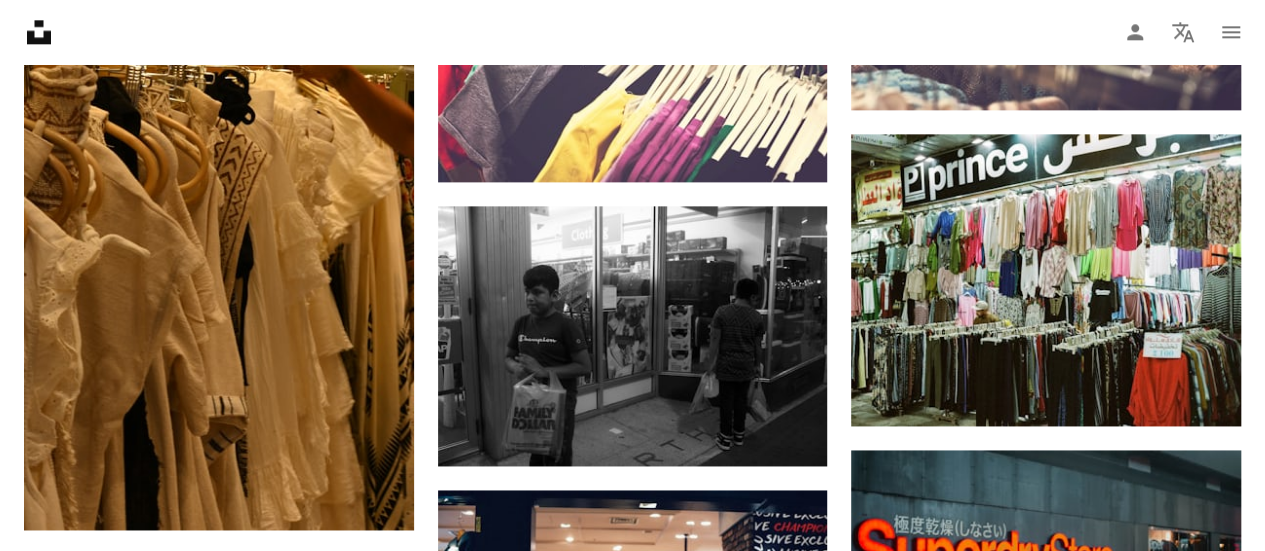 scroll, scrollTop: 0, scrollLeft: 0, axis: both 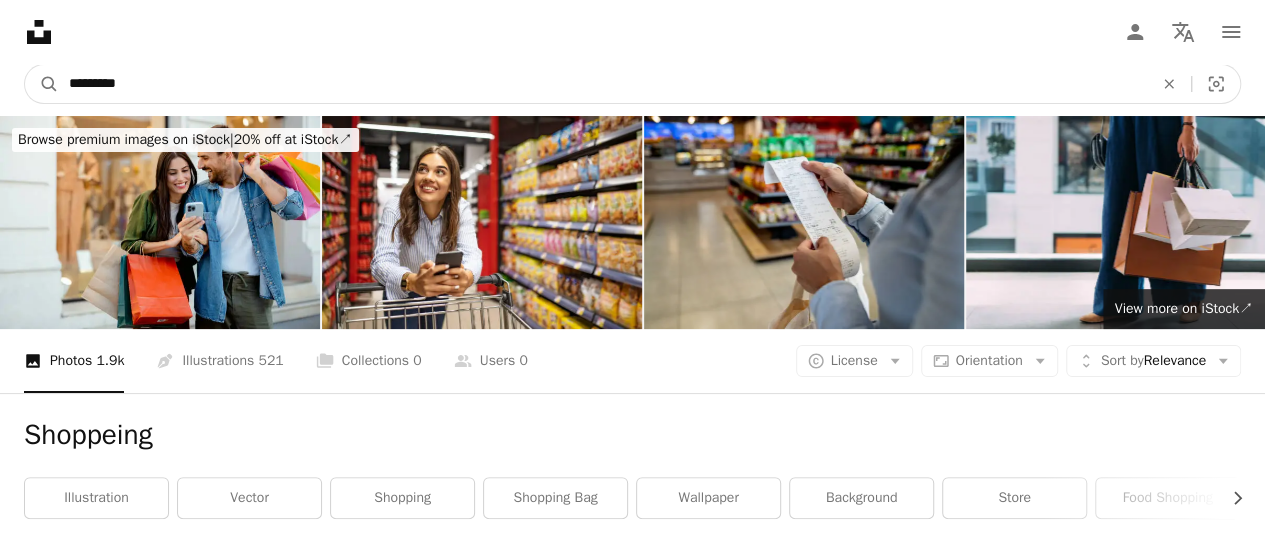 click on "*********" at bounding box center (603, 84) 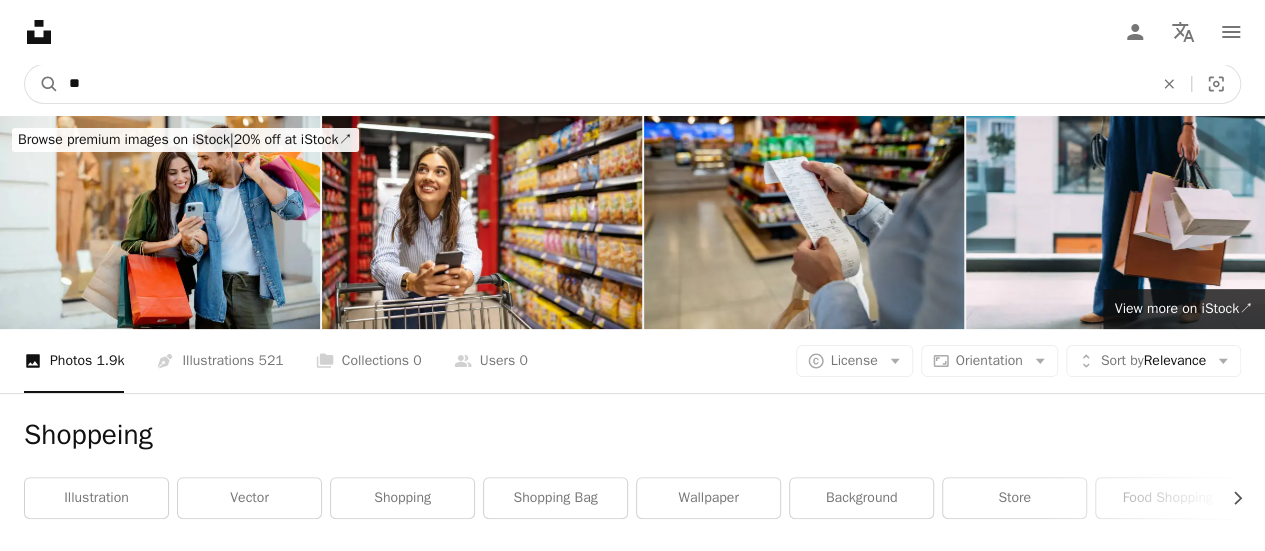 type on "*" 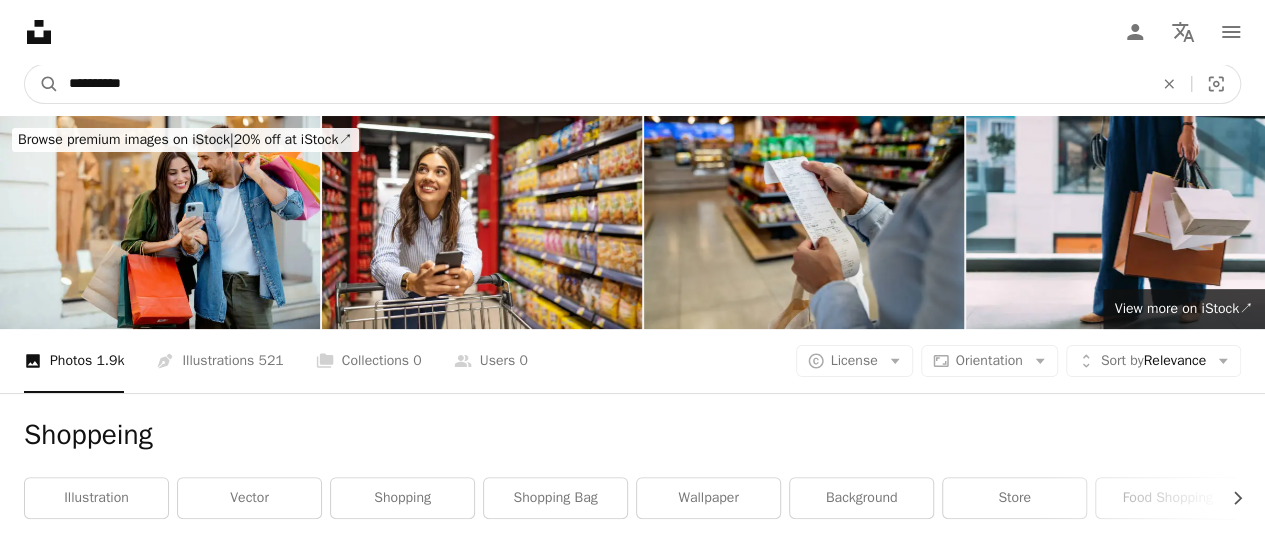 type on "**********" 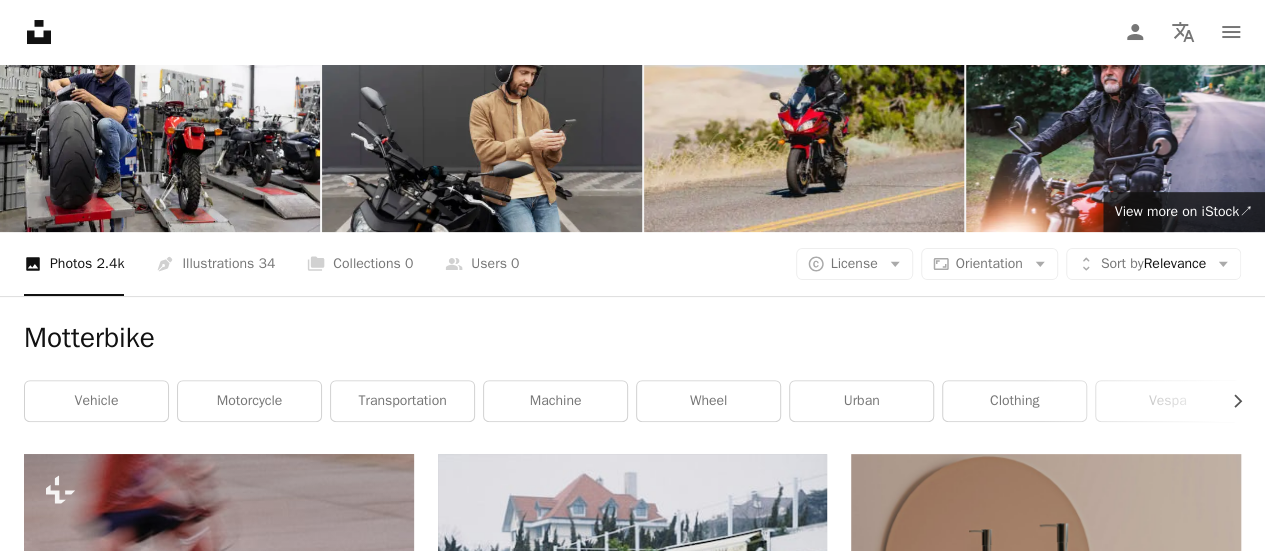 scroll, scrollTop: 0, scrollLeft: 0, axis: both 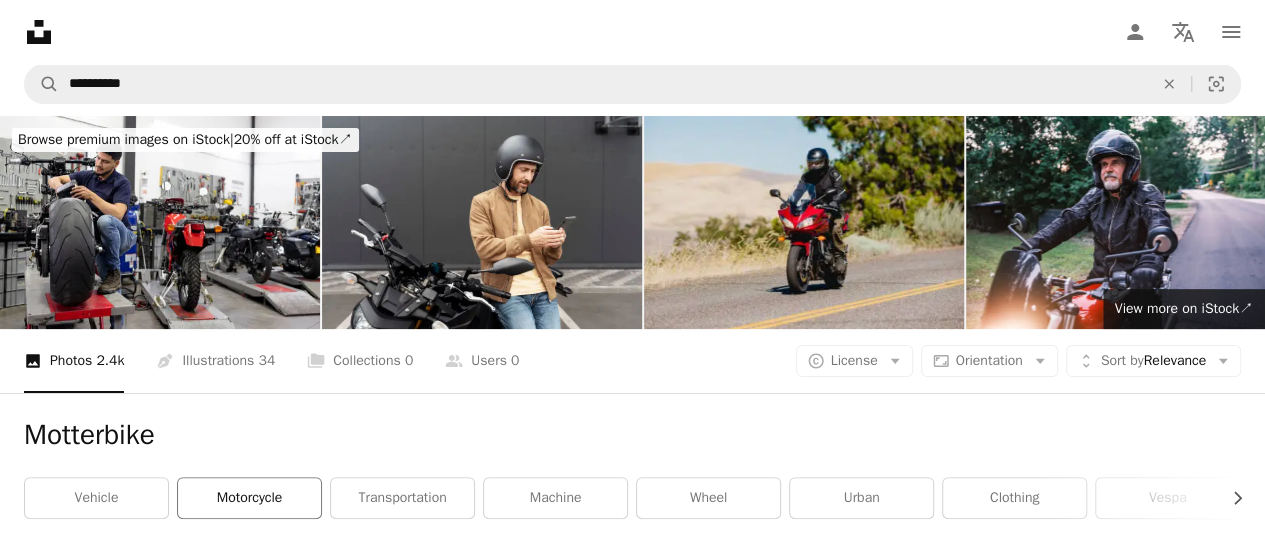click on "motorcycle" at bounding box center (249, 498) 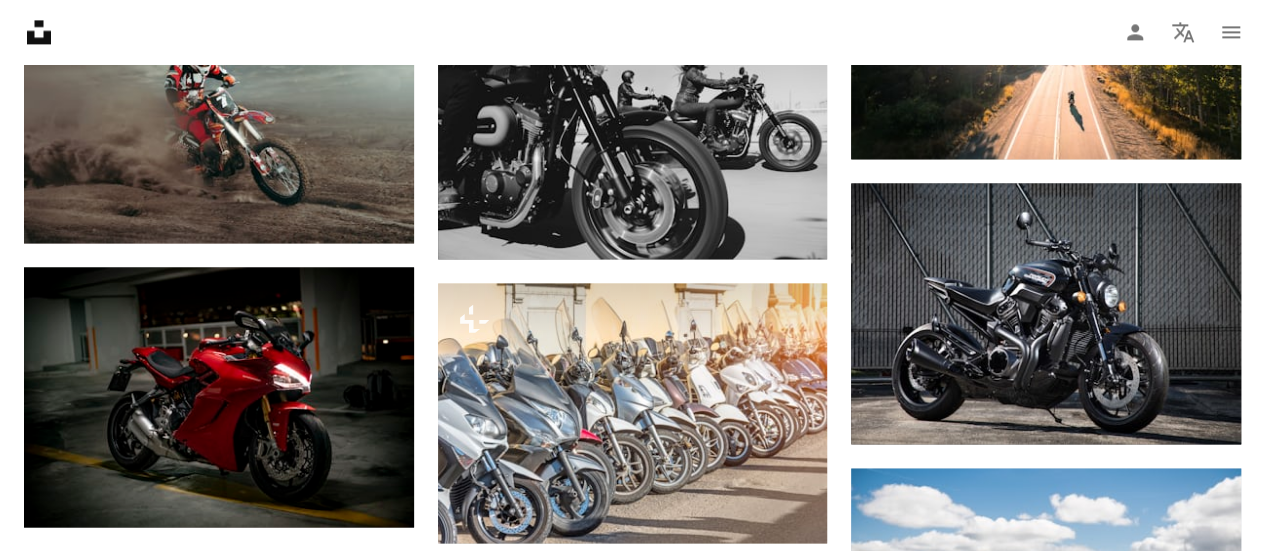 scroll, scrollTop: 1444, scrollLeft: 0, axis: vertical 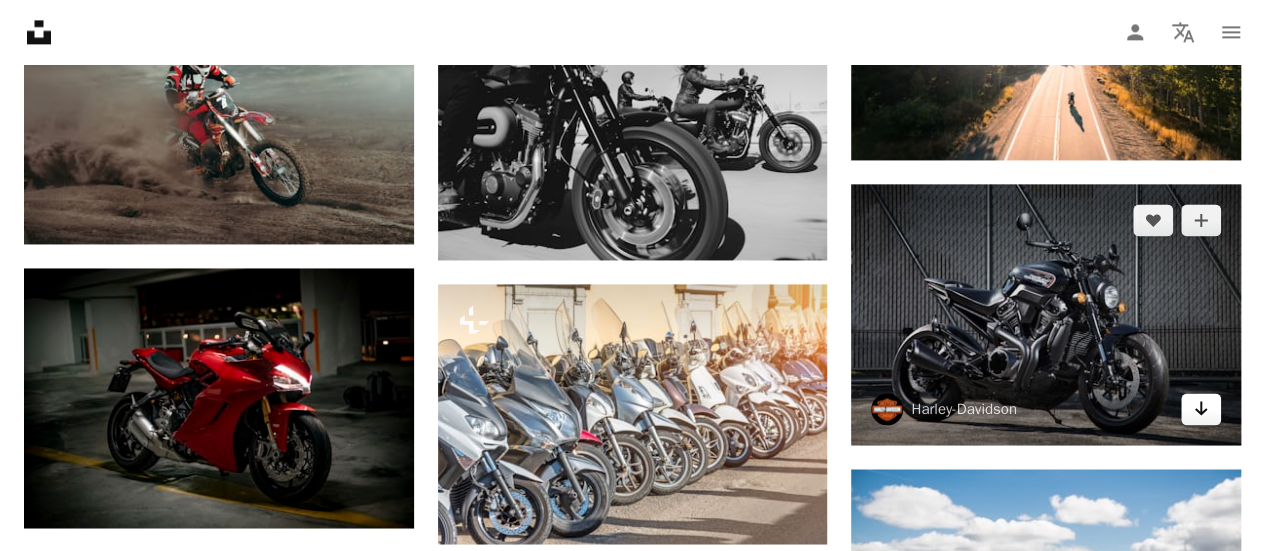 click on "Arrow pointing down" 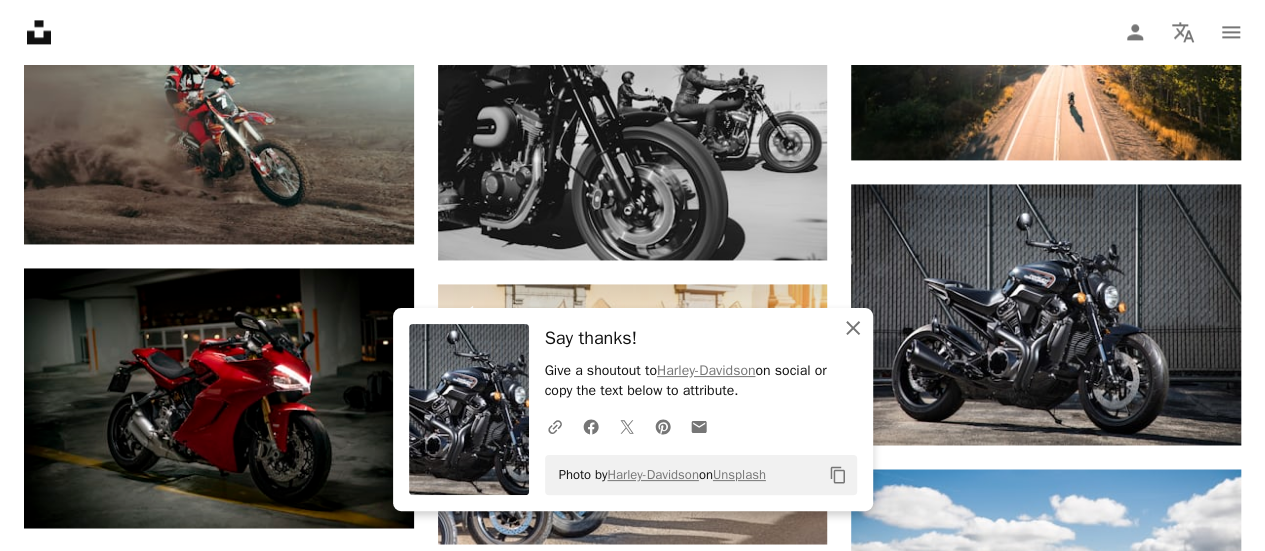 click 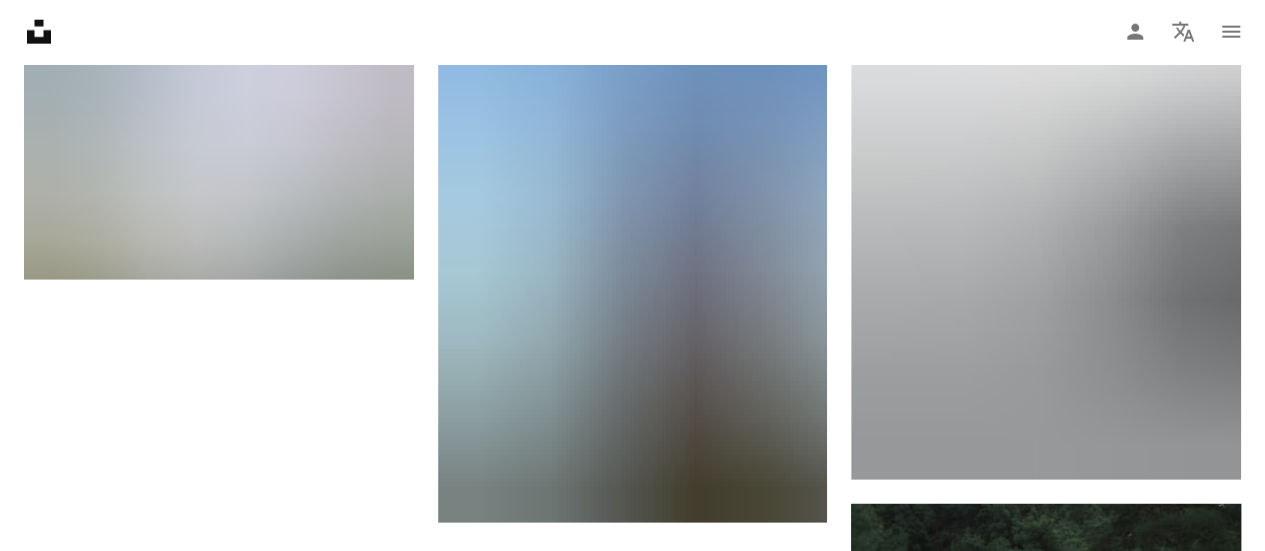scroll, scrollTop: 2586, scrollLeft: 0, axis: vertical 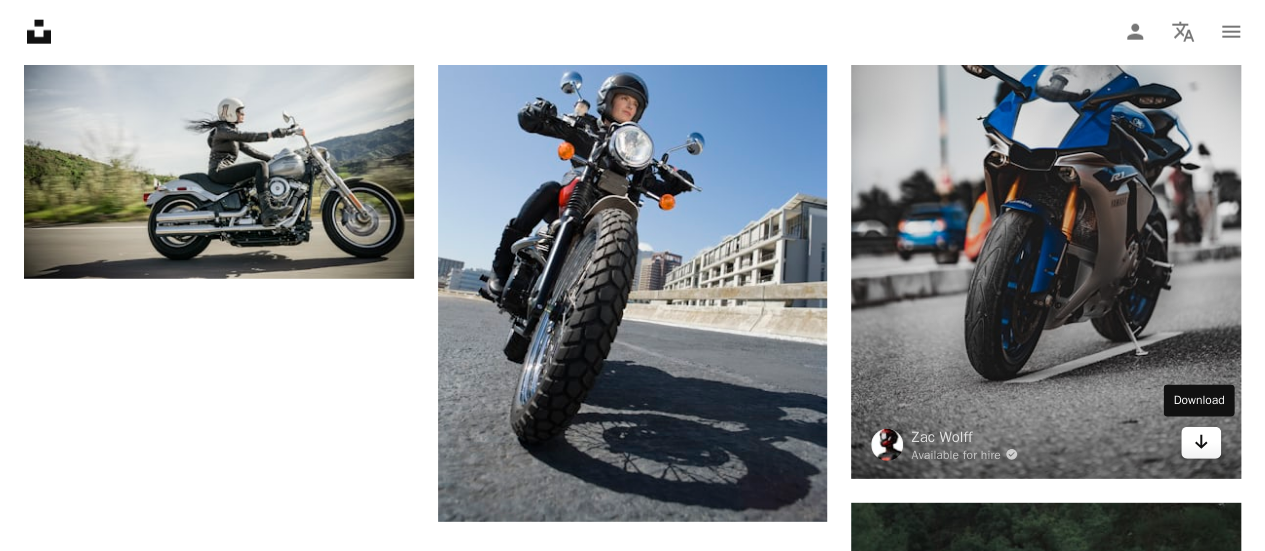 click on "Arrow pointing down" at bounding box center (1201, 443) 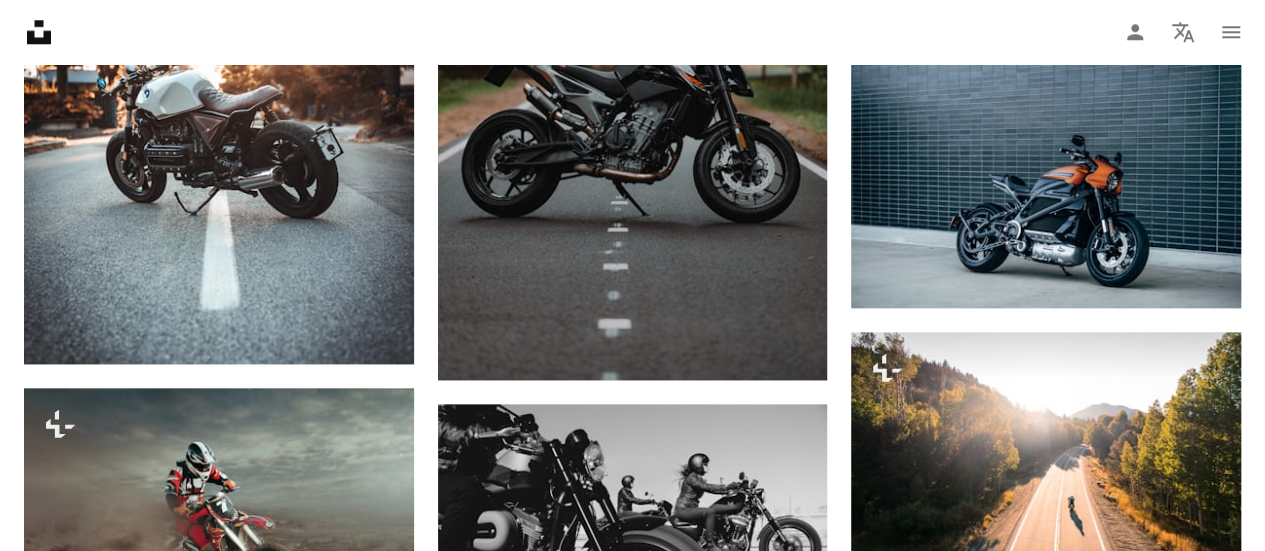 scroll, scrollTop: 0, scrollLeft: 0, axis: both 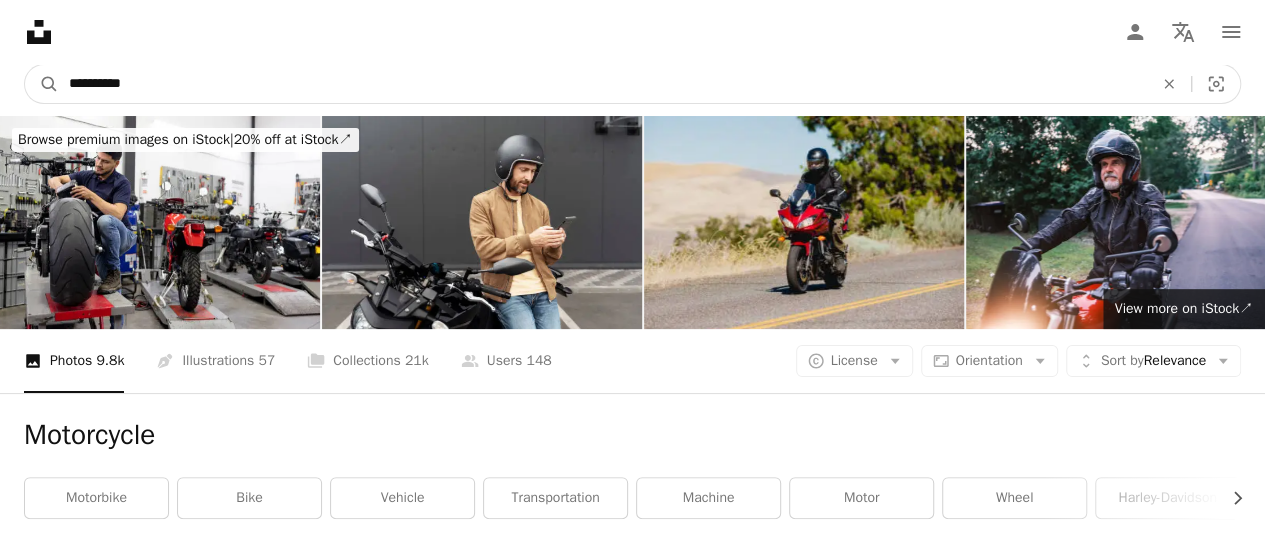 click on "**********" at bounding box center [603, 84] 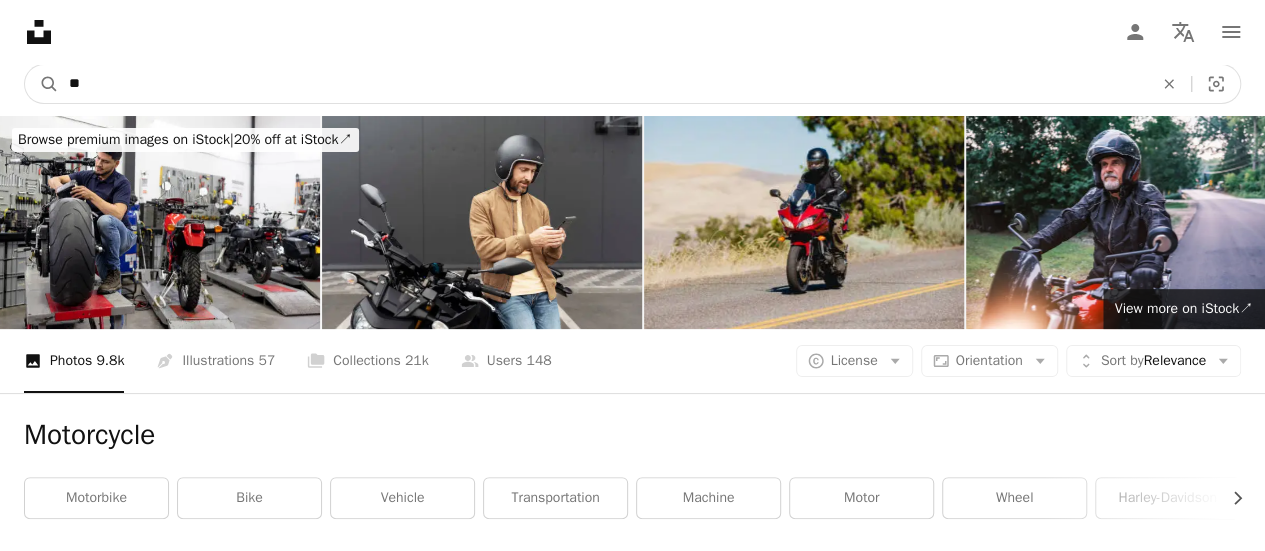type on "*" 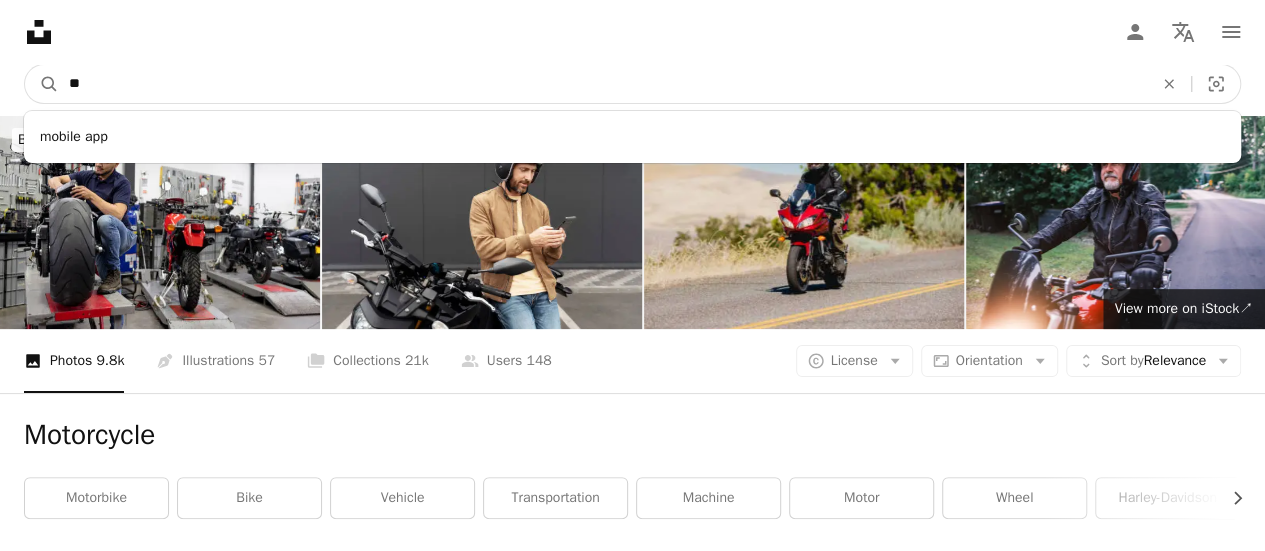 type on "*" 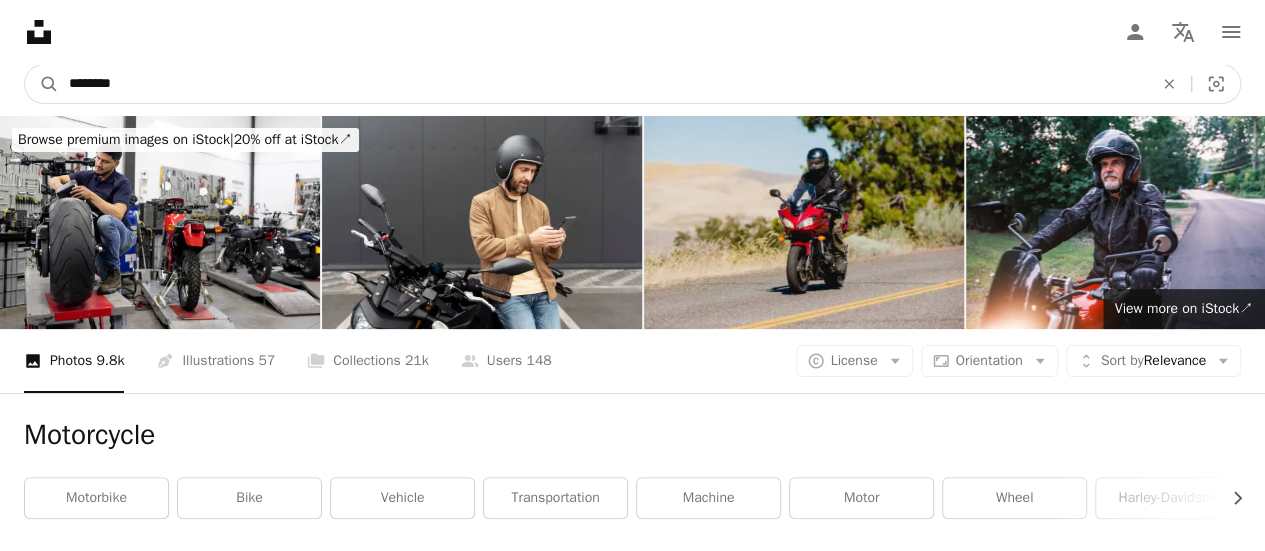 type on "********" 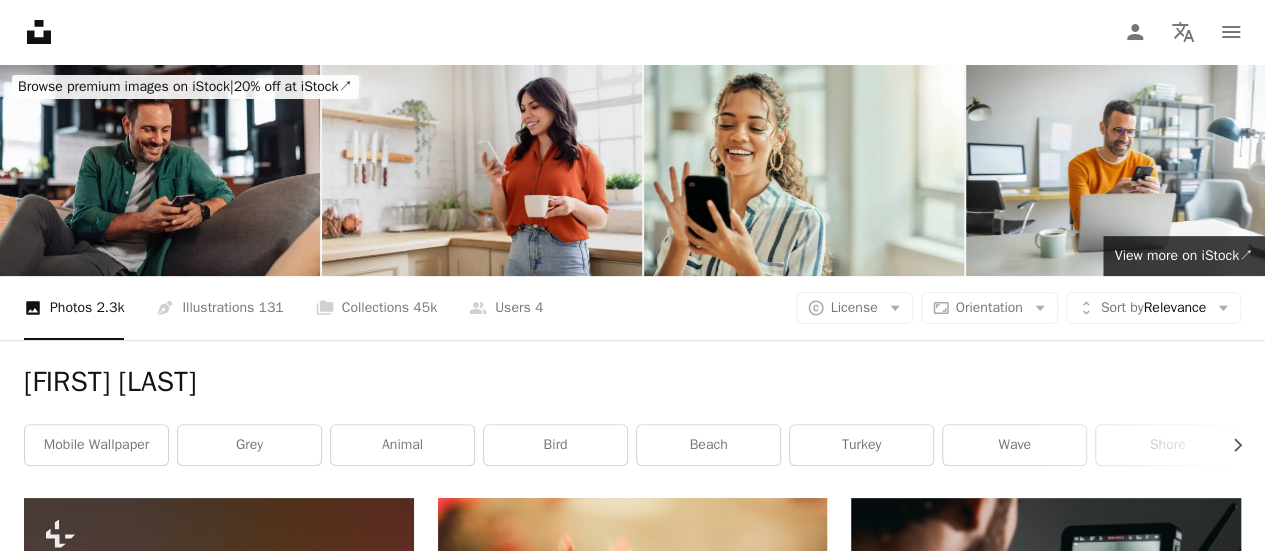 scroll, scrollTop: 0, scrollLeft: 0, axis: both 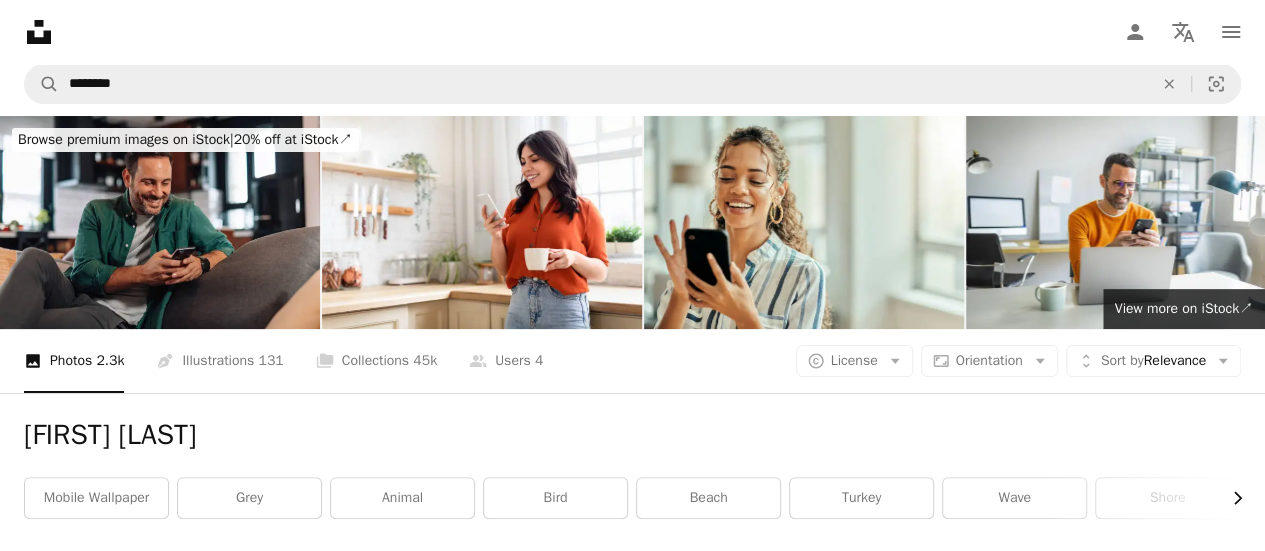 click on "Chevron right" 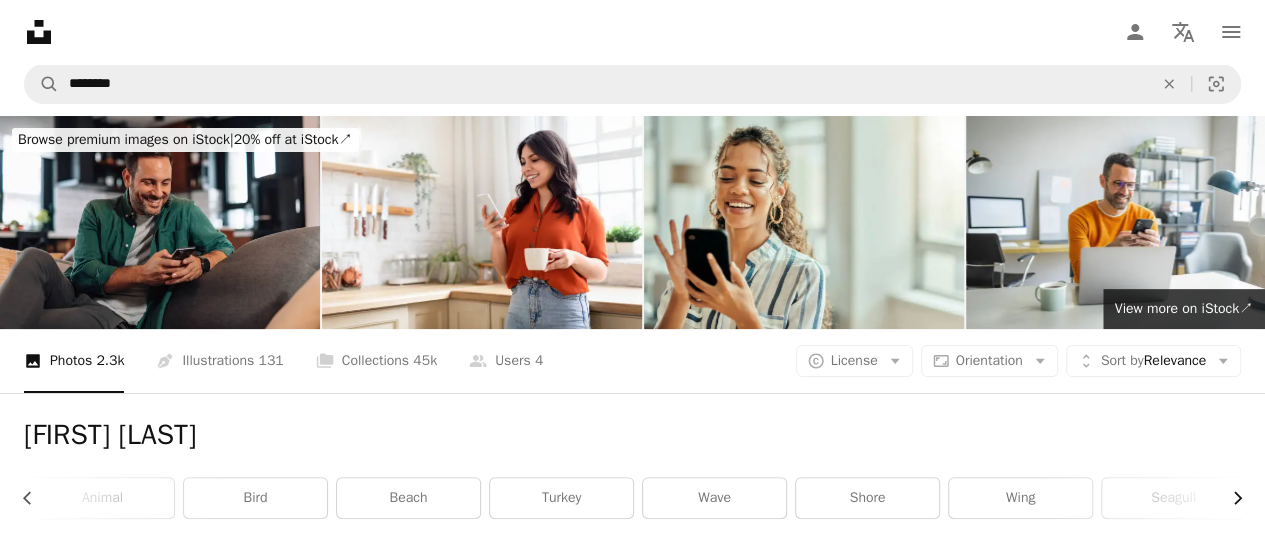 click on "Chevron right" 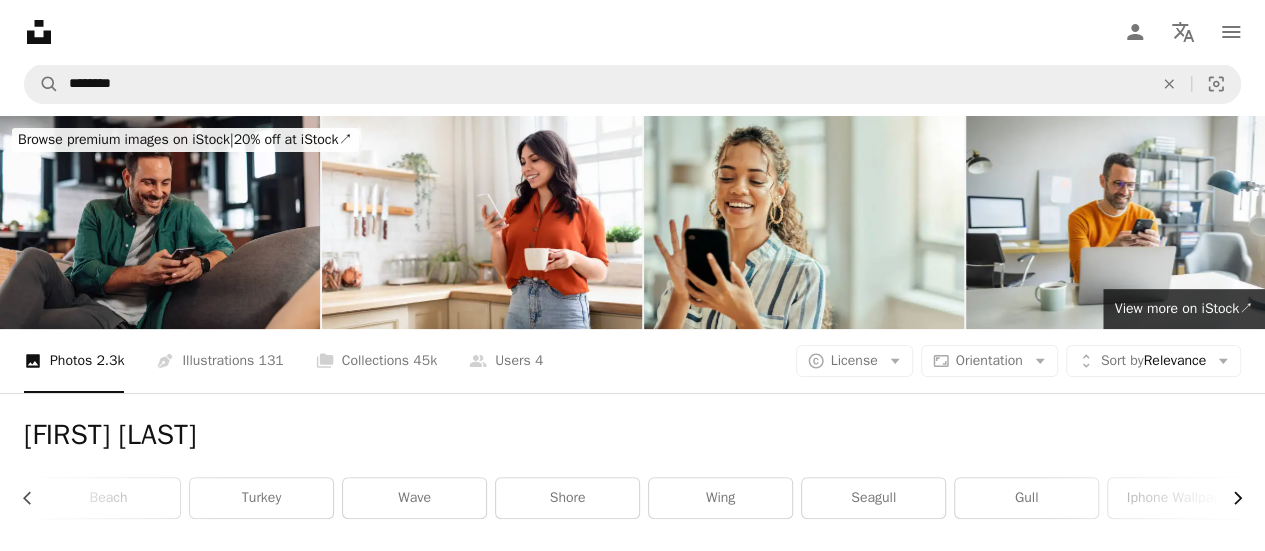 click on "Chevron right" 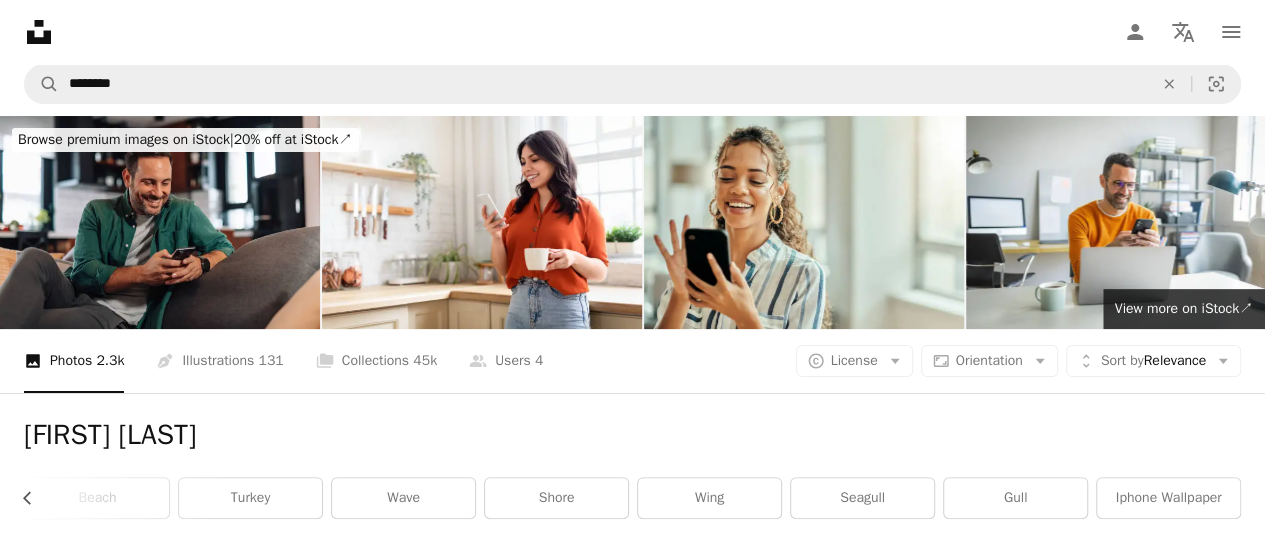 click on "iphone wallpaper" at bounding box center [1168, 498] 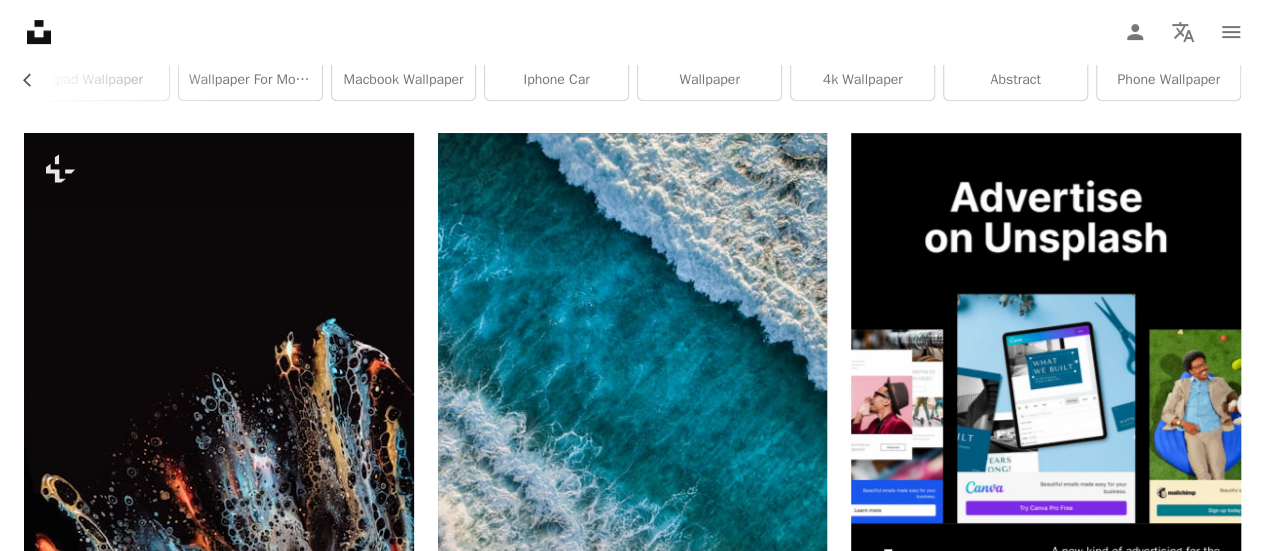 scroll, scrollTop: 0, scrollLeft: 0, axis: both 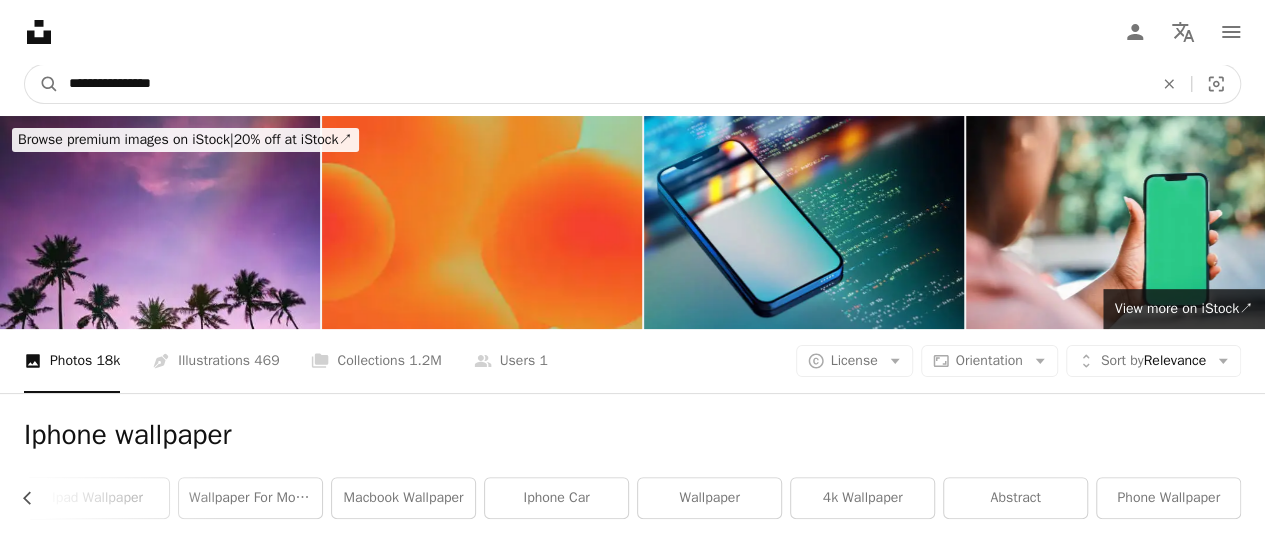 click on "**********" at bounding box center (603, 84) 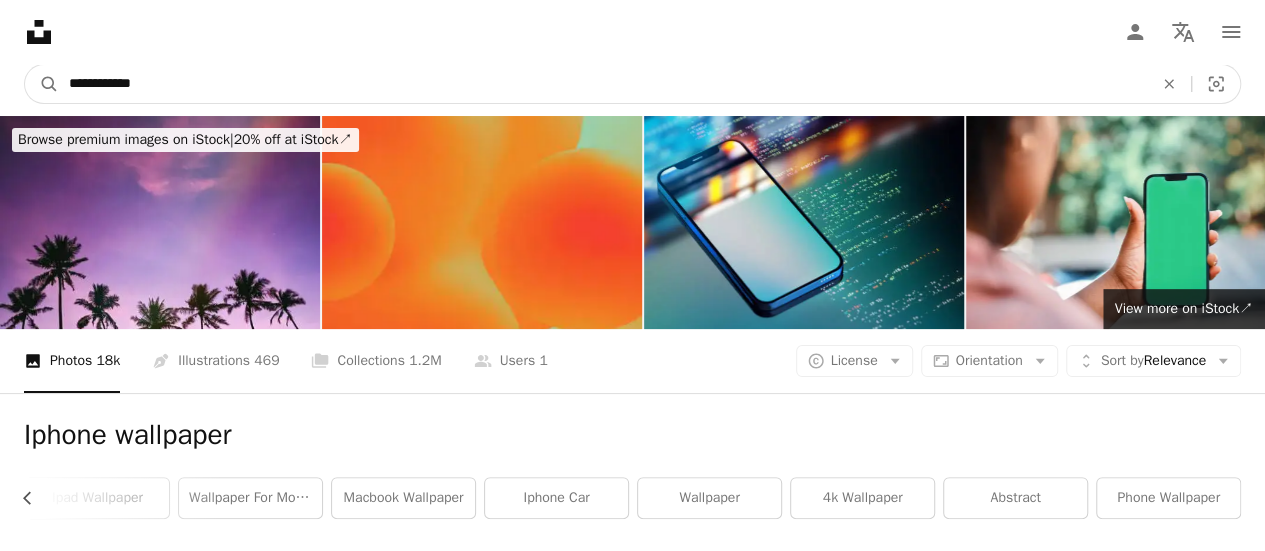 type on "**********" 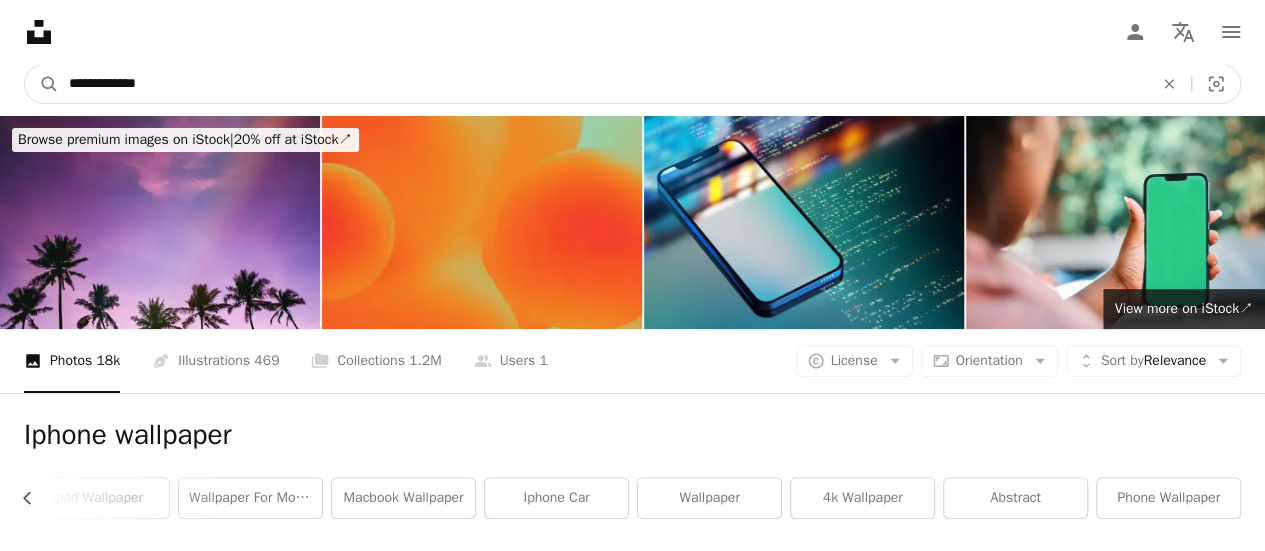 click on "A magnifying glass" at bounding box center [42, 84] 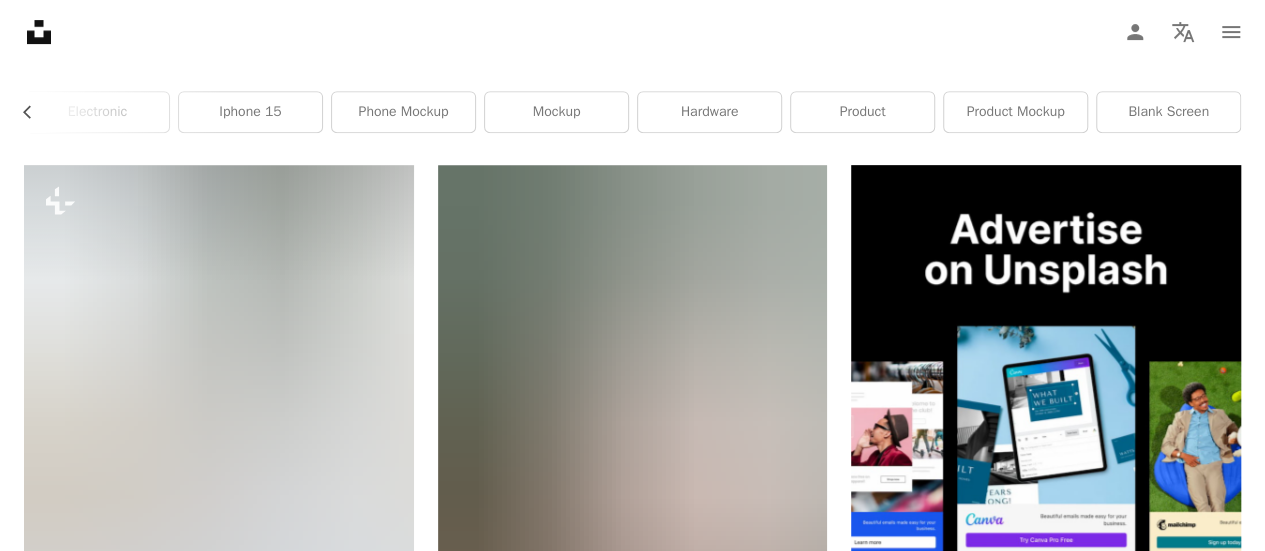 scroll, scrollTop: 388, scrollLeft: 0, axis: vertical 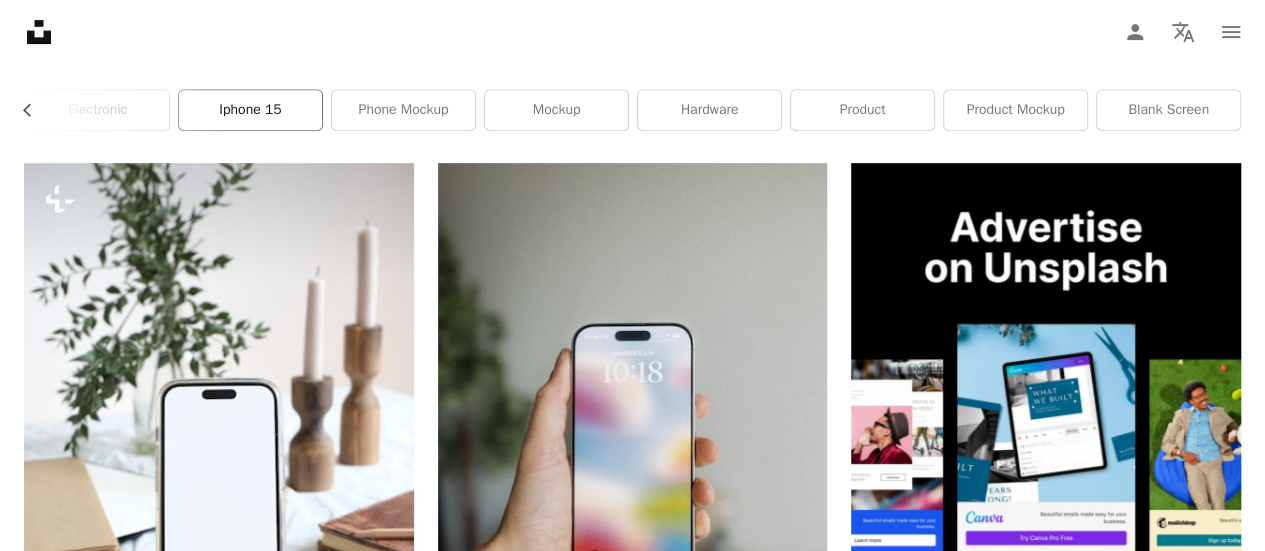 click on "iphone 15" at bounding box center (250, 110) 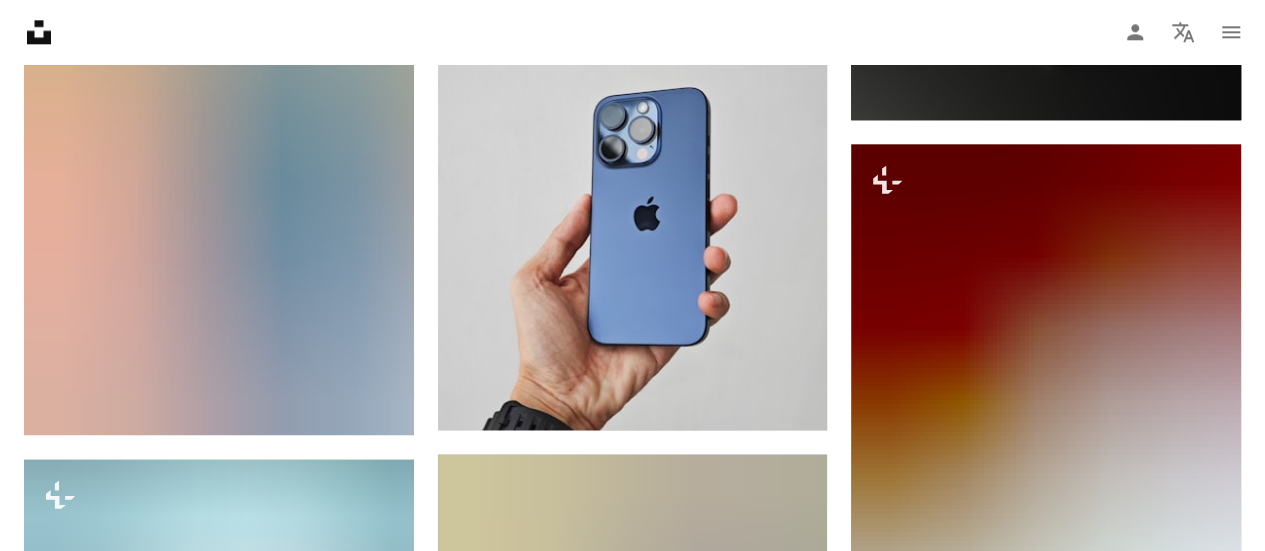 scroll, scrollTop: 1235, scrollLeft: 0, axis: vertical 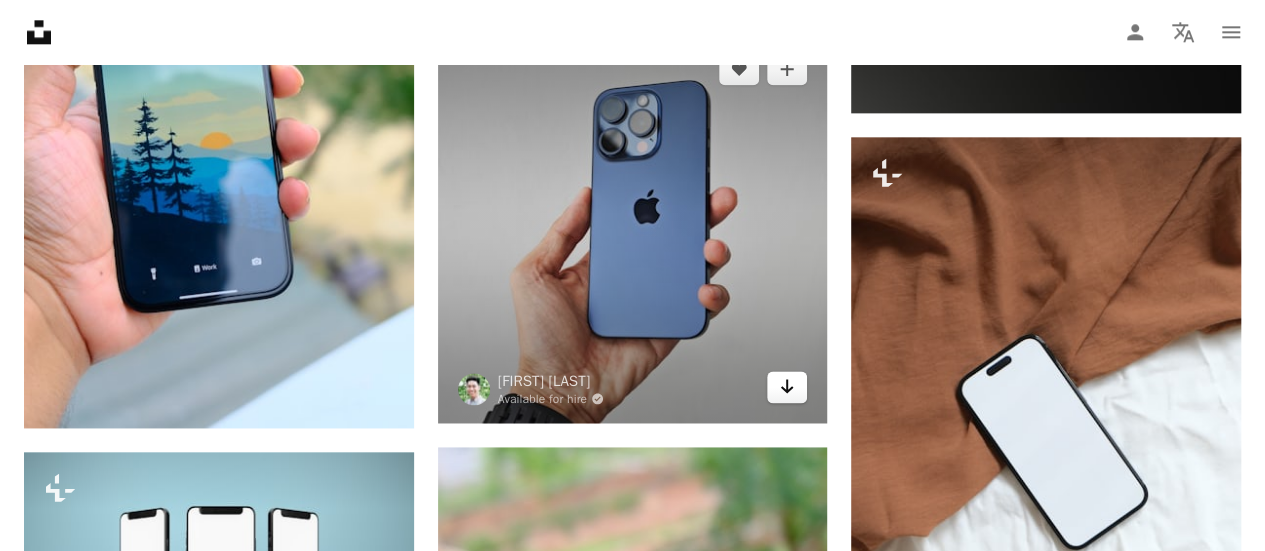 click on "Arrow pointing down" 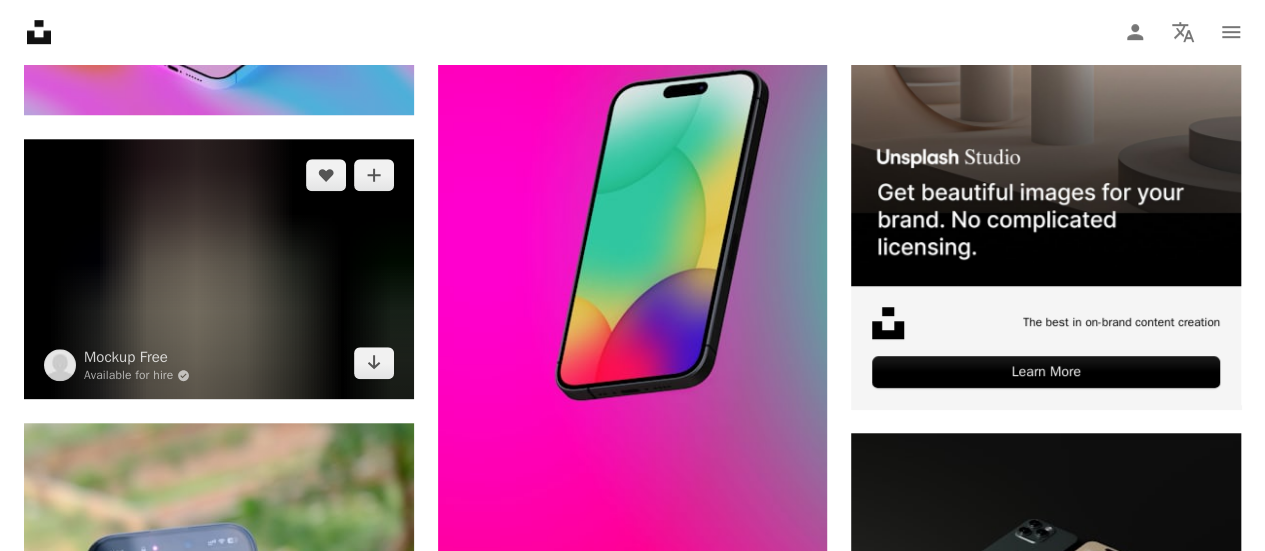 scroll, scrollTop: 654, scrollLeft: 0, axis: vertical 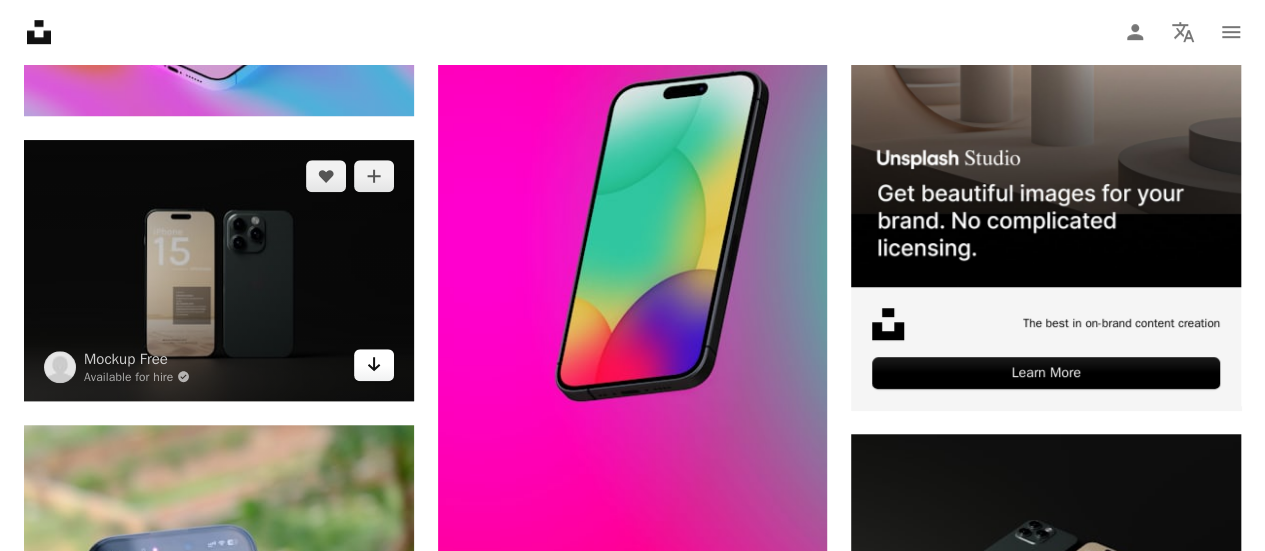 click on "Arrow pointing down" 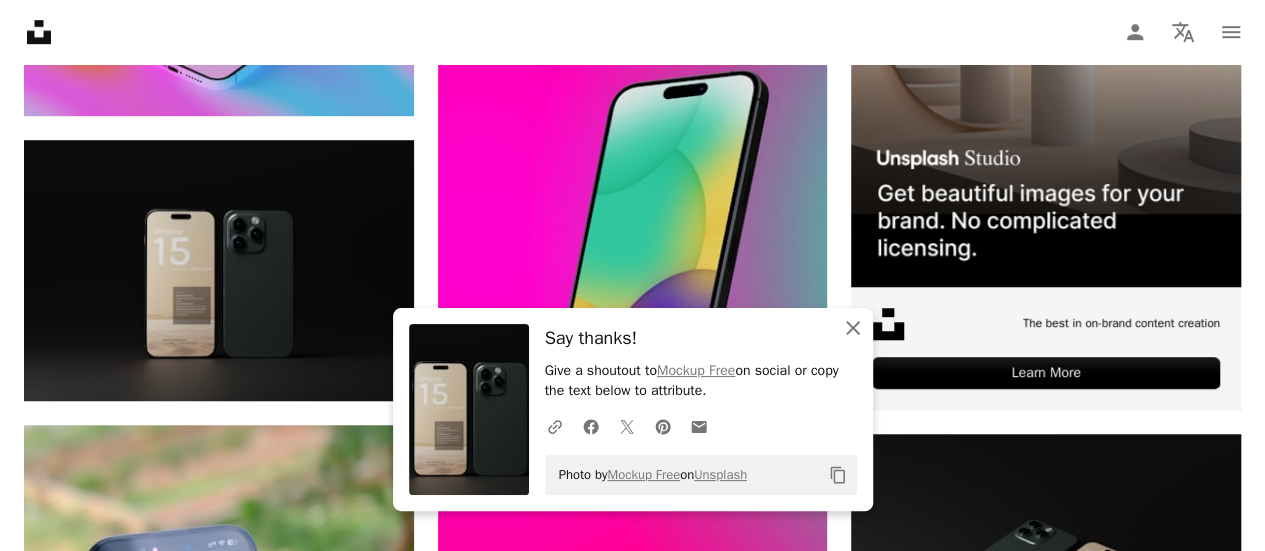 click on "An X shape" 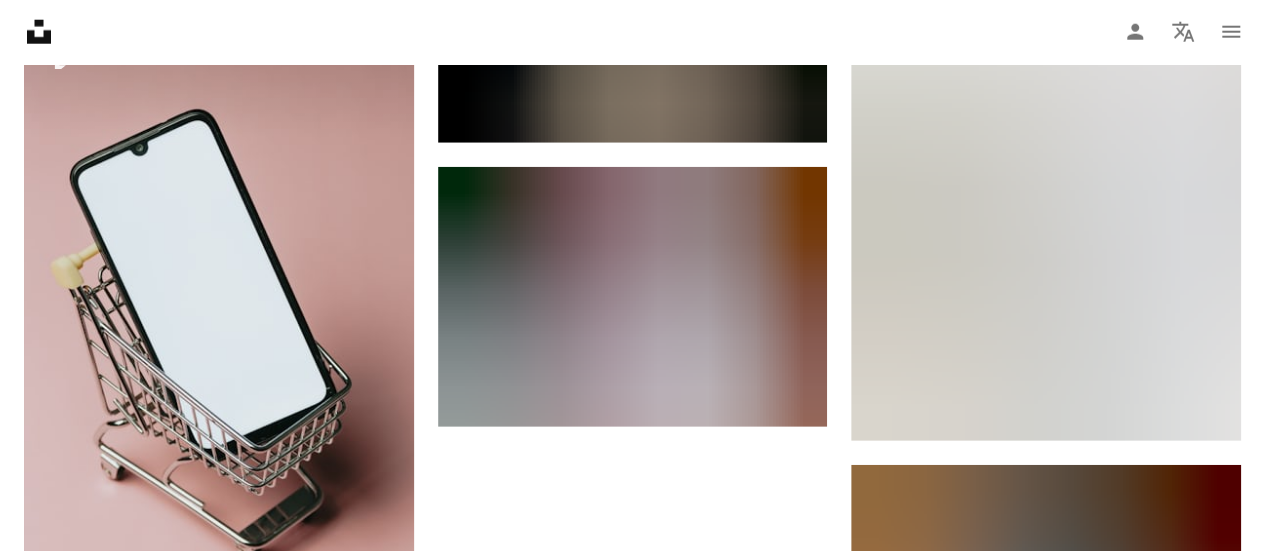 scroll, scrollTop: 2694, scrollLeft: 0, axis: vertical 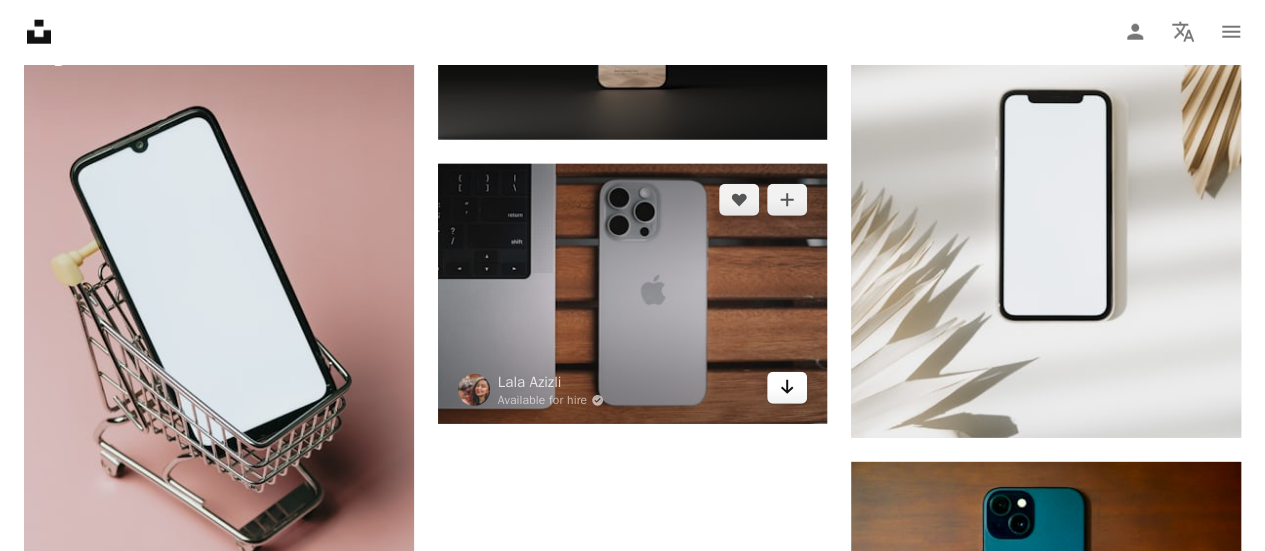 click 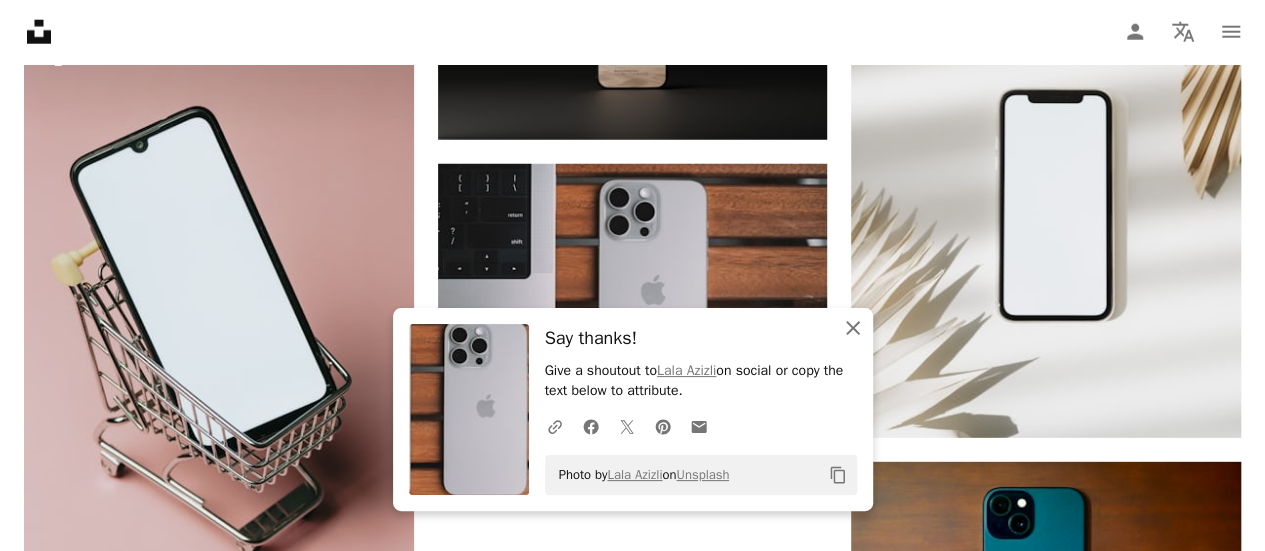 click on "An X shape Close" at bounding box center [853, 328] 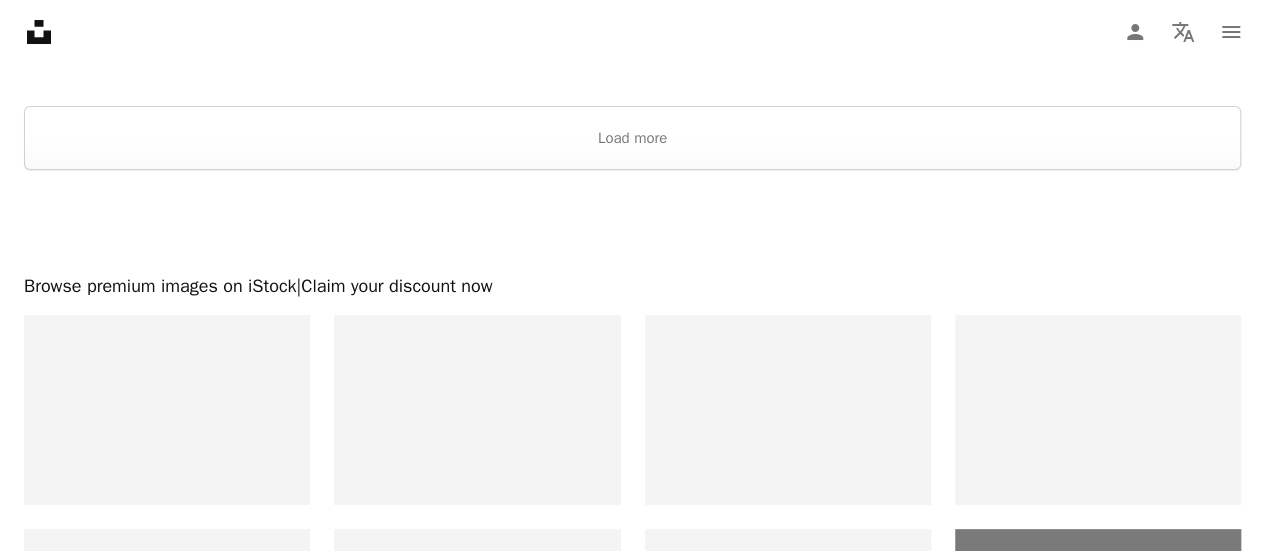 scroll, scrollTop: 3888, scrollLeft: 0, axis: vertical 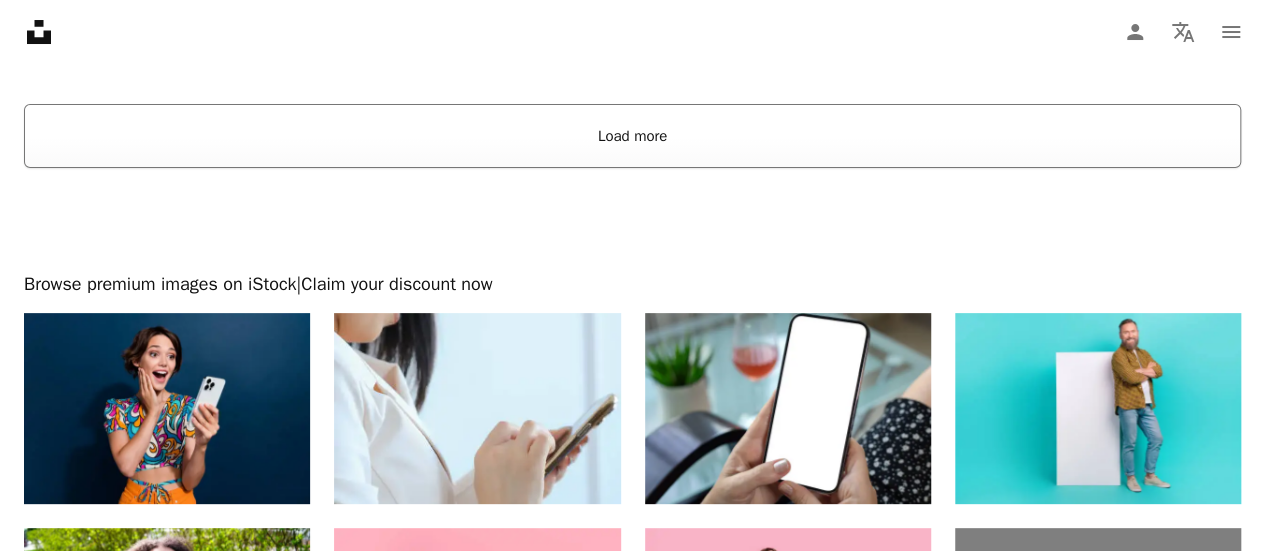 click on "Load more" at bounding box center [632, 136] 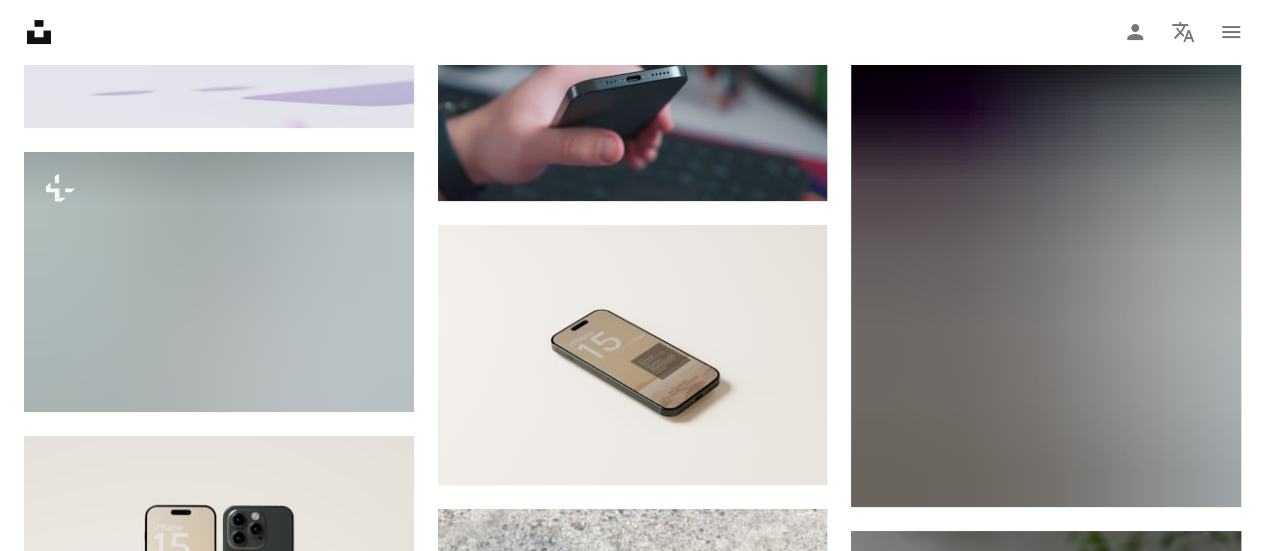 scroll, scrollTop: 4048, scrollLeft: 0, axis: vertical 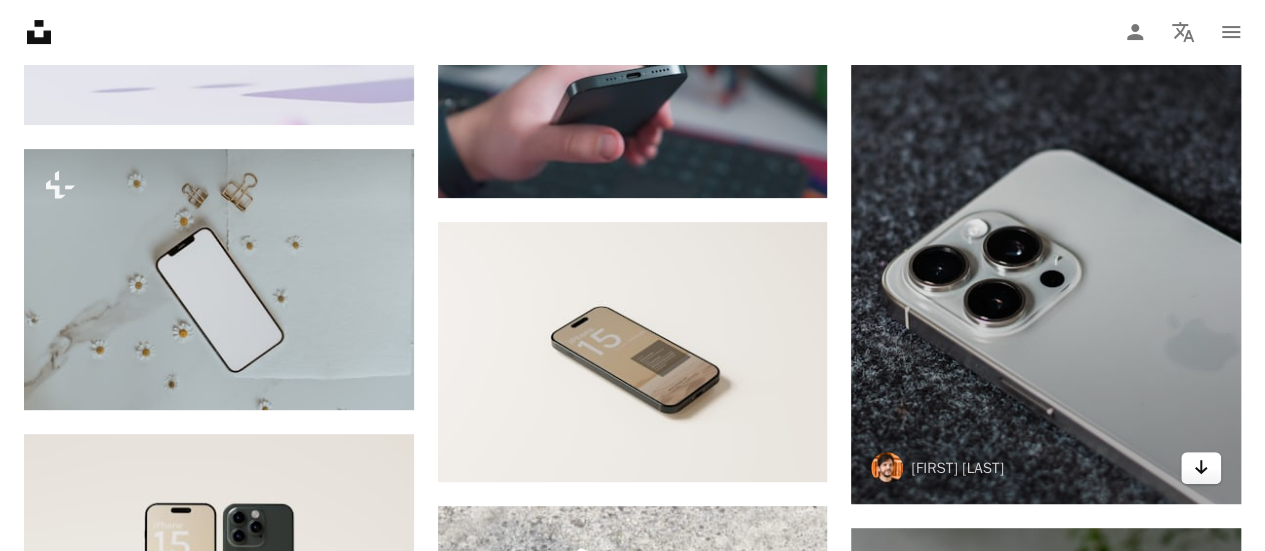 click 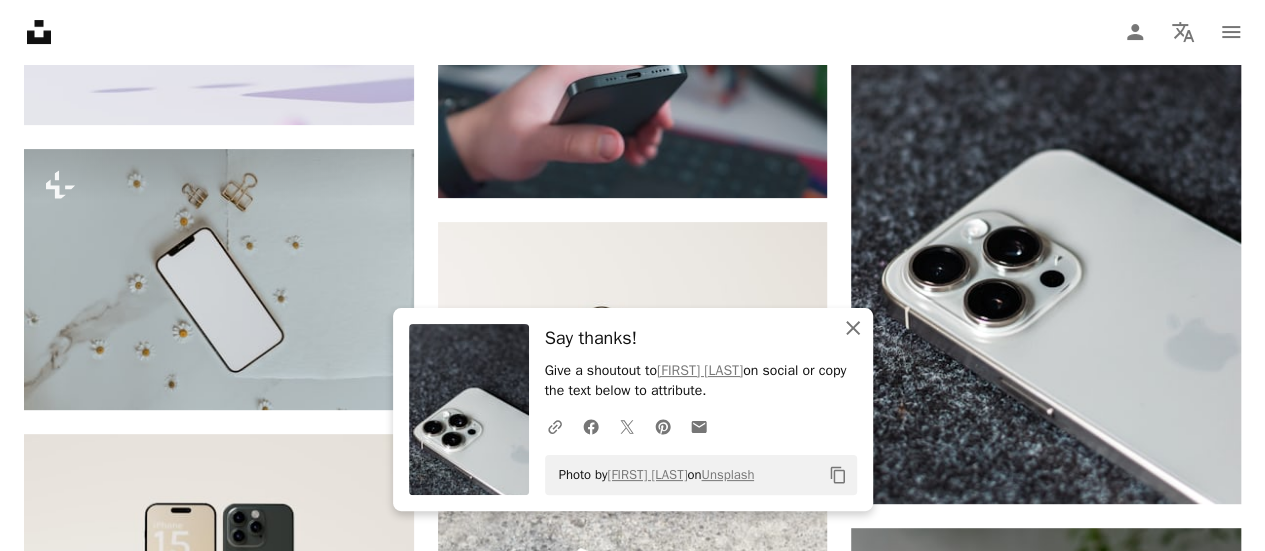 click on "An X shape" 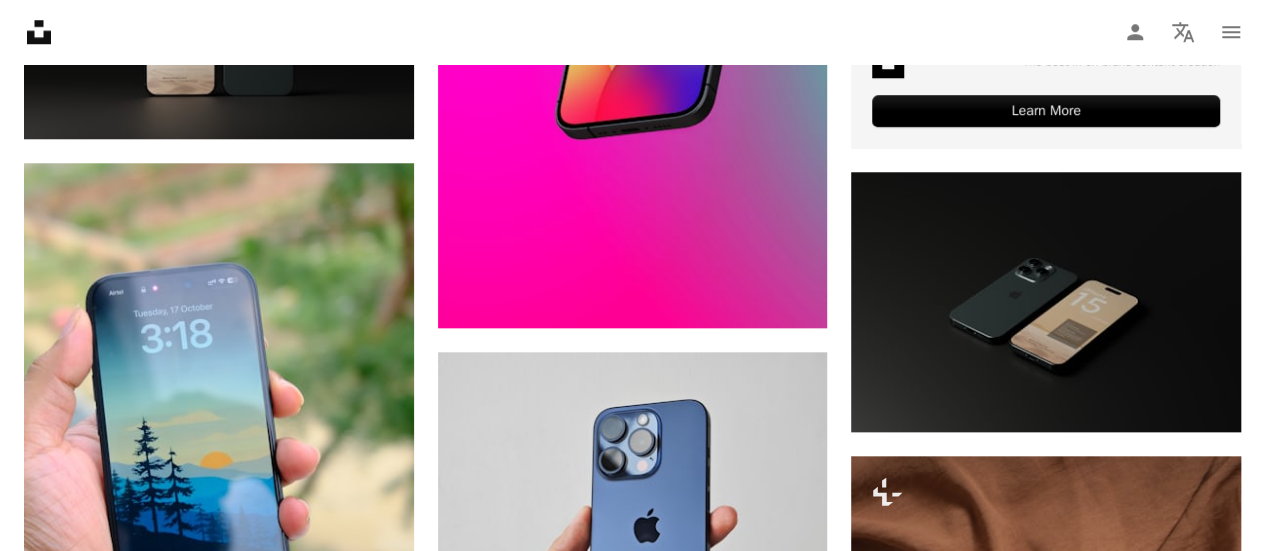 scroll, scrollTop: 0, scrollLeft: 0, axis: both 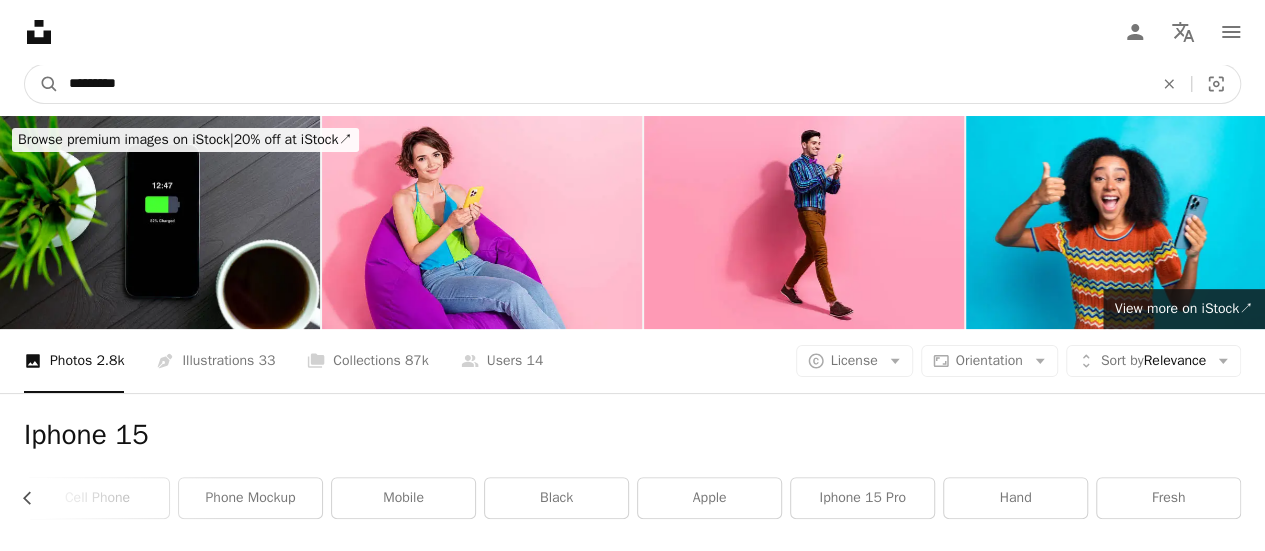 click on "*********" at bounding box center (603, 84) 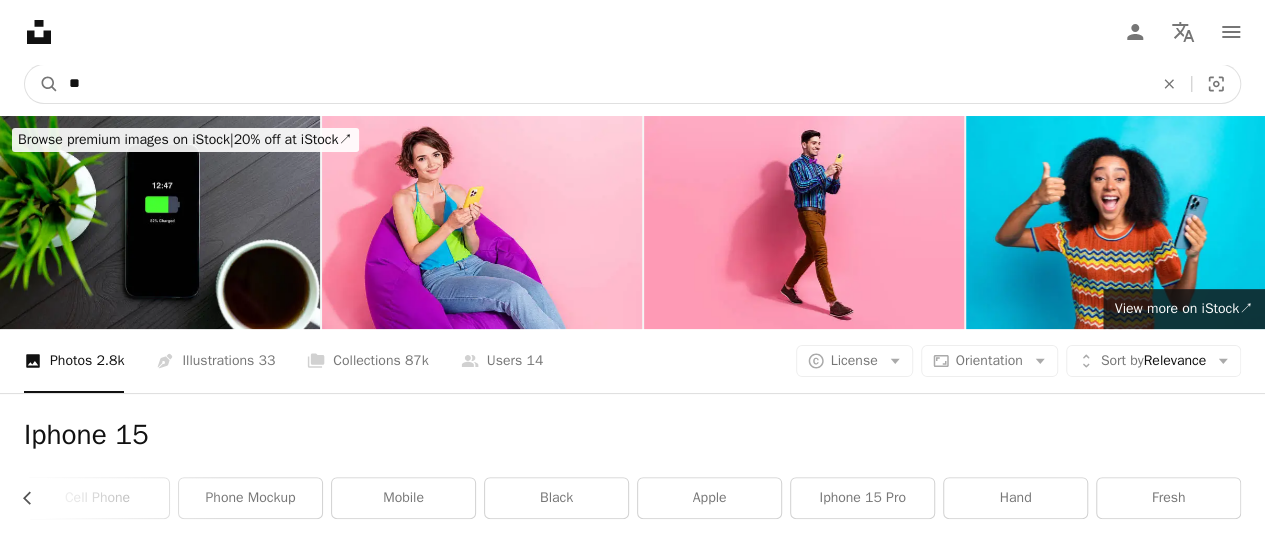type on "*" 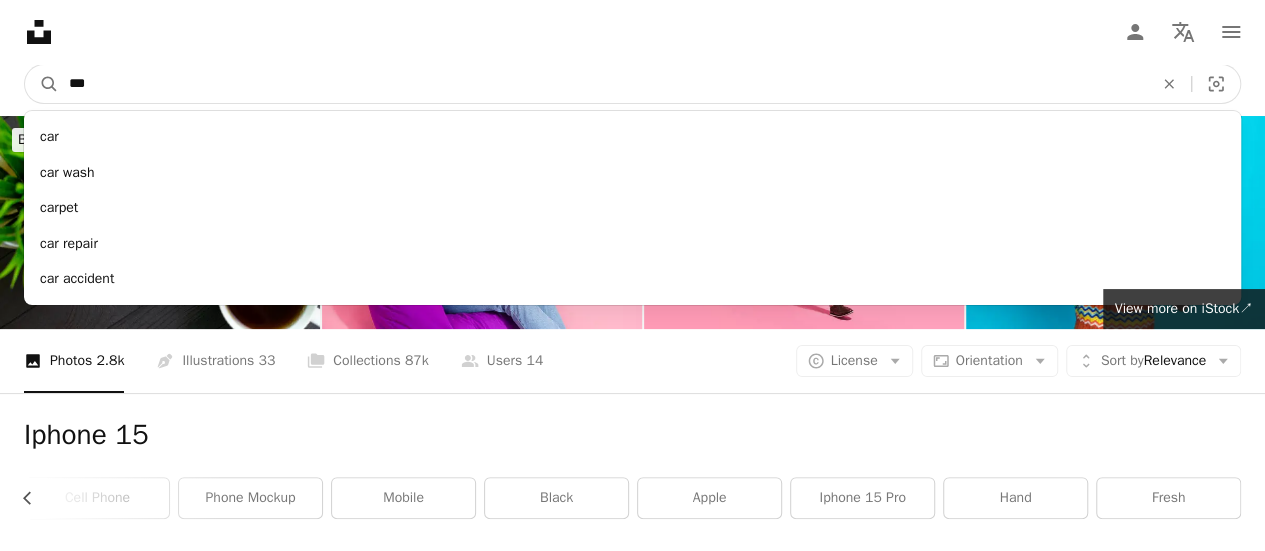 type on "***" 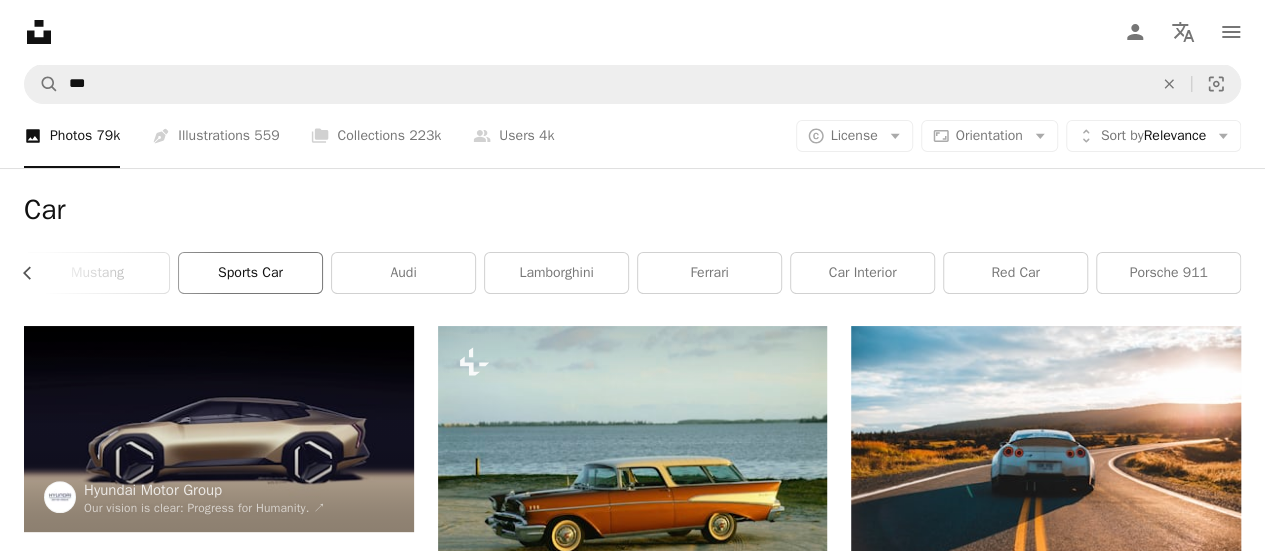 click on "sports car" at bounding box center (250, 273) 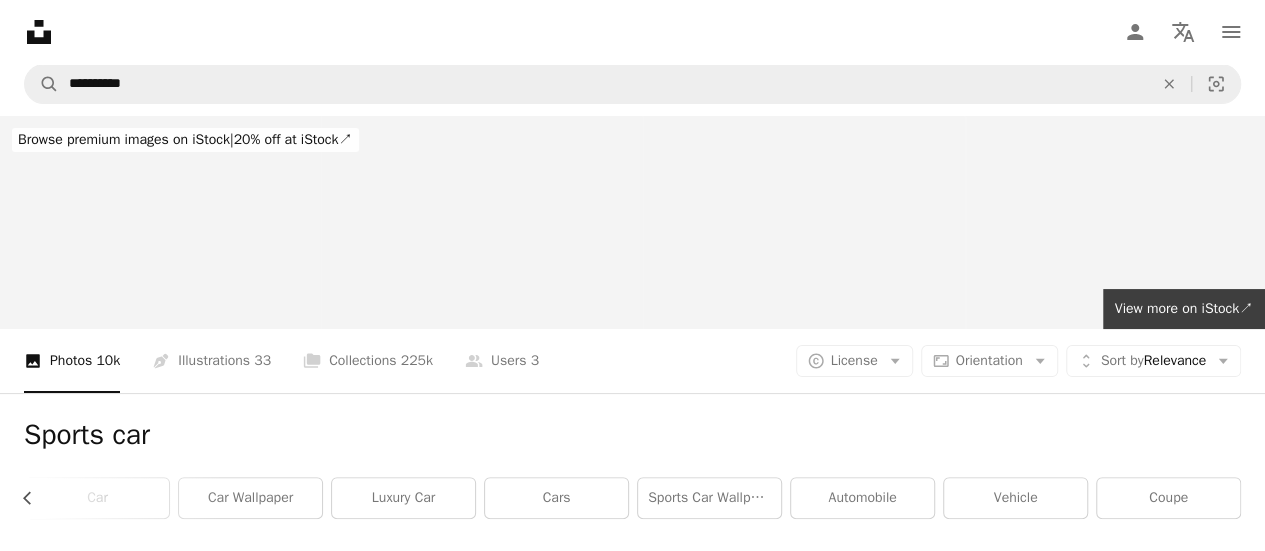 scroll, scrollTop: 0, scrollLeft: 458, axis: horizontal 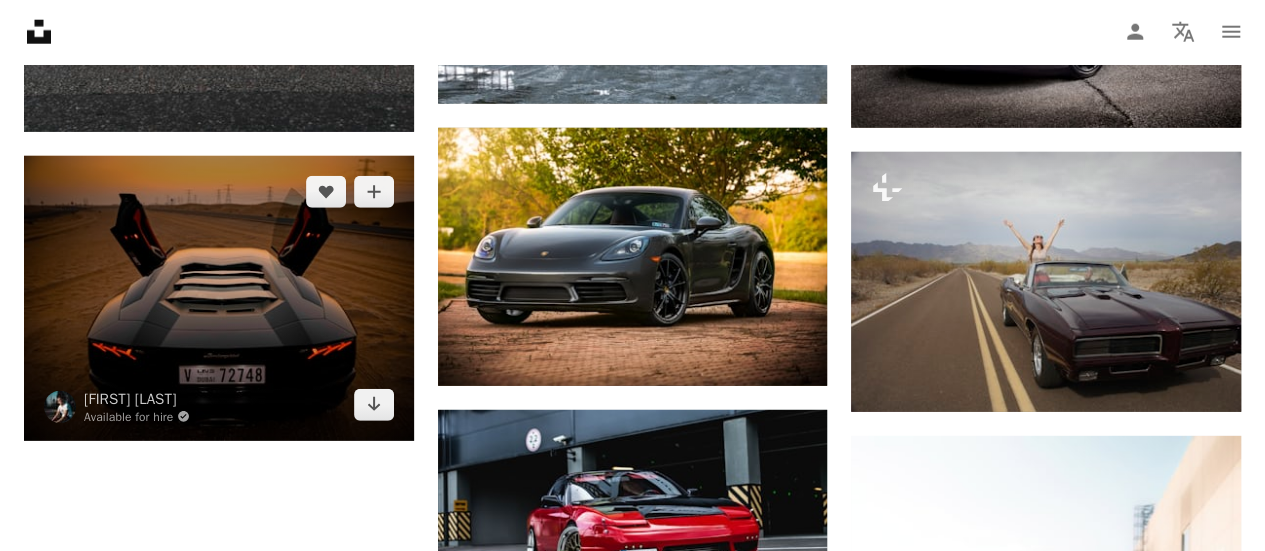click at bounding box center (219, 298) 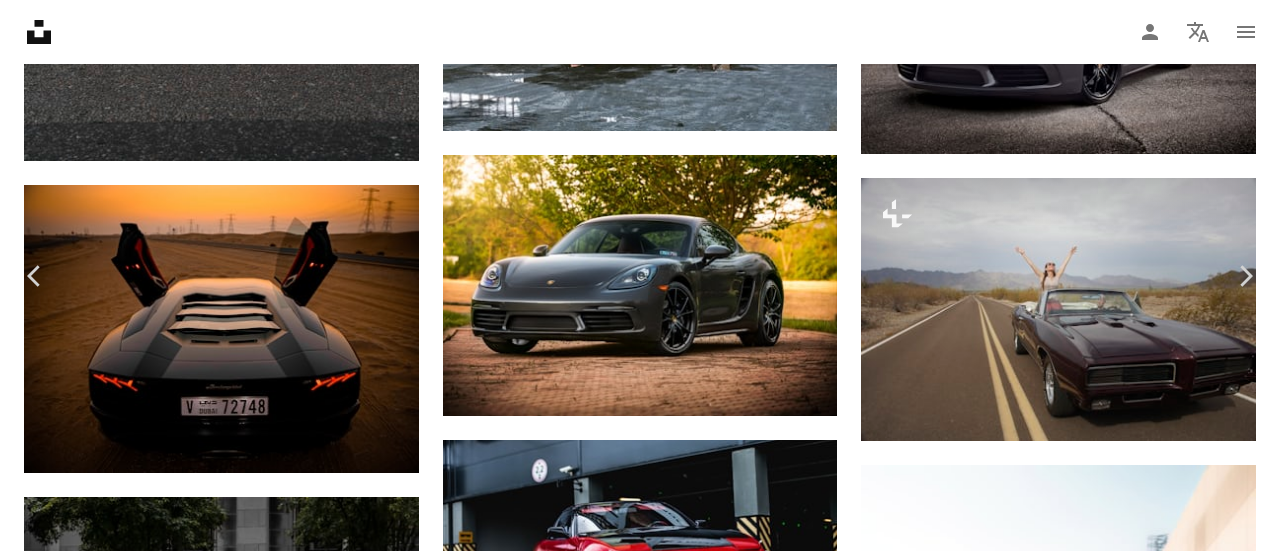 click on "Download free" at bounding box center (1081, 5254) 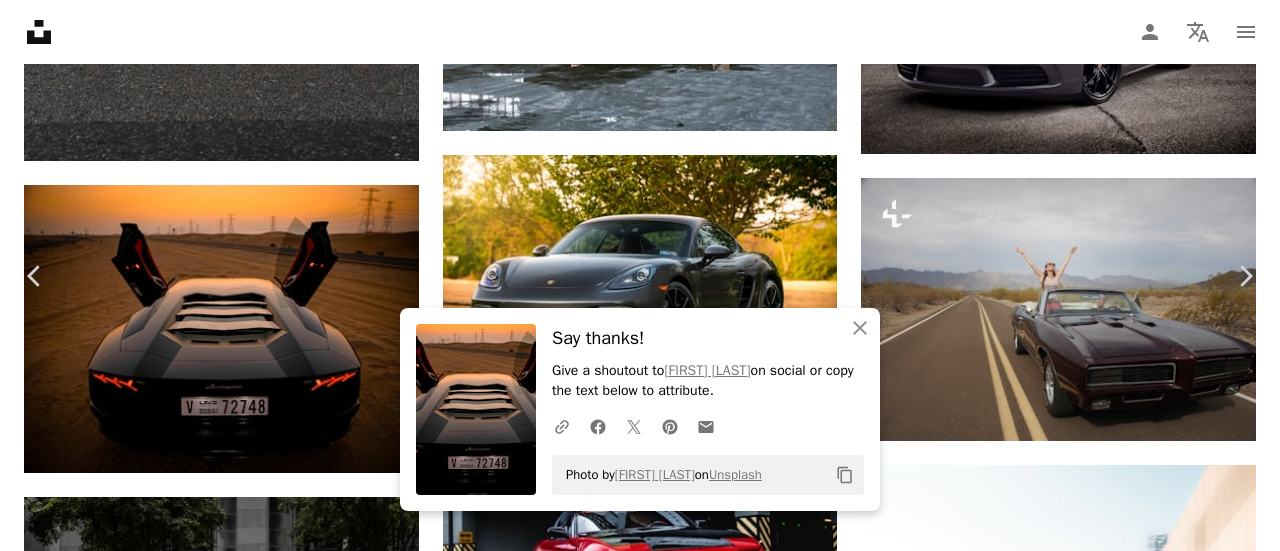 click on "An X shape" at bounding box center (20, 20) 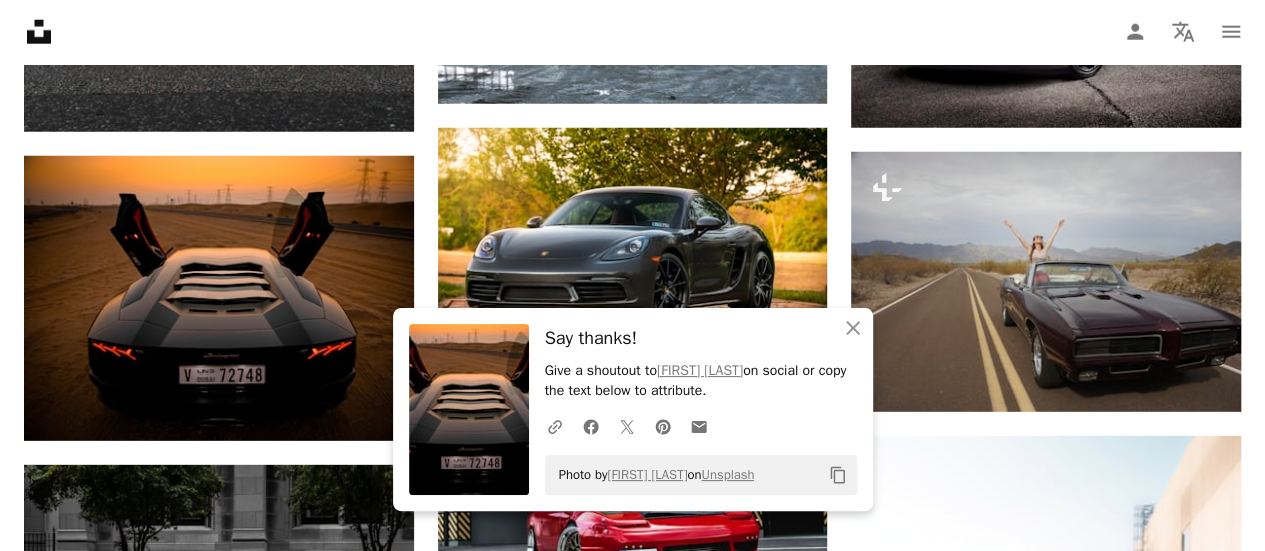 scroll, scrollTop: 0, scrollLeft: 443, axis: horizontal 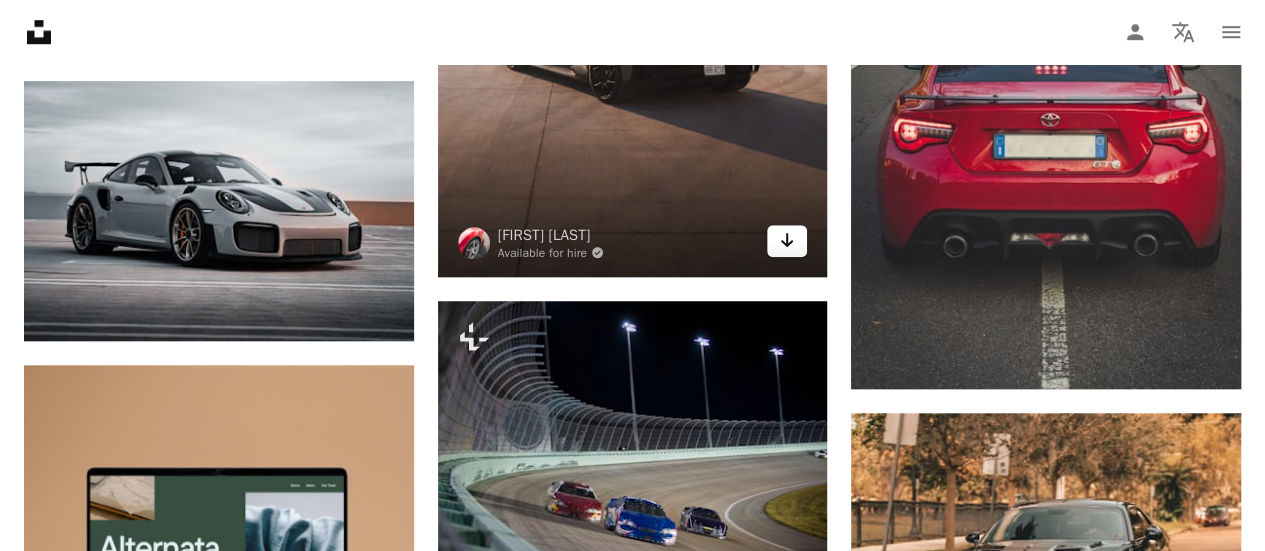 click on "Arrow pointing down" 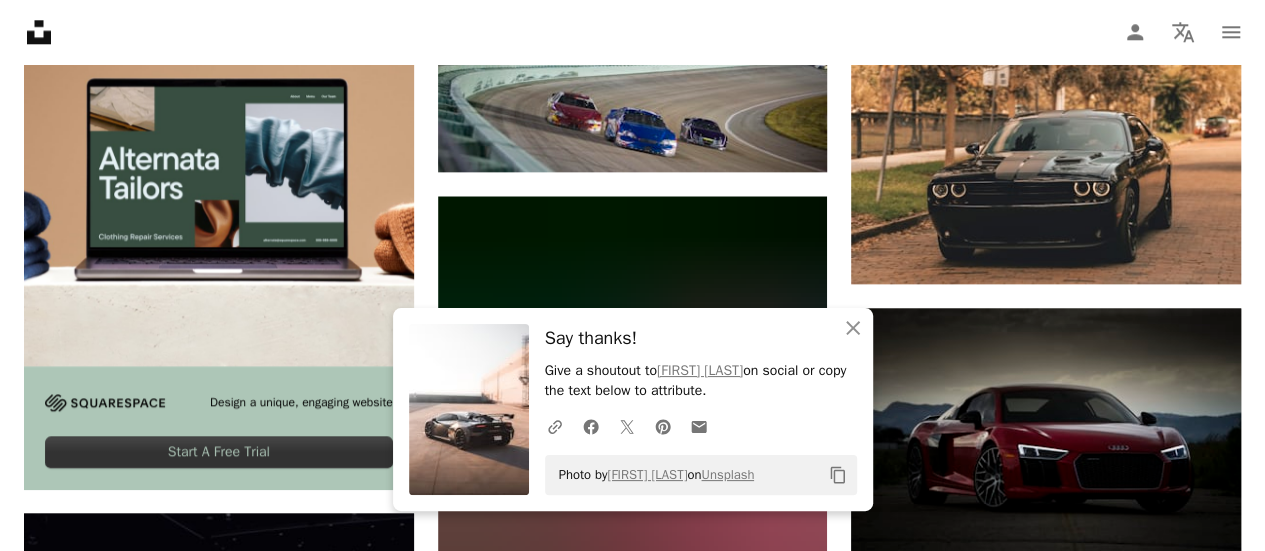 scroll, scrollTop: 4922, scrollLeft: 0, axis: vertical 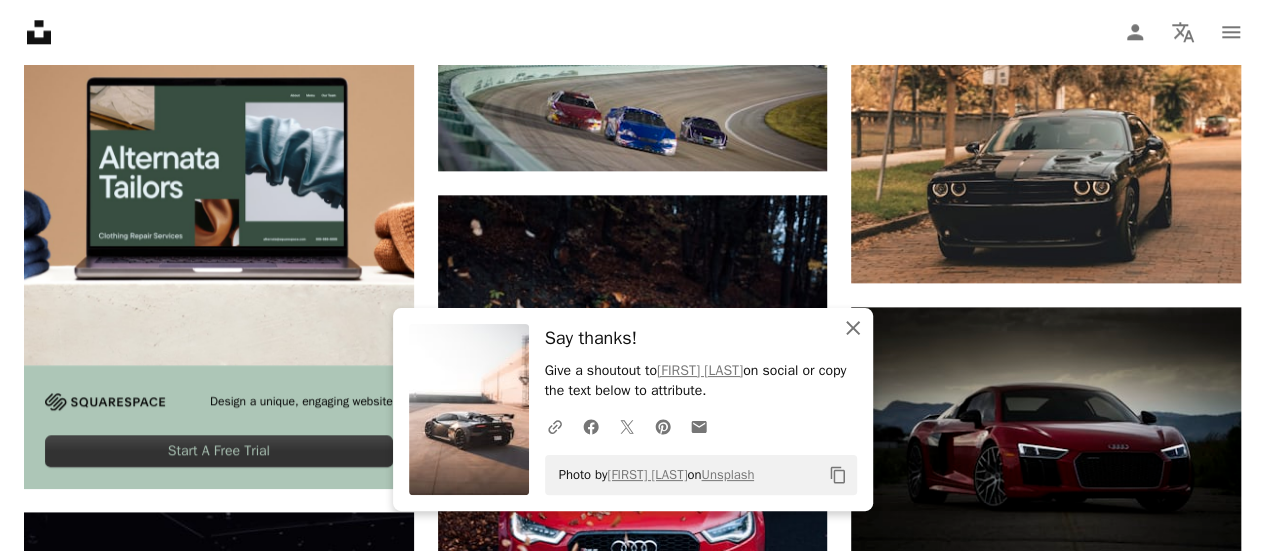 click on "An X shape" 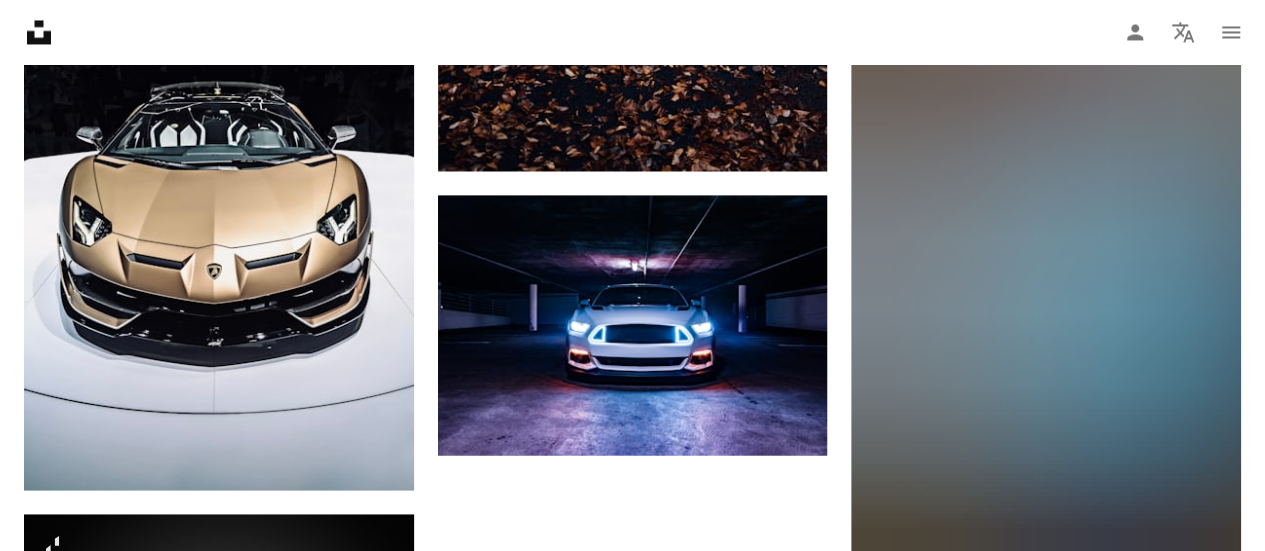scroll, scrollTop: 5535, scrollLeft: 0, axis: vertical 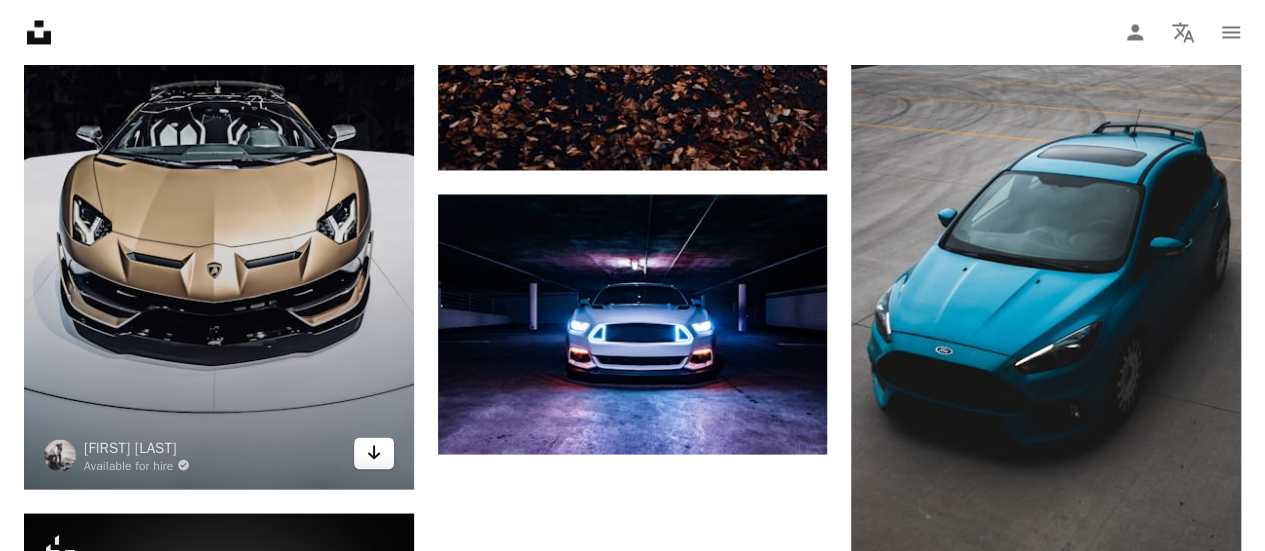 click on "Arrow pointing down" 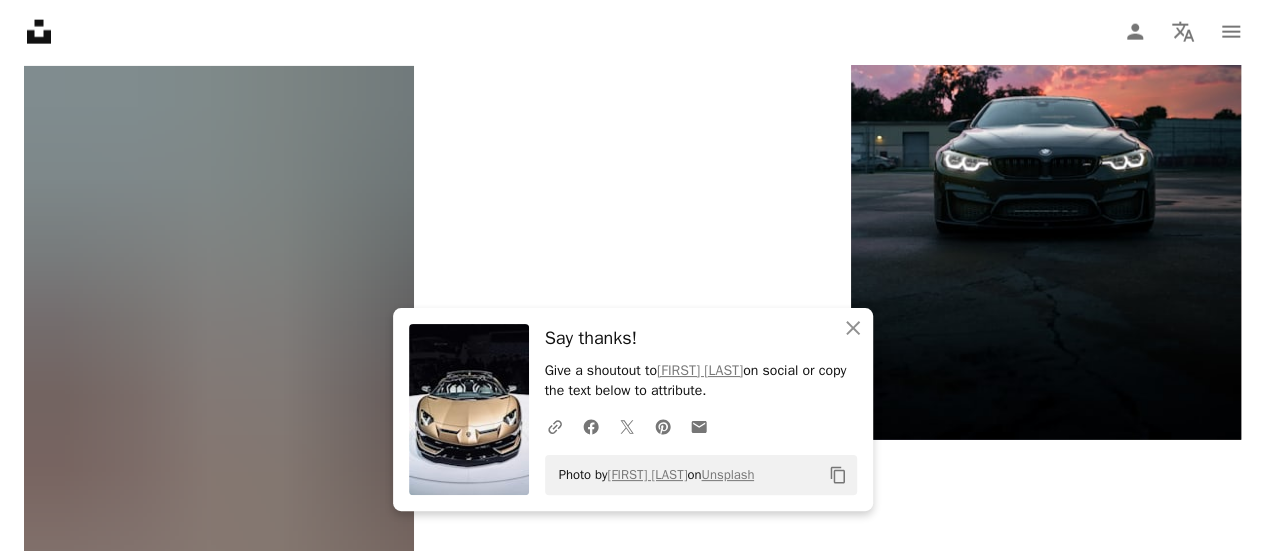 scroll, scrollTop: 6299, scrollLeft: 0, axis: vertical 